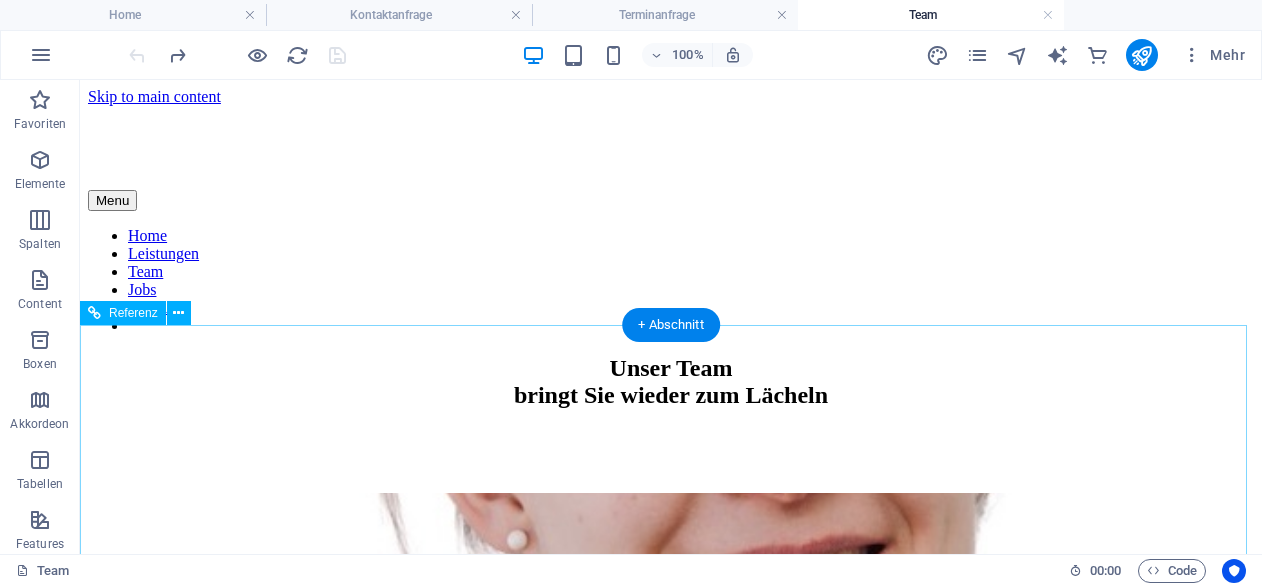 scroll, scrollTop: 2687, scrollLeft: 0, axis: vertical 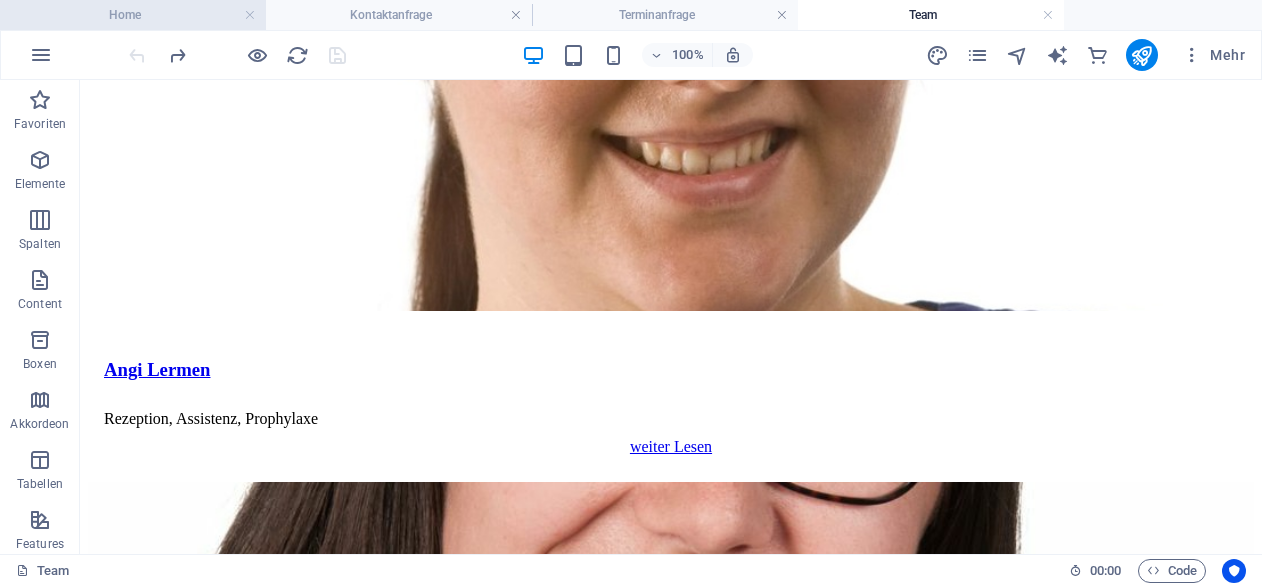 click on "Home" at bounding box center [133, 15] 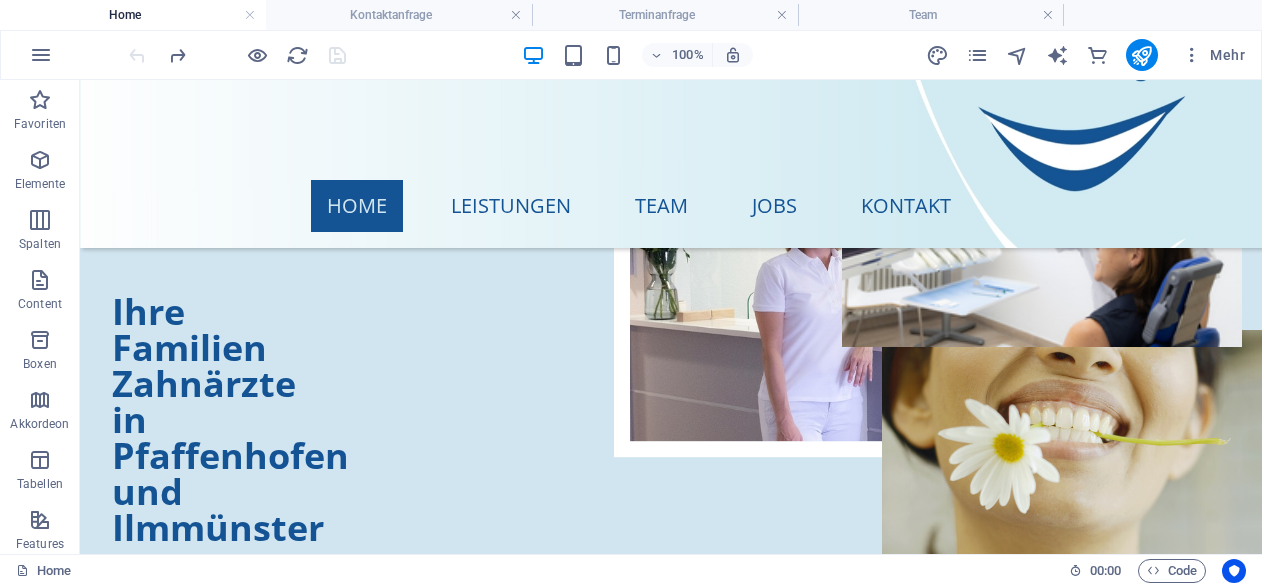scroll, scrollTop: 0, scrollLeft: 0, axis: both 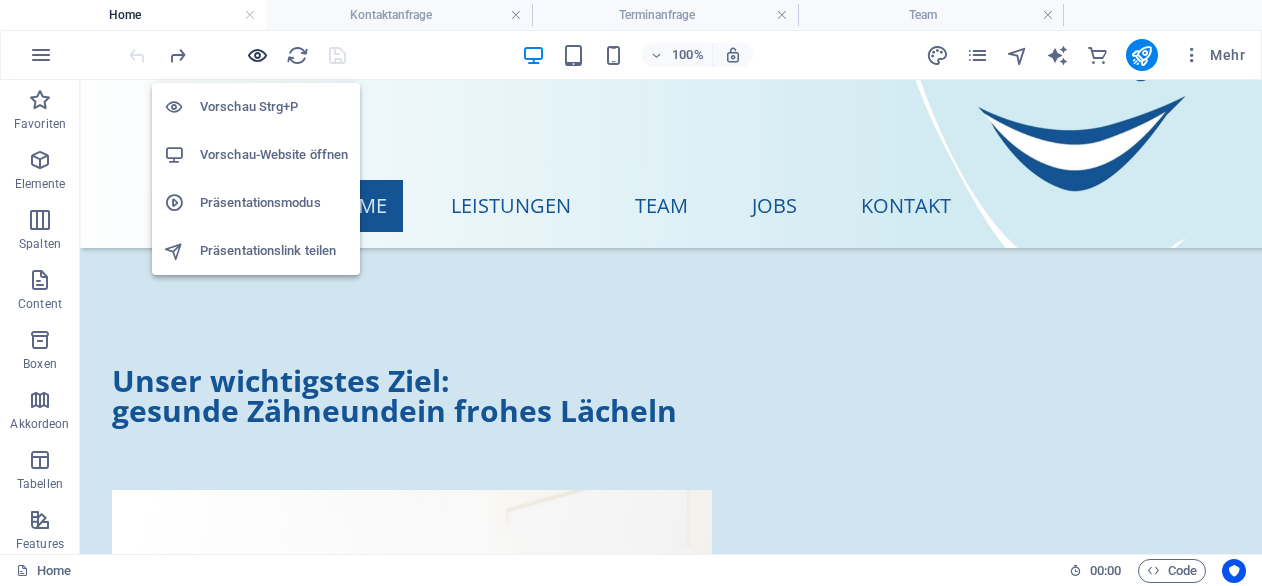 click at bounding box center (257, 55) 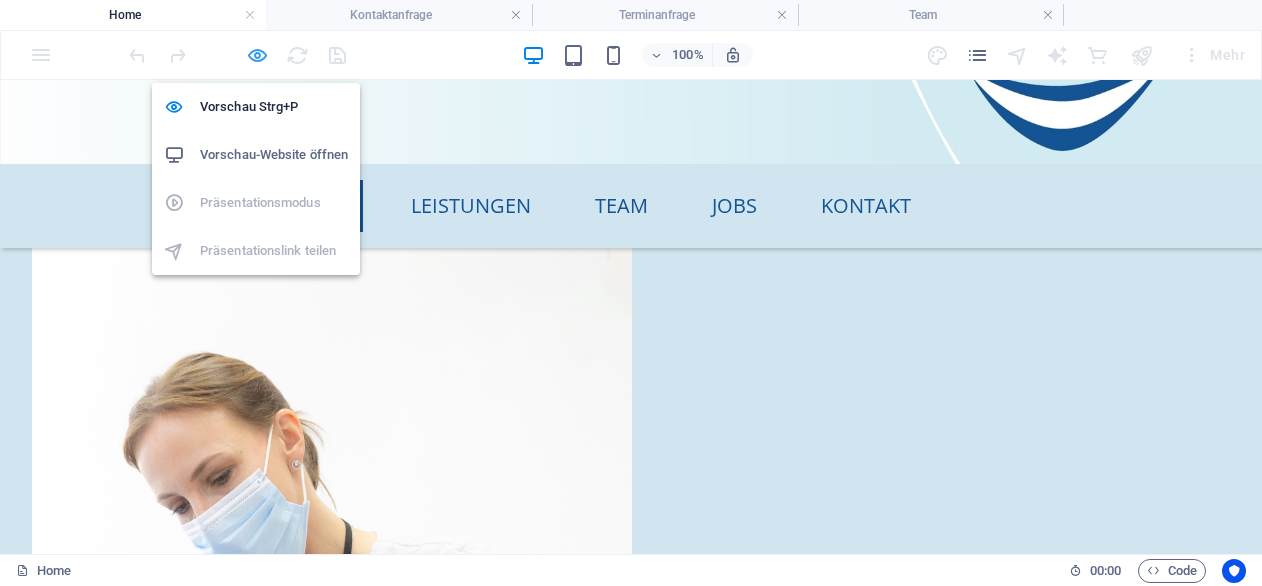 scroll, scrollTop: 1618, scrollLeft: 0, axis: vertical 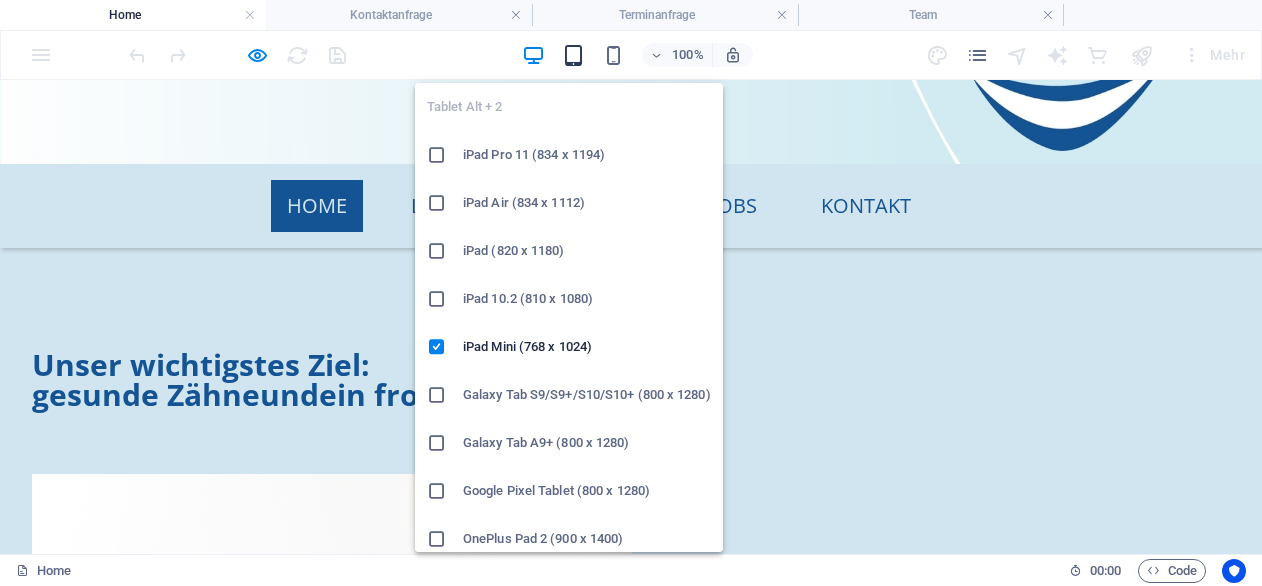 click at bounding box center [573, 55] 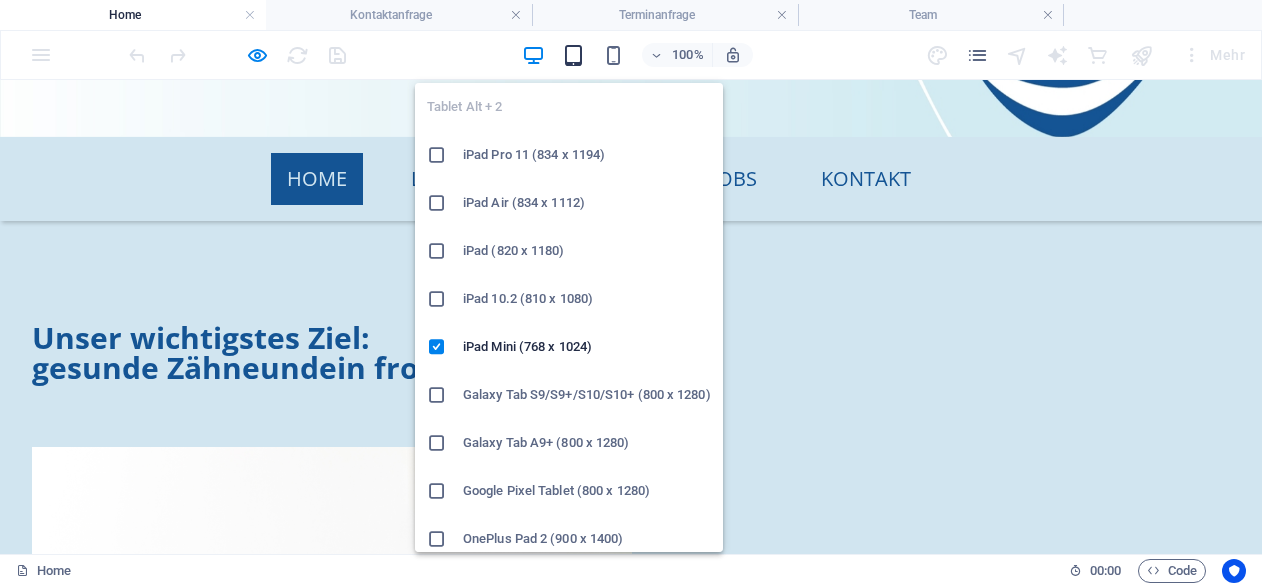 scroll, scrollTop: 1591, scrollLeft: 0, axis: vertical 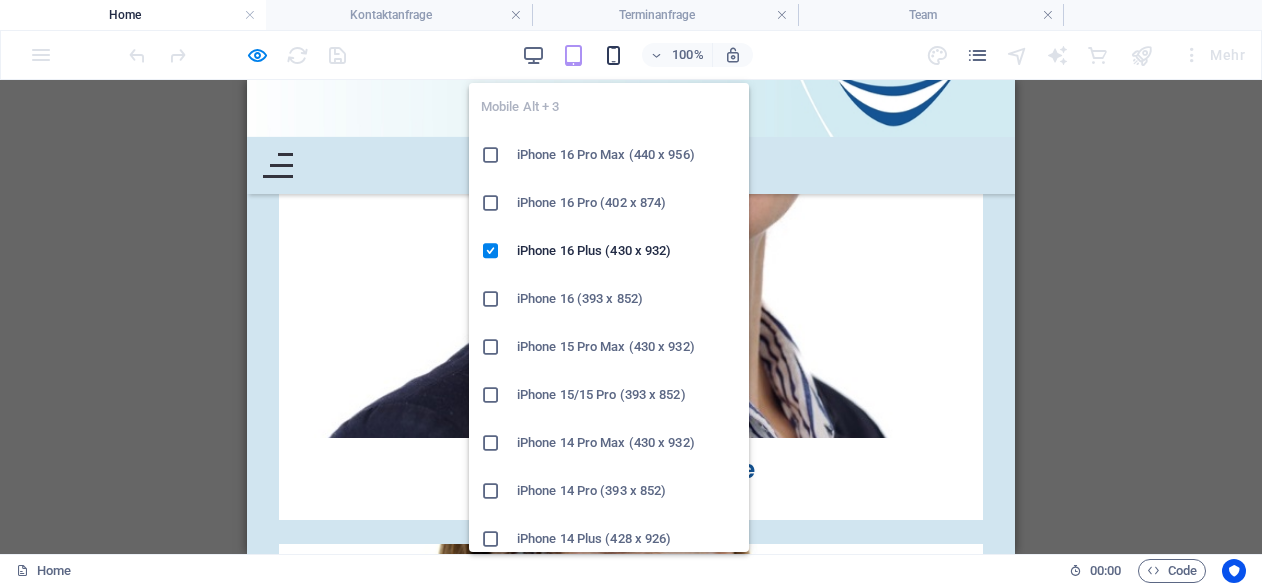click at bounding box center [613, 55] 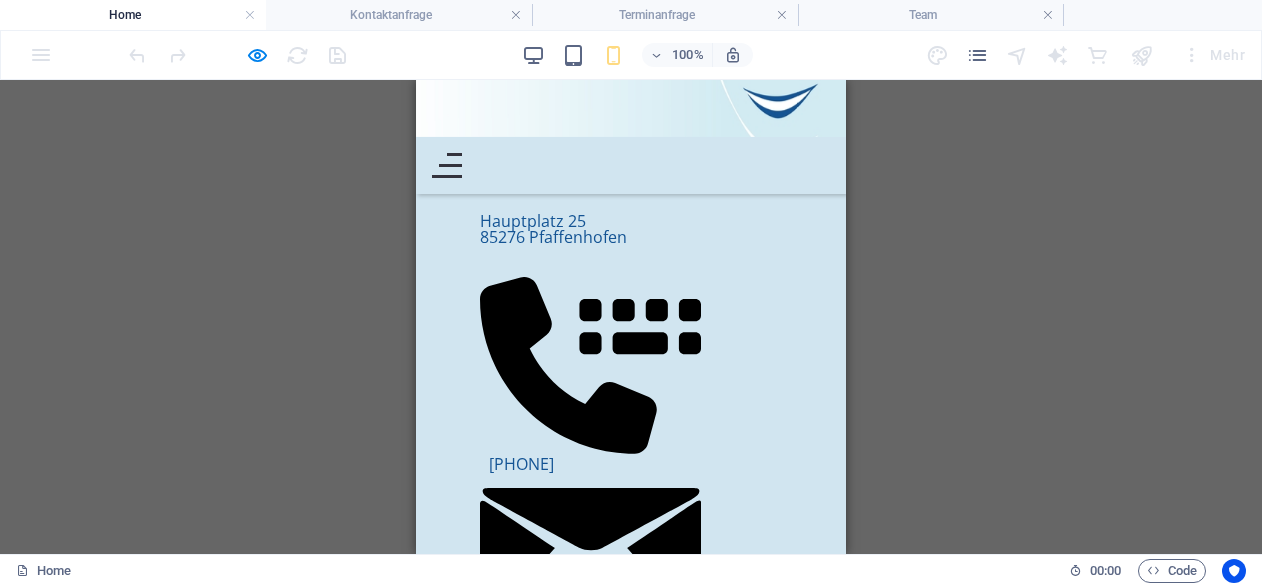 scroll, scrollTop: 9372, scrollLeft: 0, axis: vertical 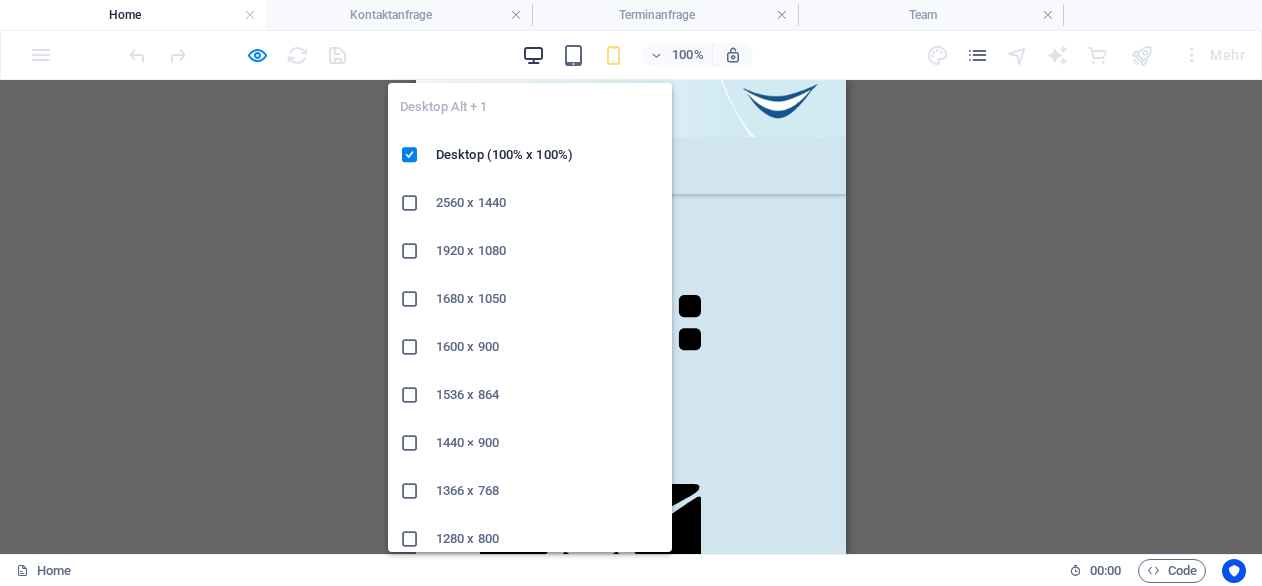 click at bounding box center (533, 55) 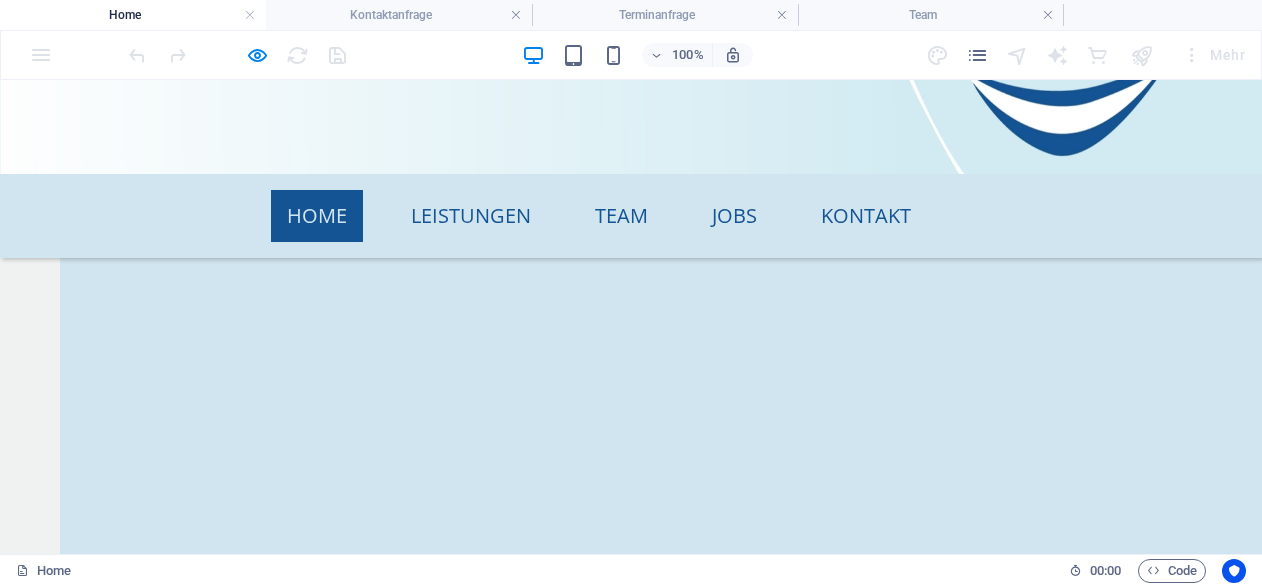 scroll, scrollTop: 5091, scrollLeft: 0, axis: vertical 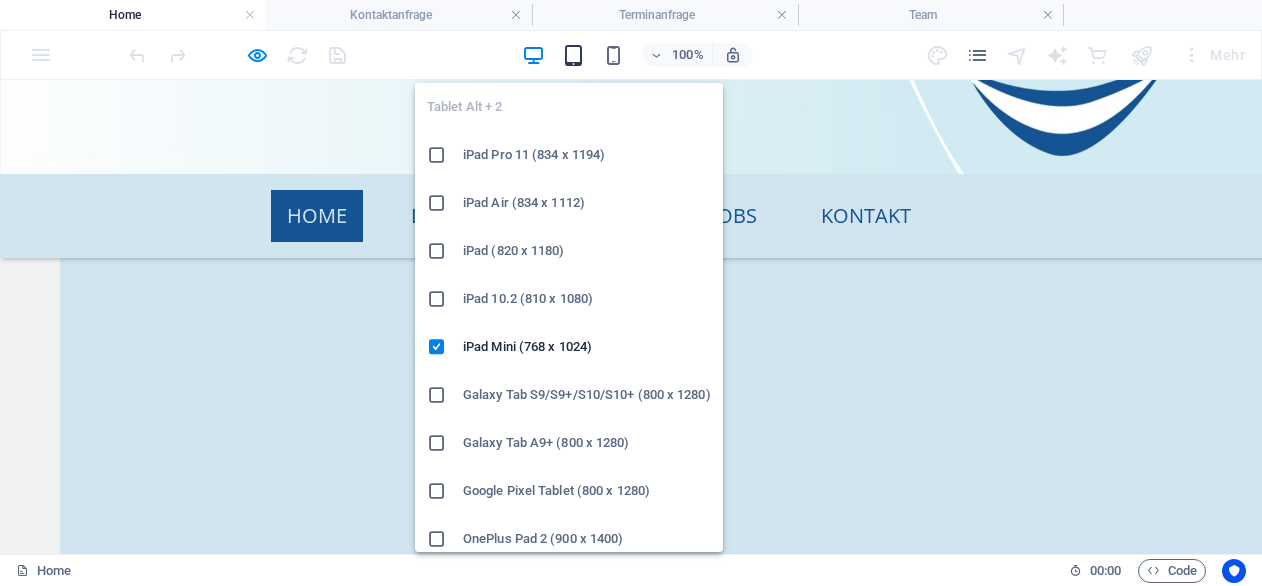 click at bounding box center (573, 55) 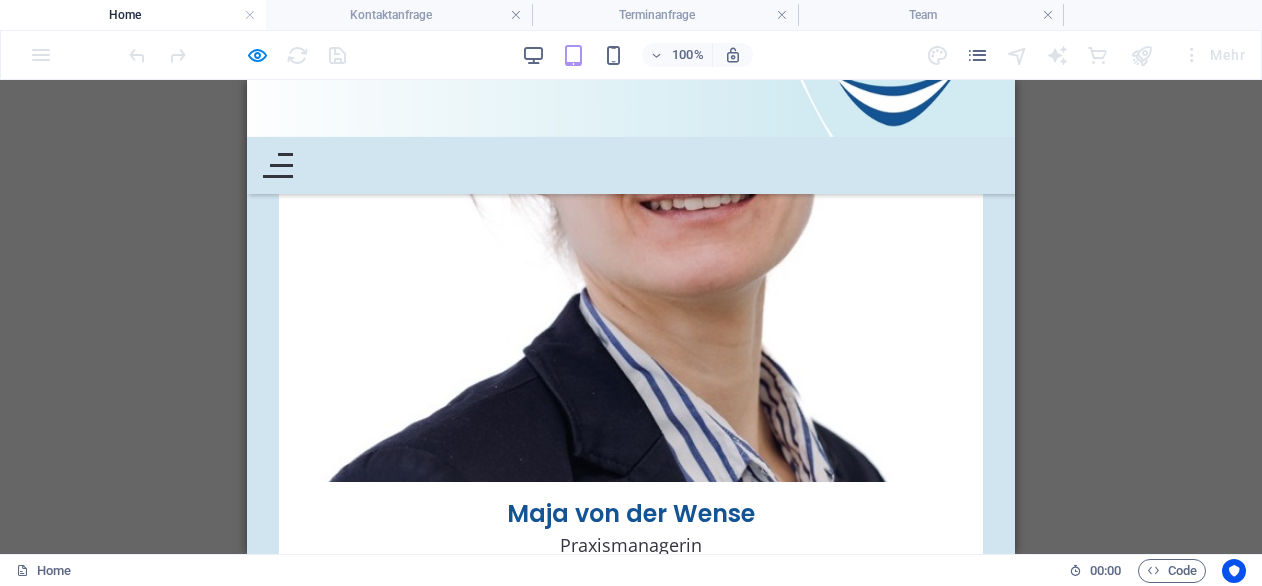 scroll, scrollTop: 6020, scrollLeft: 0, axis: vertical 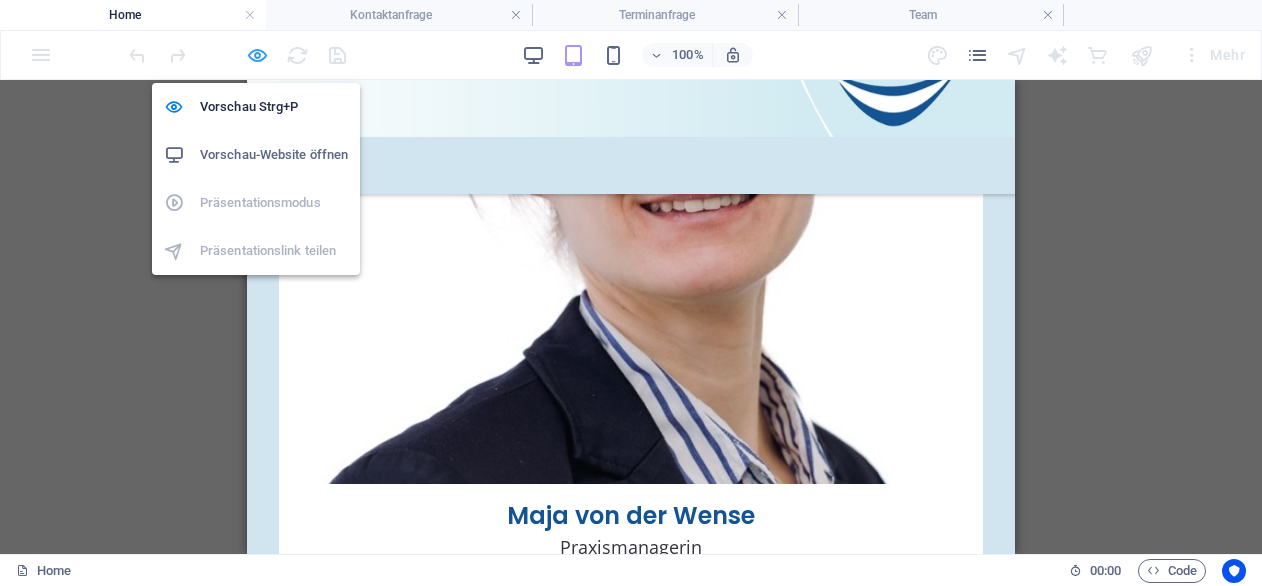 click at bounding box center (257, 55) 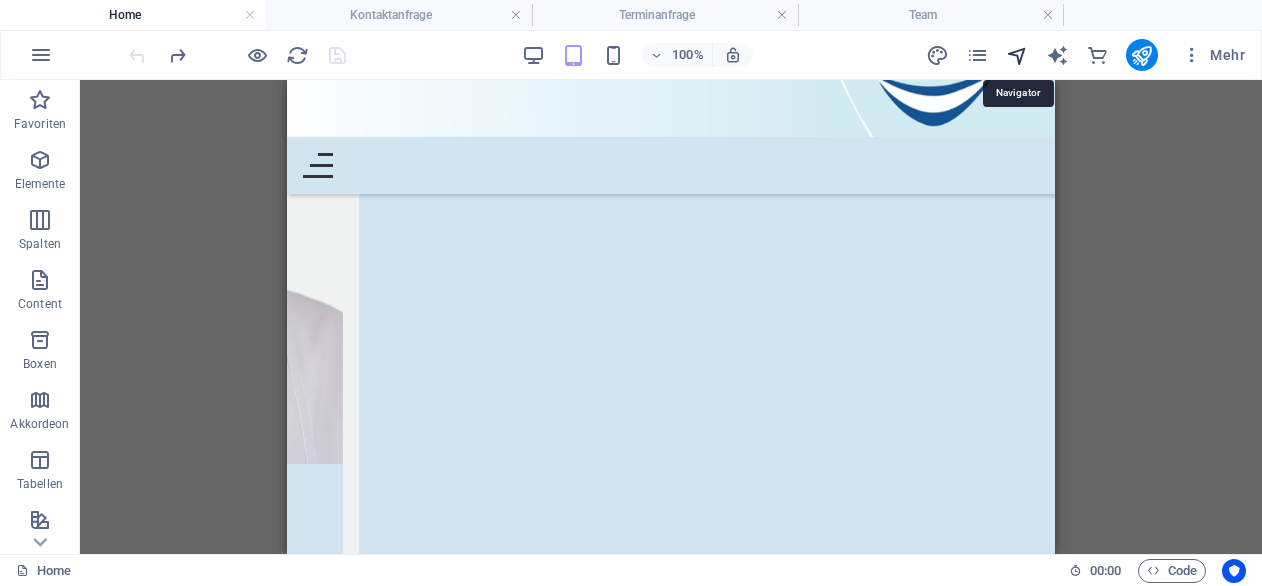 click at bounding box center [1017, 55] 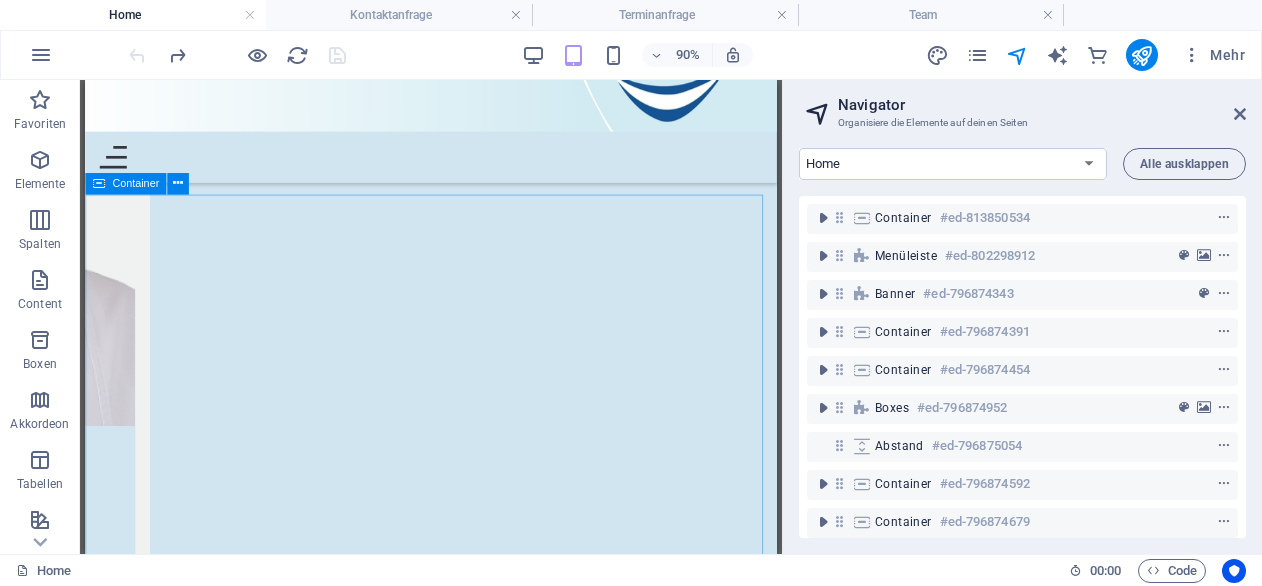 click on "Container" at bounding box center (135, 183) 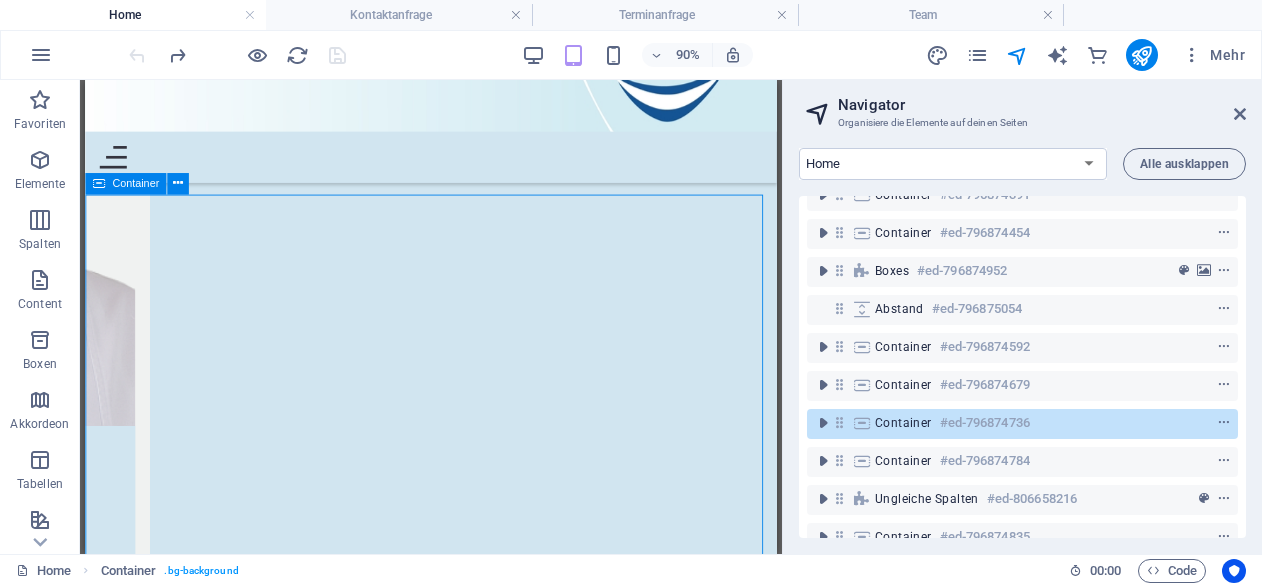 scroll, scrollTop: 175, scrollLeft: 0, axis: vertical 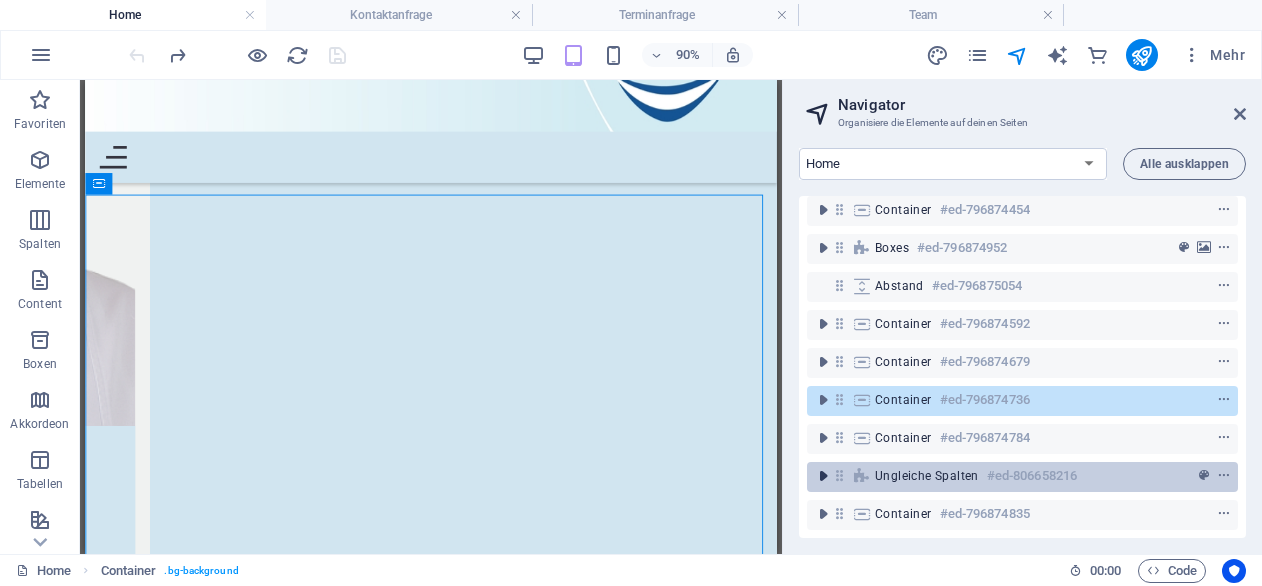 click at bounding box center (823, 476) 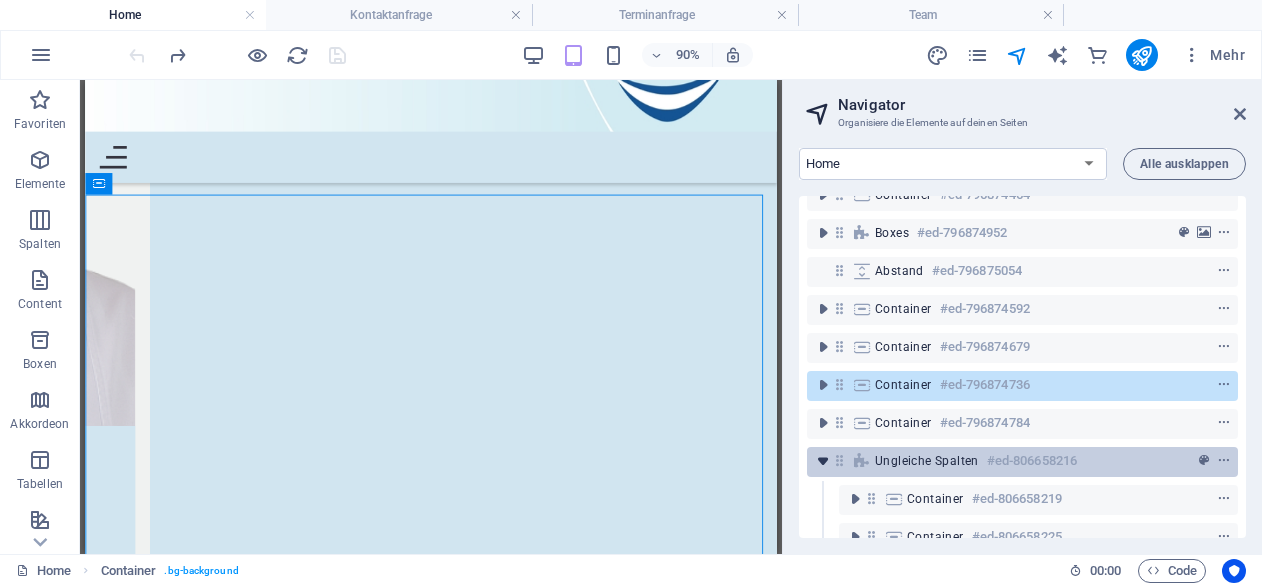 scroll, scrollTop: 251, scrollLeft: 0, axis: vertical 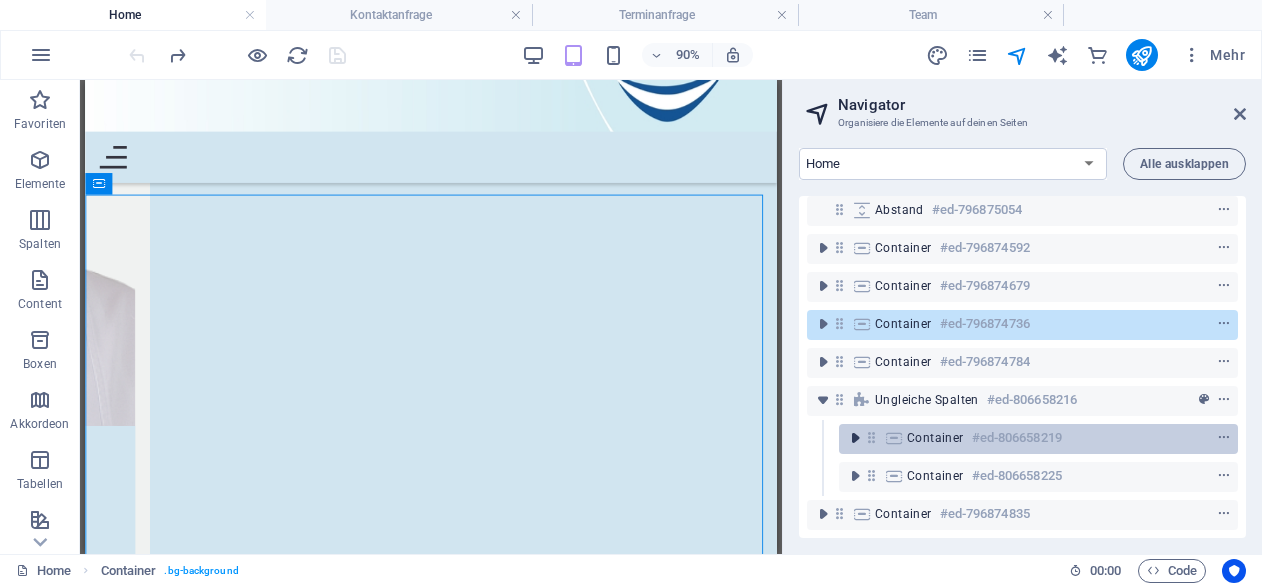 click at bounding box center [855, 438] 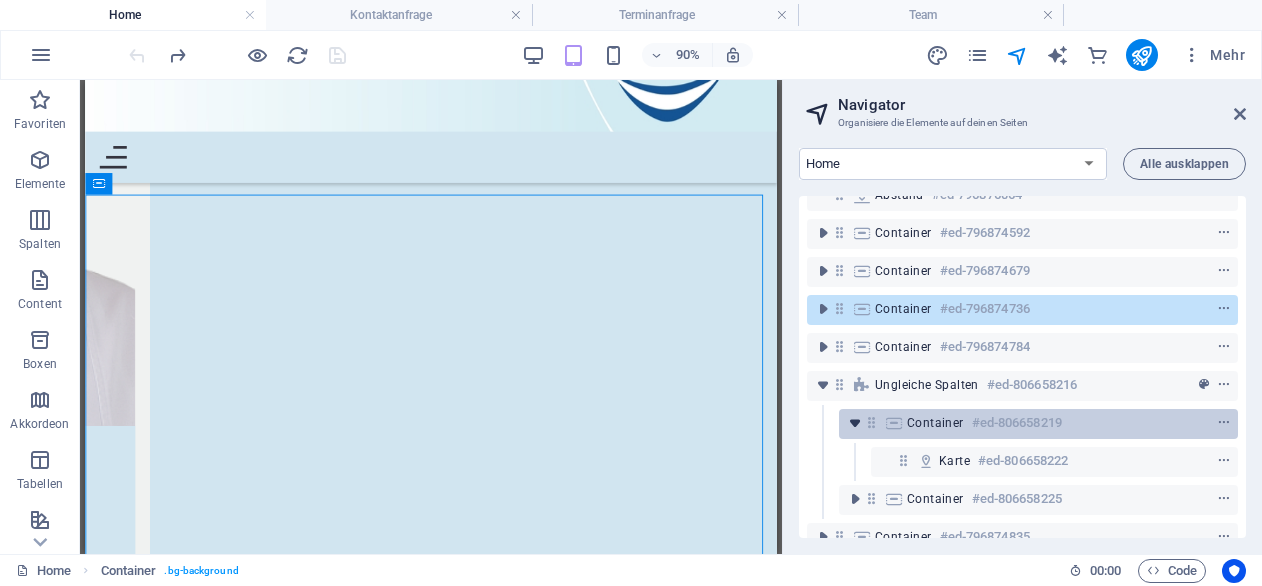 scroll, scrollTop: 289, scrollLeft: 0, axis: vertical 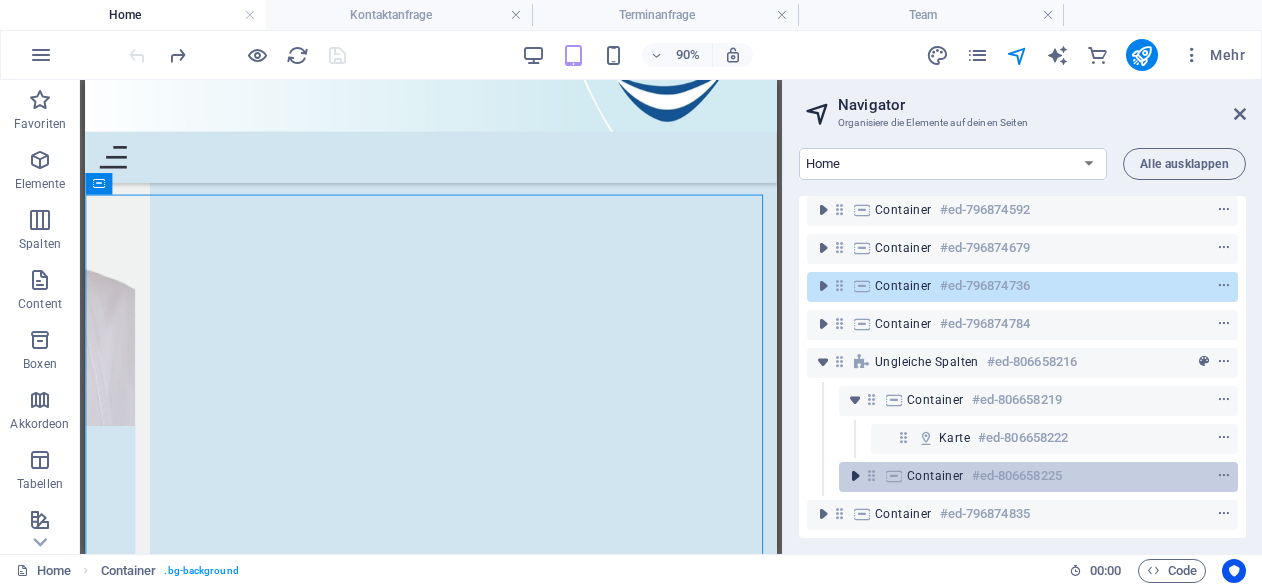 click at bounding box center (855, 476) 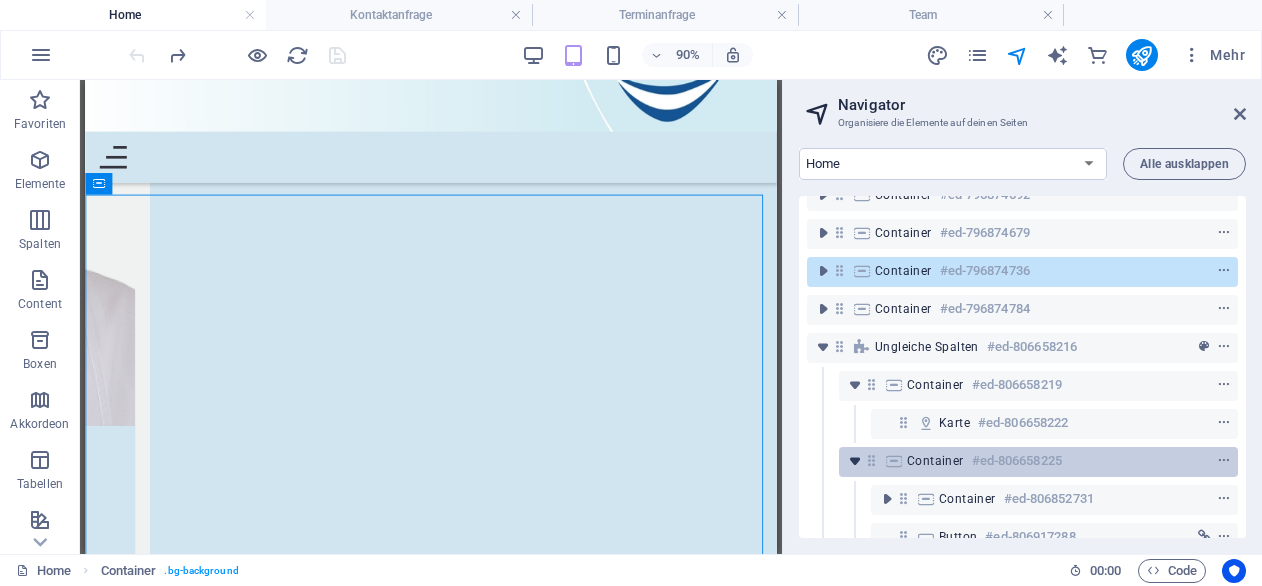 scroll, scrollTop: 365, scrollLeft: 0, axis: vertical 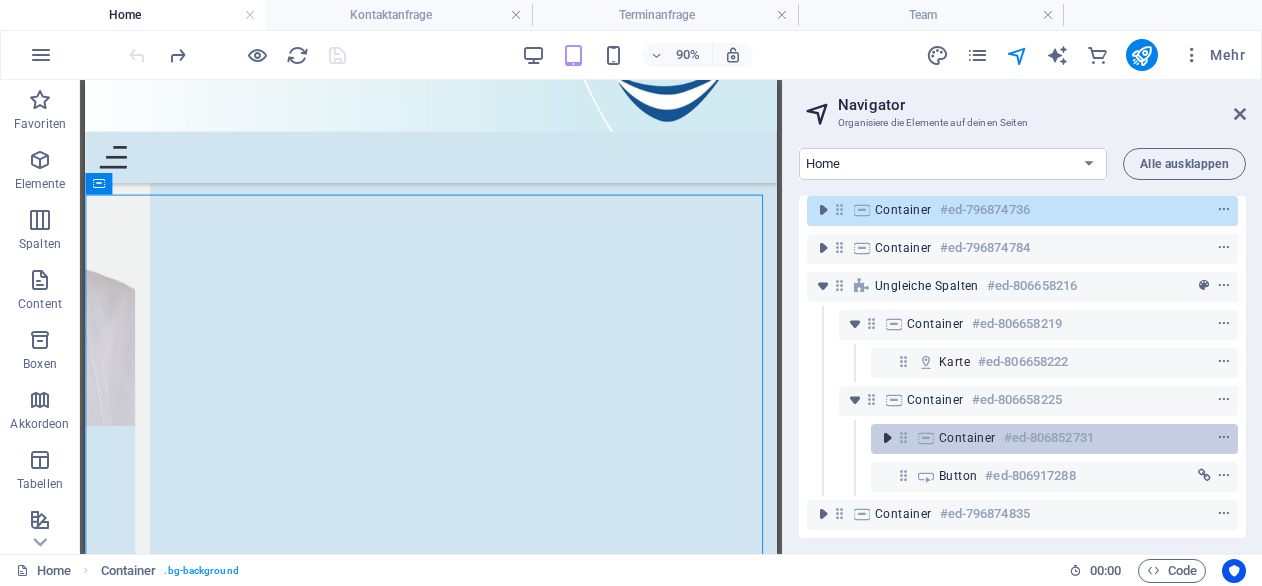 click at bounding box center [887, 438] 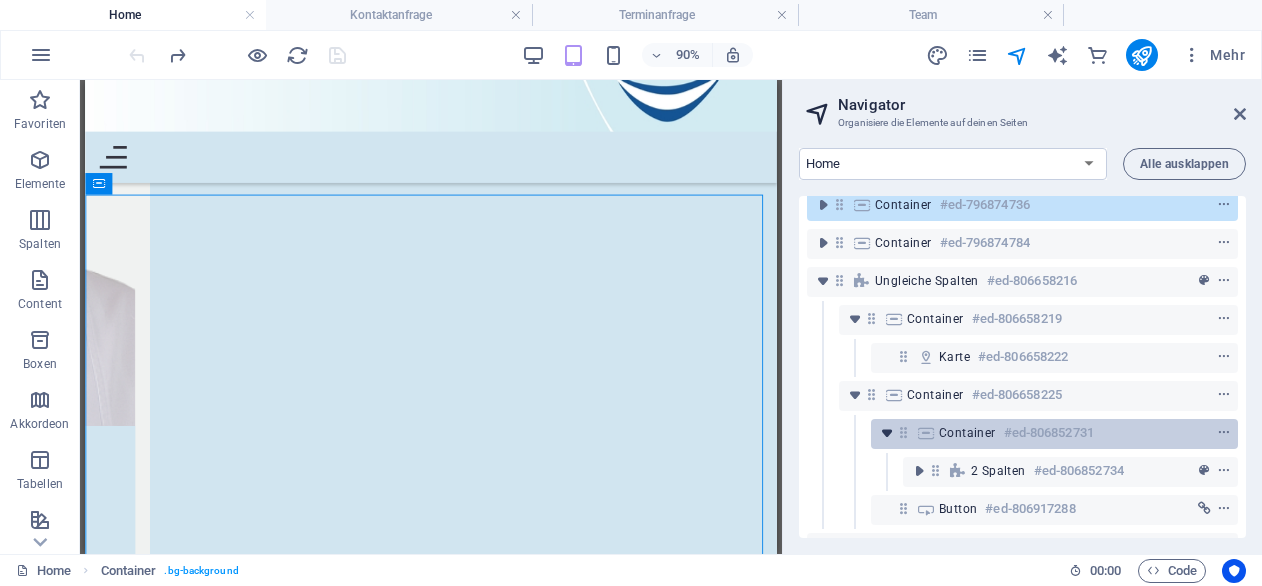 scroll, scrollTop: 403, scrollLeft: 0, axis: vertical 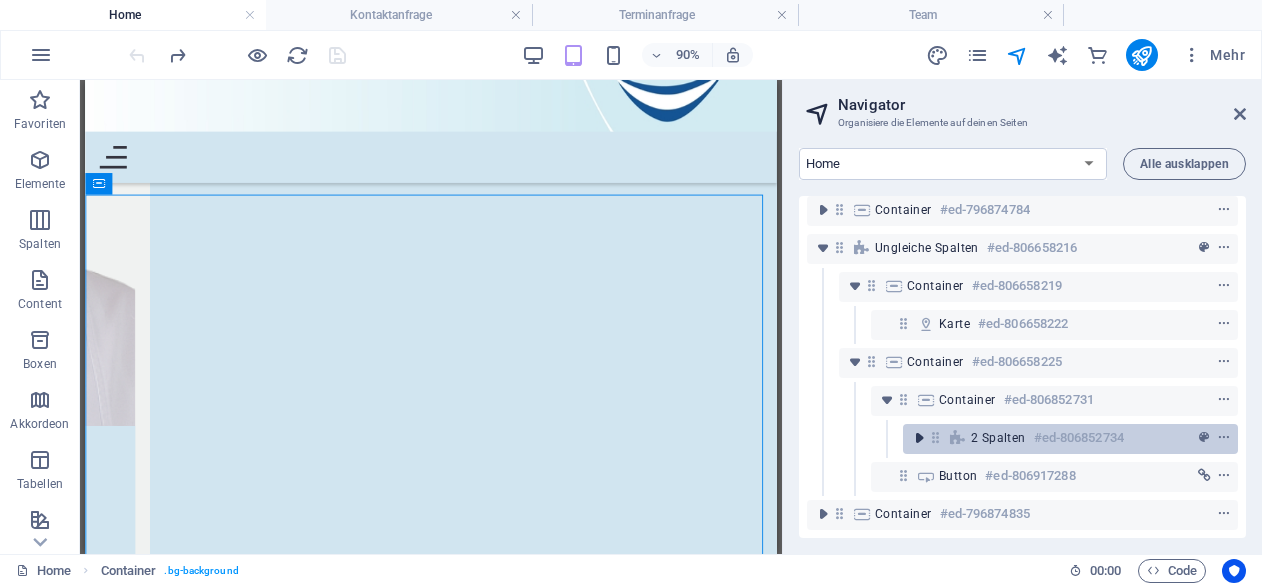 click at bounding box center (919, 438) 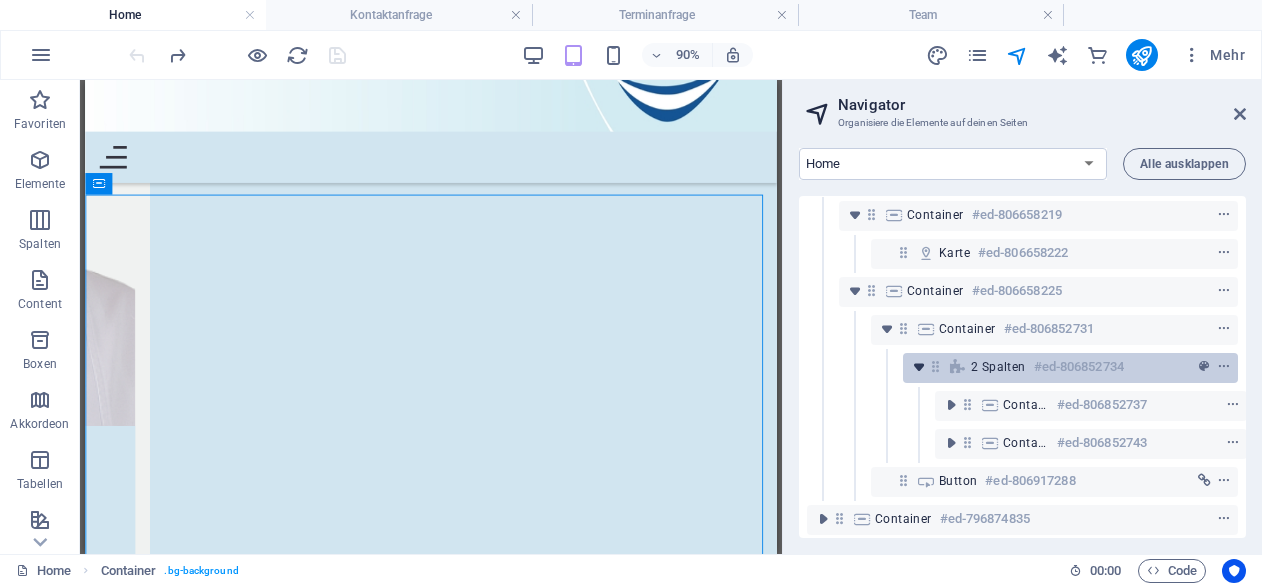 scroll, scrollTop: 479, scrollLeft: 0, axis: vertical 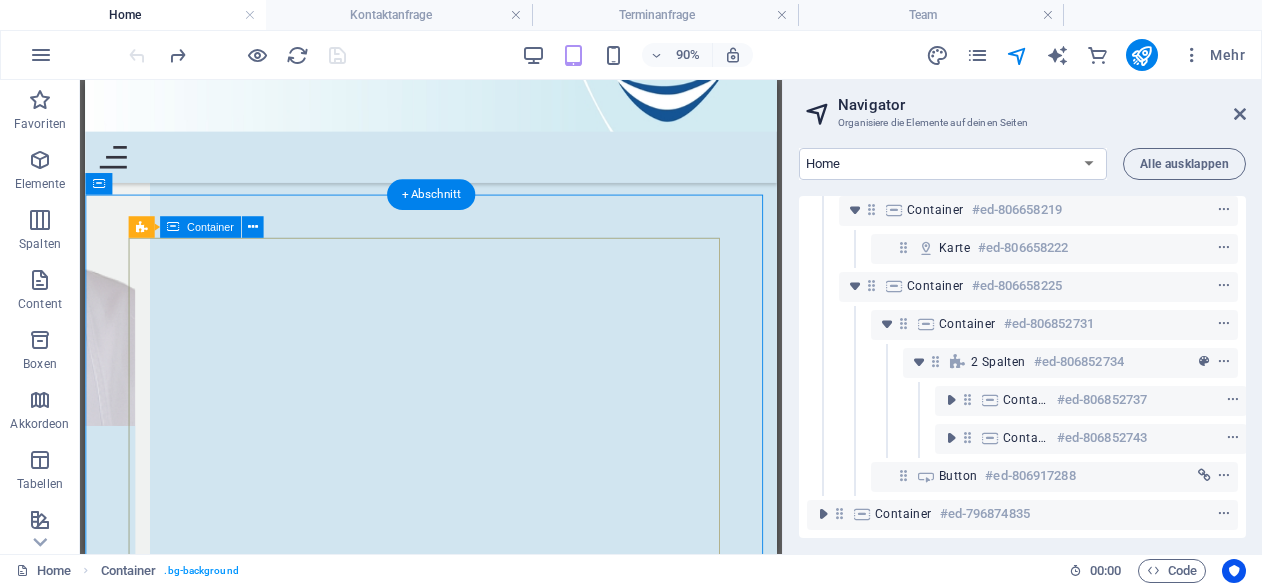 click on "Termin Anfrage Ihr Name * Telefon * E-Mail* Praxis Pfaffenhofen Ilmmünster Wunschdatum und Uhrzeit gewünschte Behandlung (mehrfach Auswahl mit Strg)) Vorsorge Untersuchung prof. Zahnreinigung Schmerzen Beratung Bemerkung   Ich habe die Datenschutzrichtlinien gelesen und stimme zu. Nicht lesbar? Neu generieren Abschicken" at bounding box center [469, 3691] 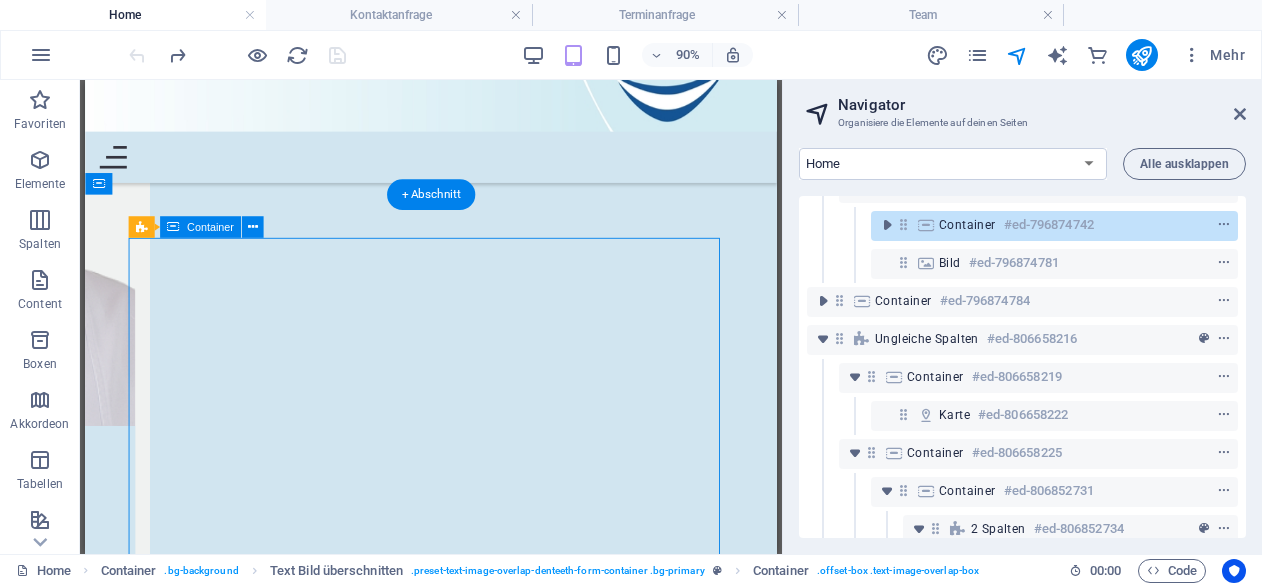 scroll, scrollTop: 278, scrollLeft: 0, axis: vertical 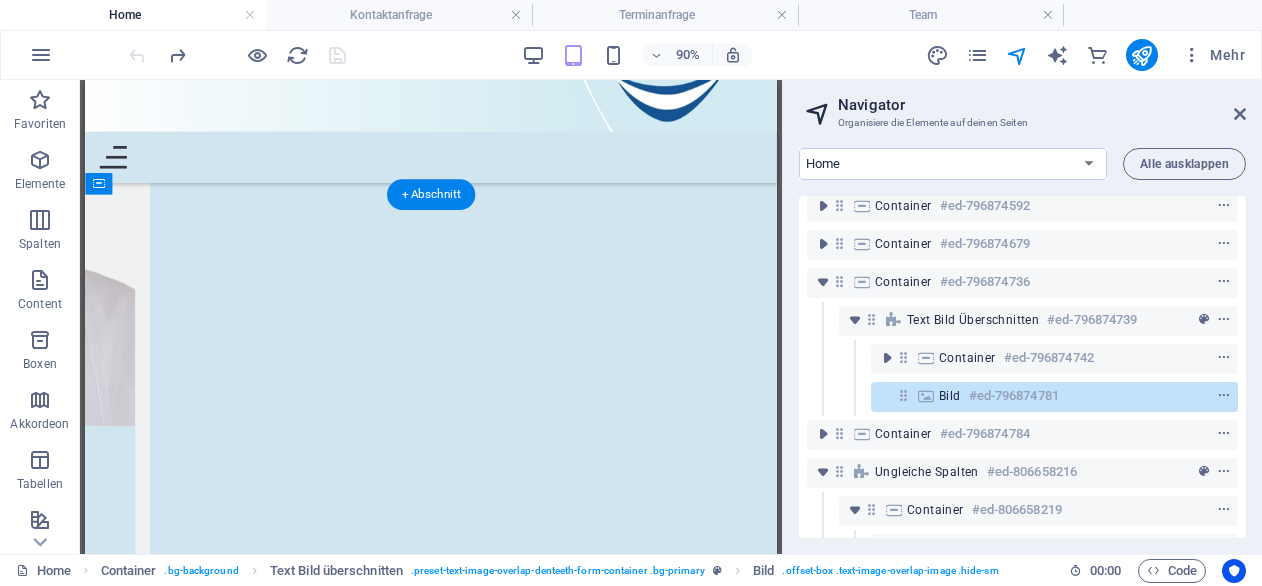 click at bounding box center (903, 395) 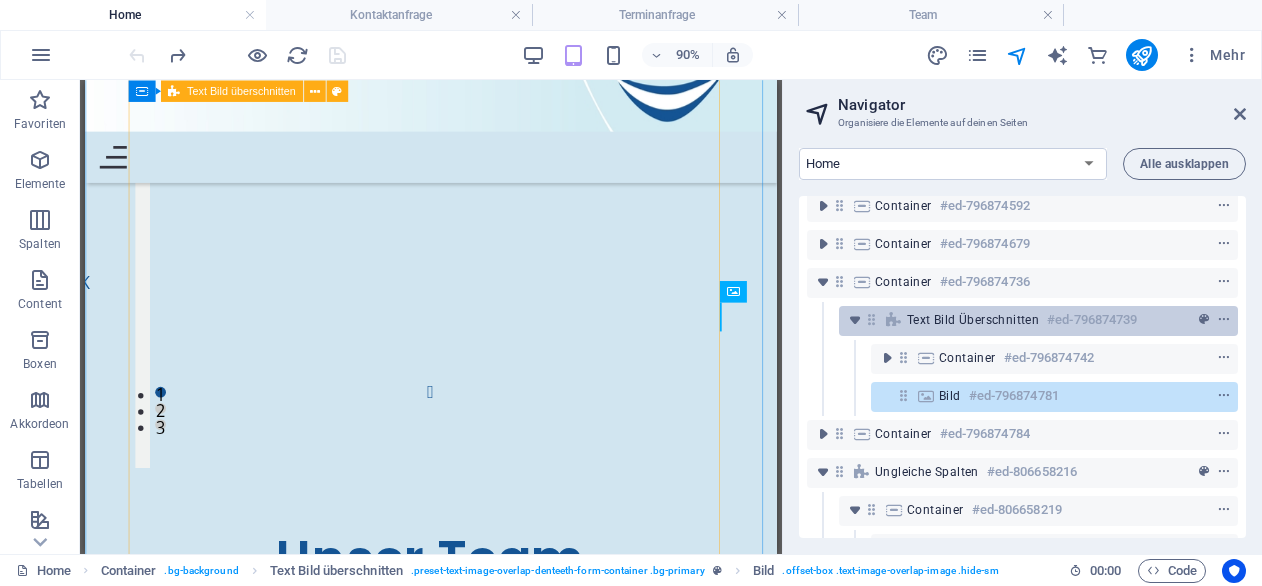 click on "Text Bild überschnitten" at bounding box center (973, 320) 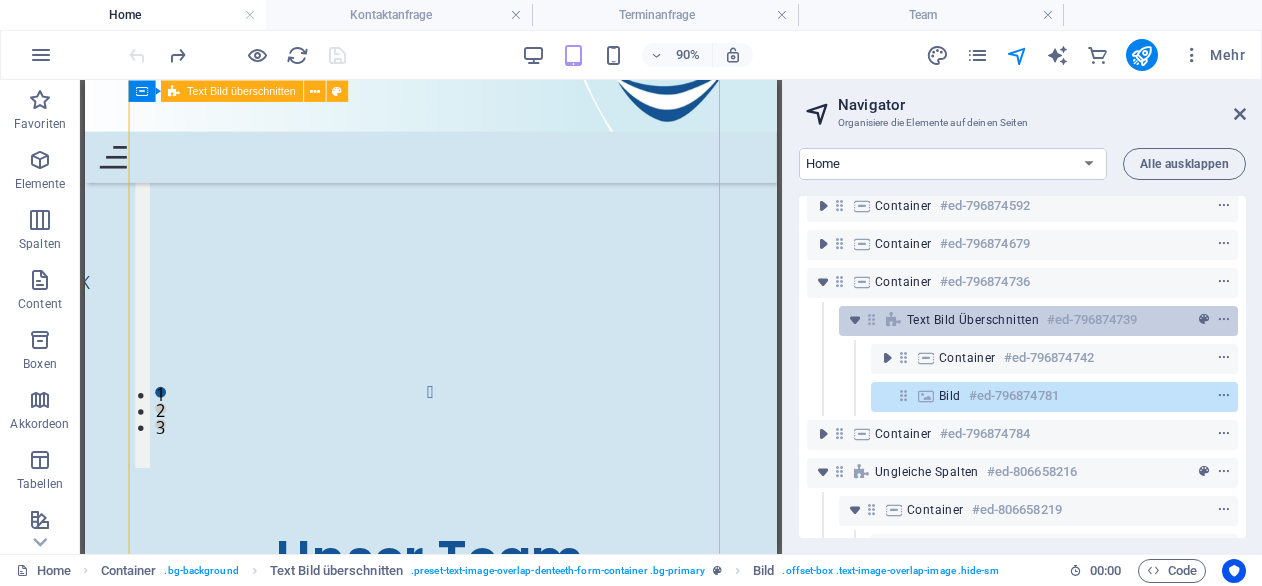 scroll, scrollTop: 7341, scrollLeft: 0, axis: vertical 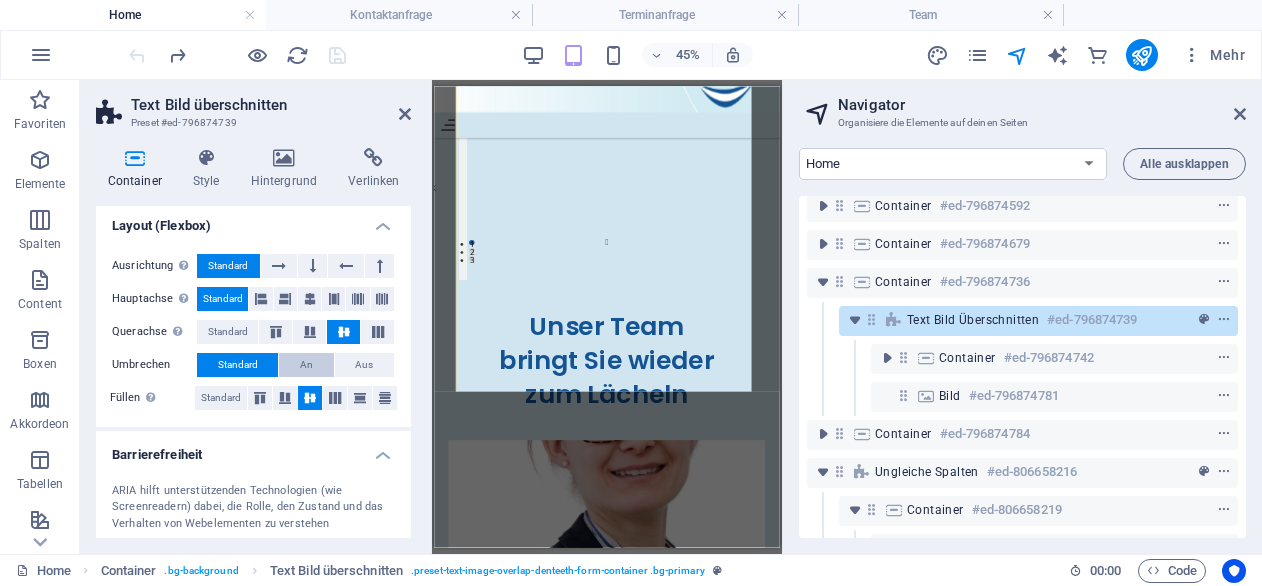 click on "An" at bounding box center [306, 365] 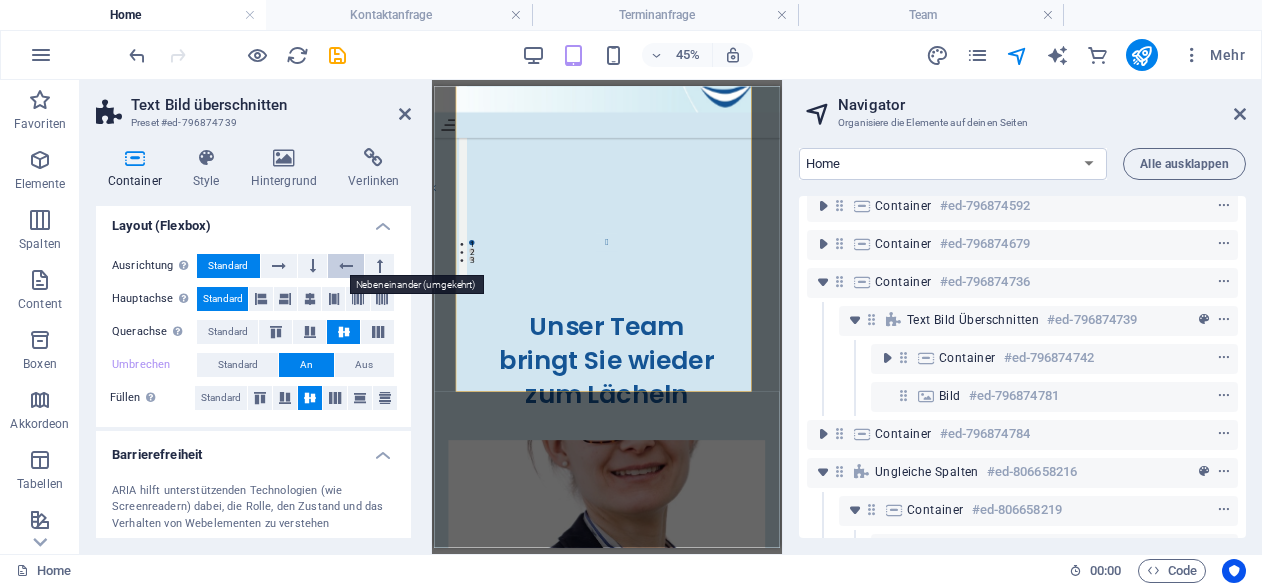 scroll, scrollTop: 175, scrollLeft: 0, axis: vertical 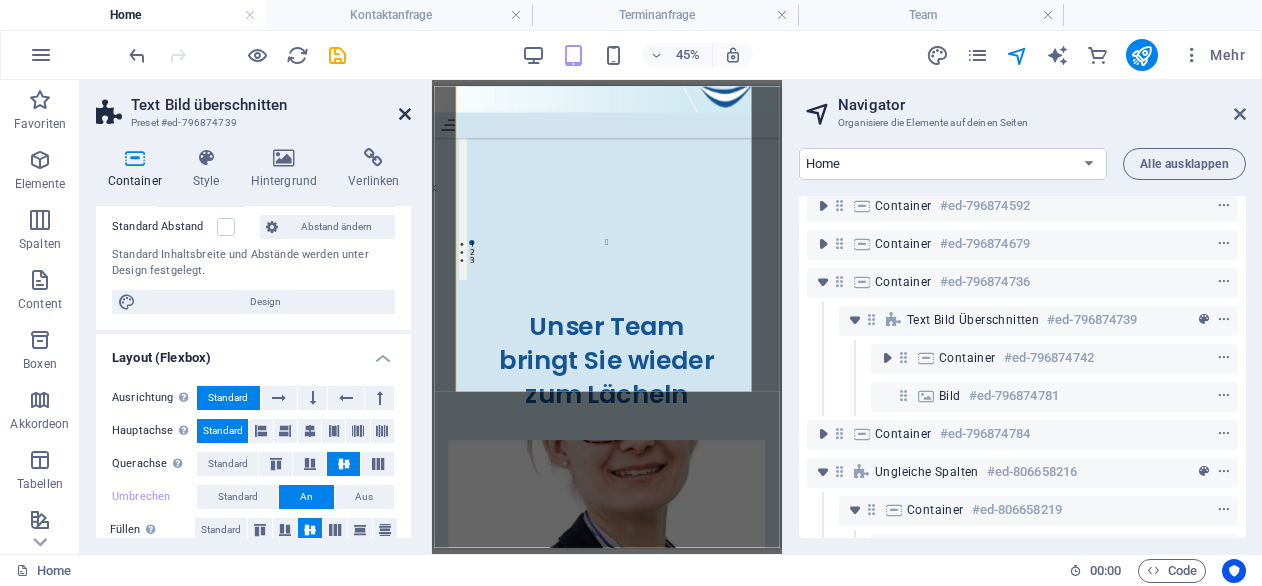 click at bounding box center (405, 114) 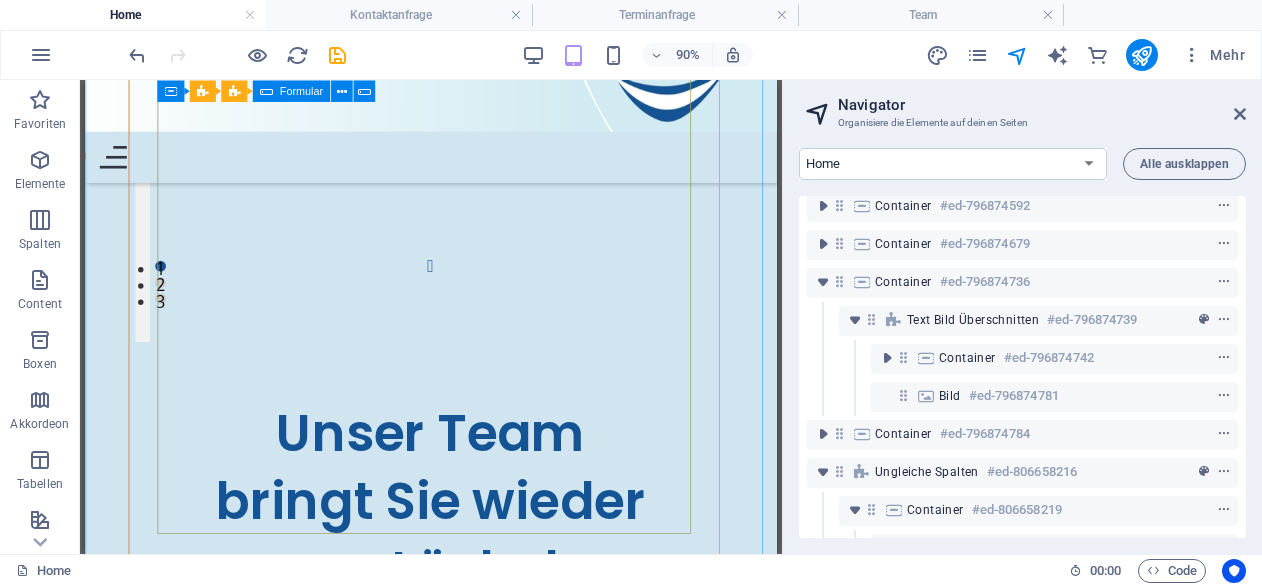 scroll, scrollTop: 7481, scrollLeft: 0, axis: vertical 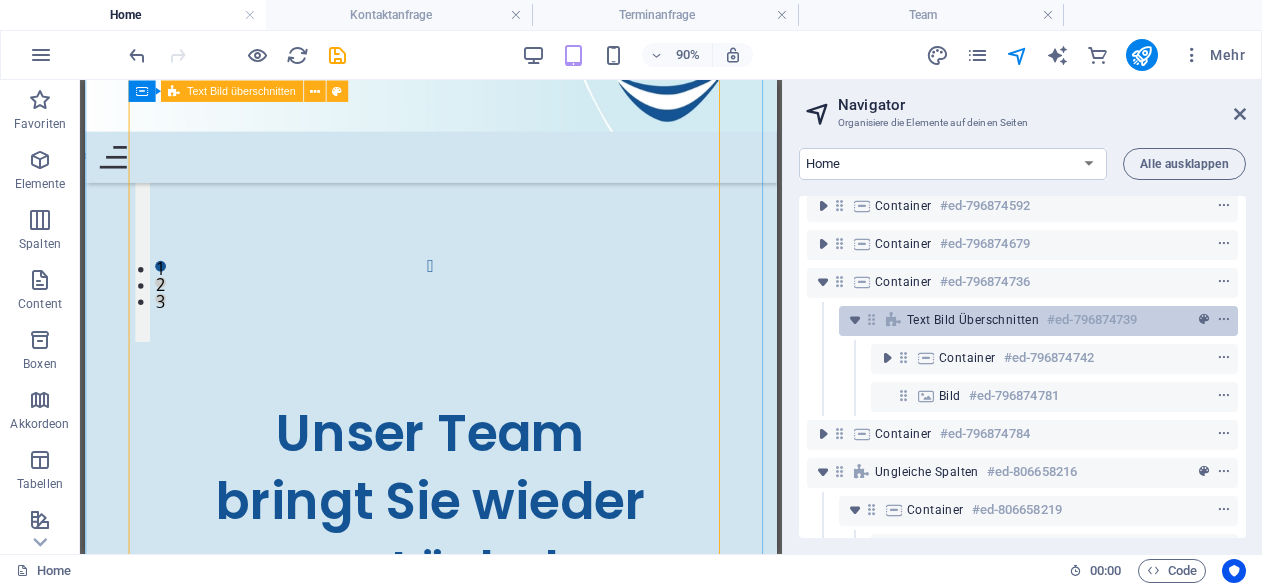 click on "Text Bild überschnitten" at bounding box center (973, 320) 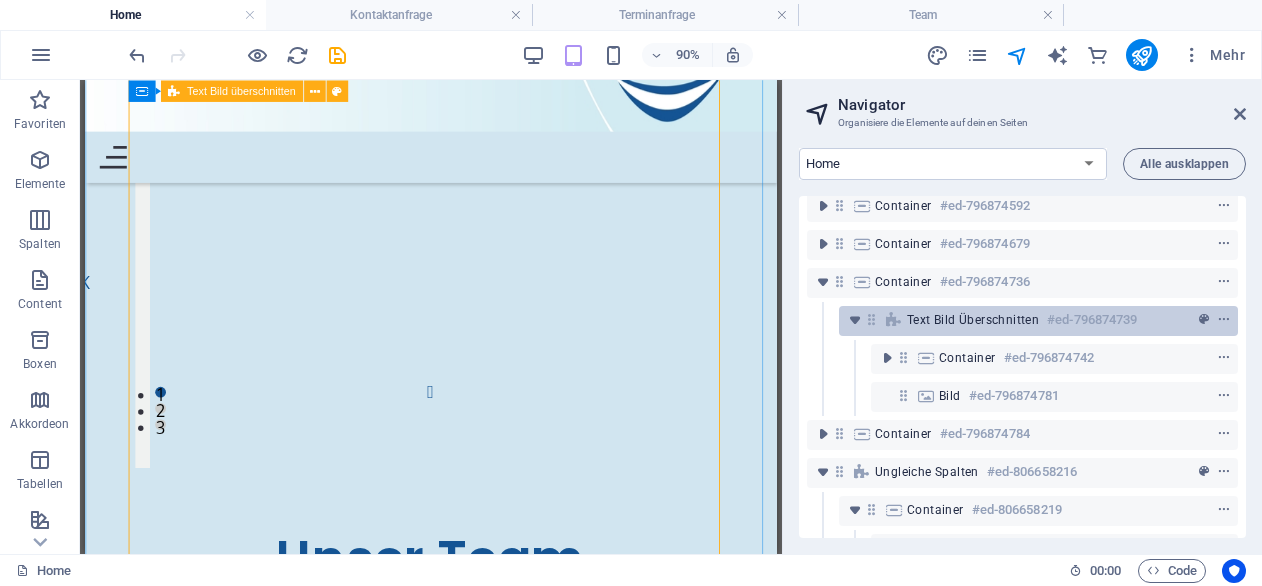 click on "Text Bild überschnitten" at bounding box center [973, 320] 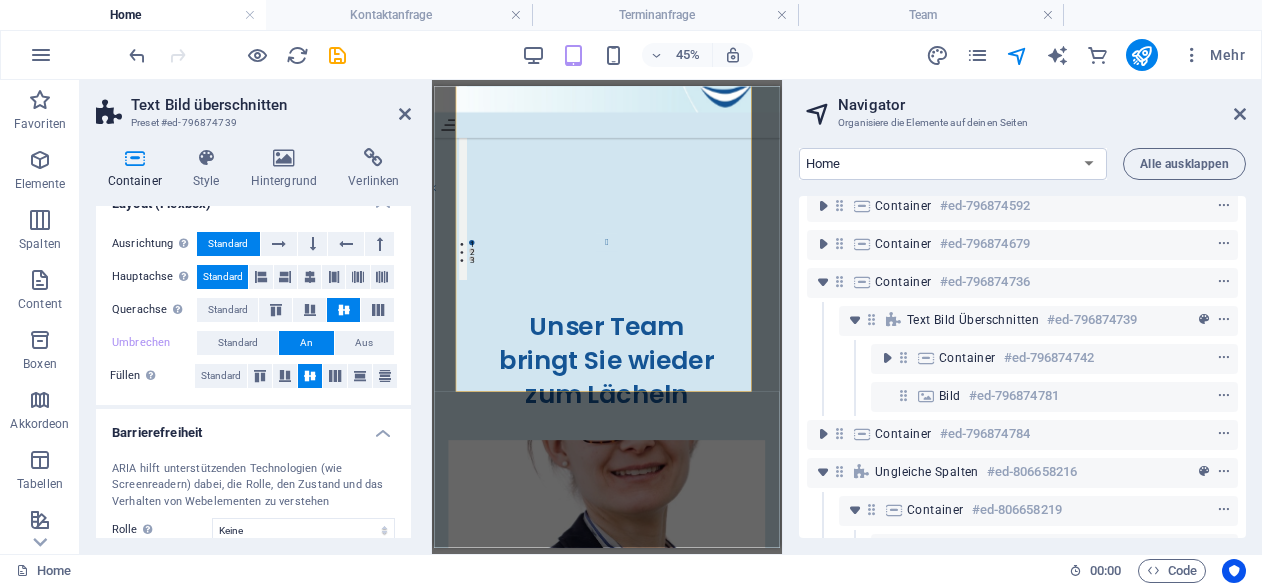 scroll, scrollTop: 330, scrollLeft: 0, axis: vertical 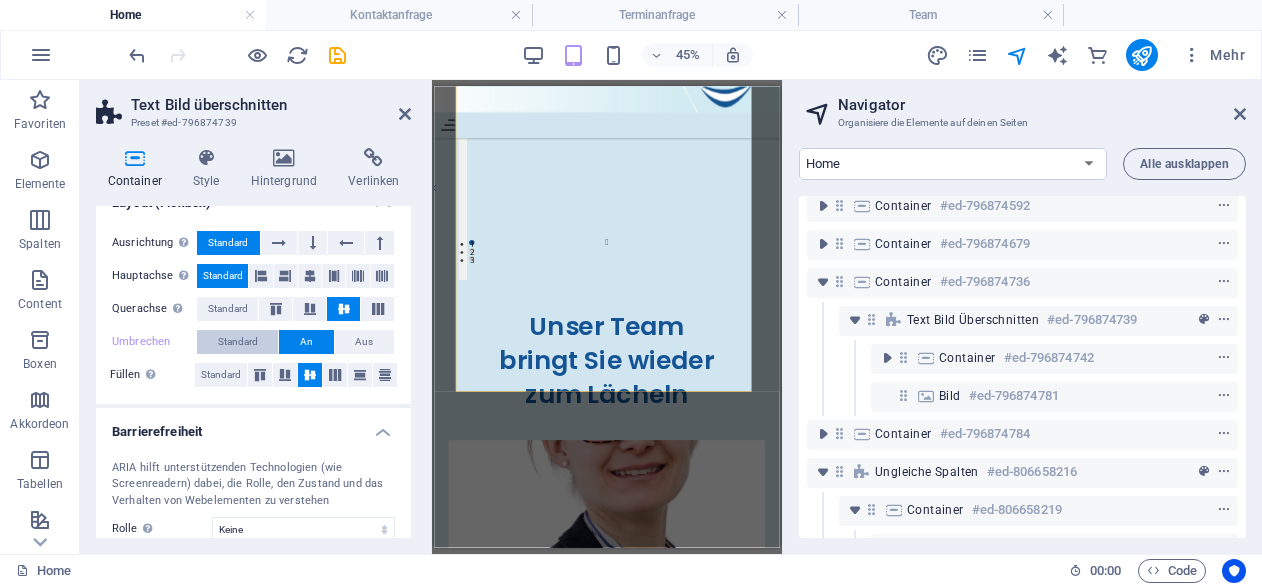 click on "Standard" at bounding box center (238, 342) 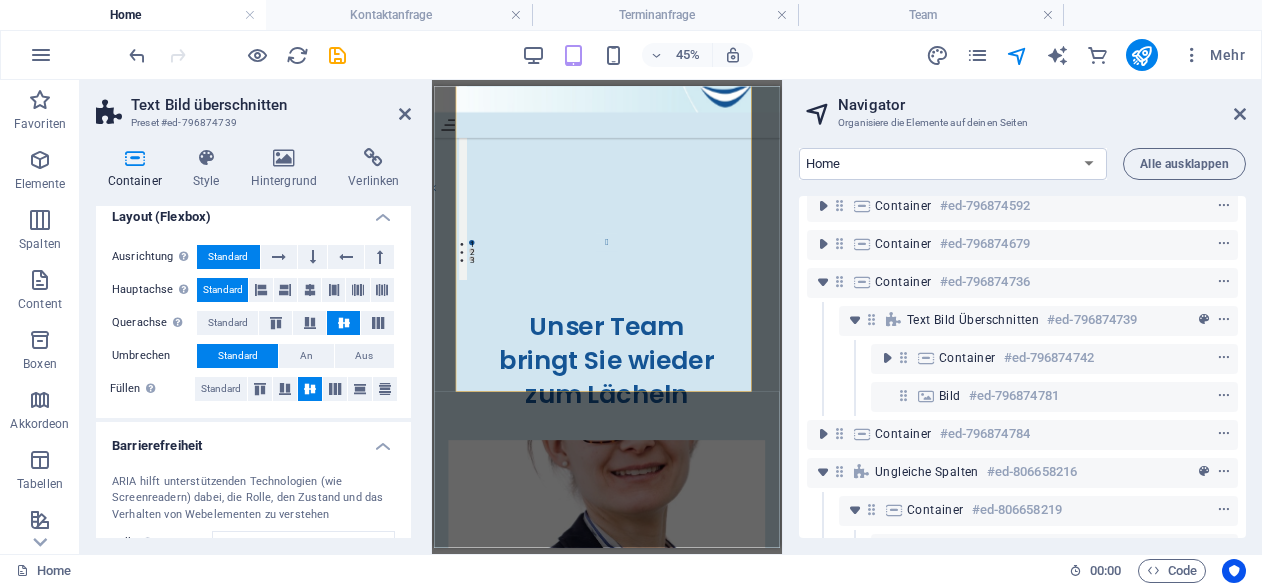 scroll, scrollTop: 315, scrollLeft: 0, axis: vertical 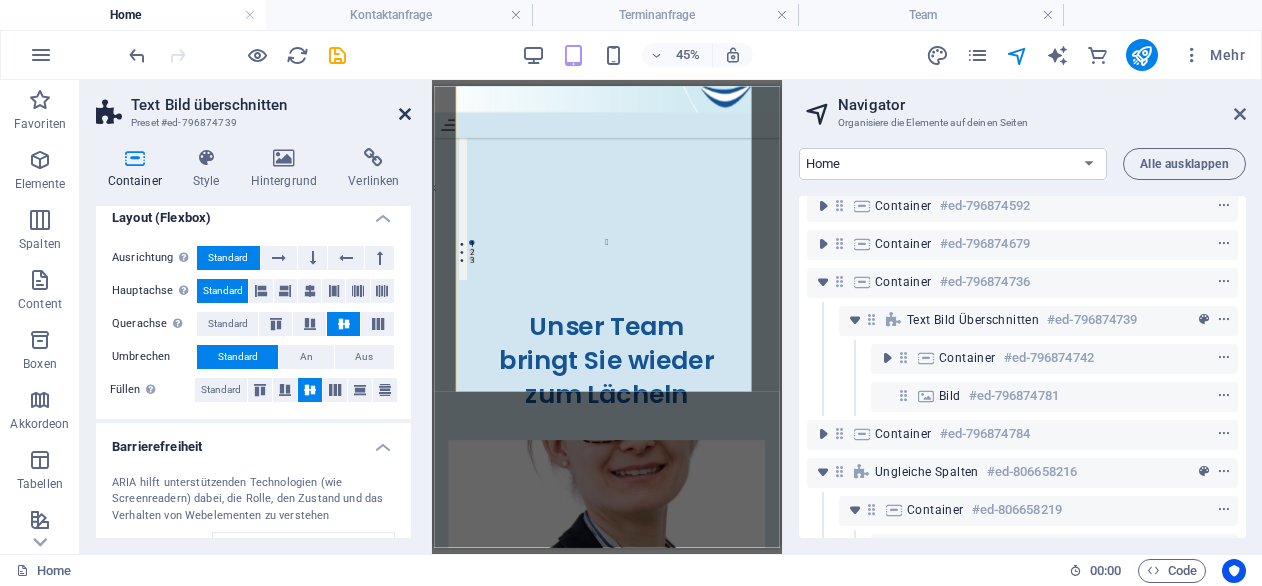click at bounding box center (405, 114) 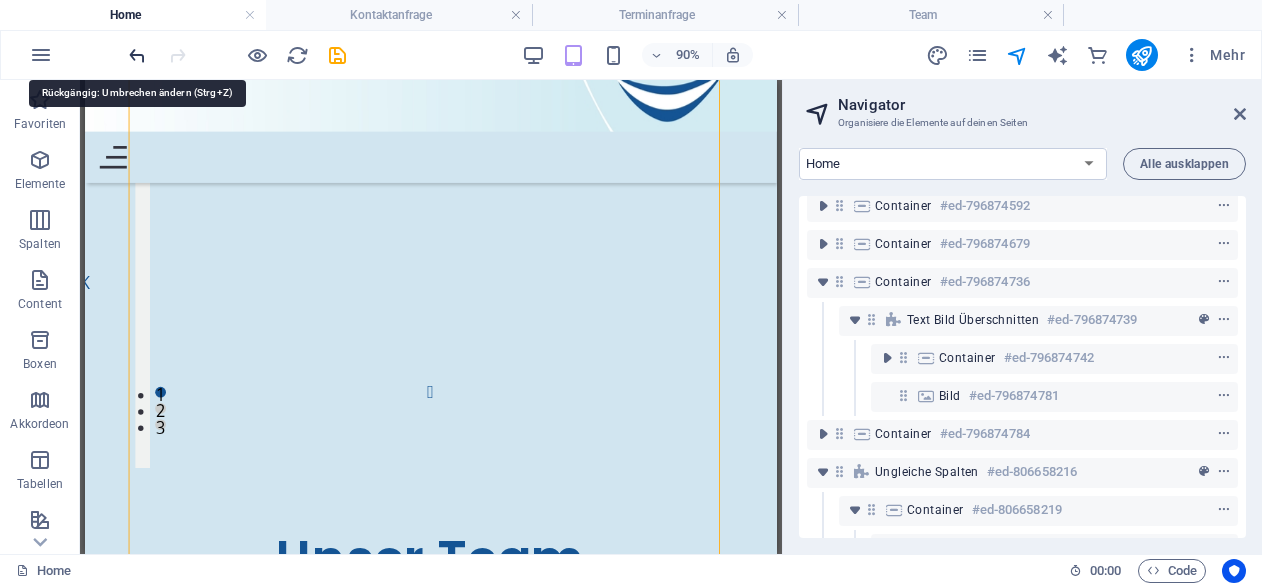 click at bounding box center (137, 55) 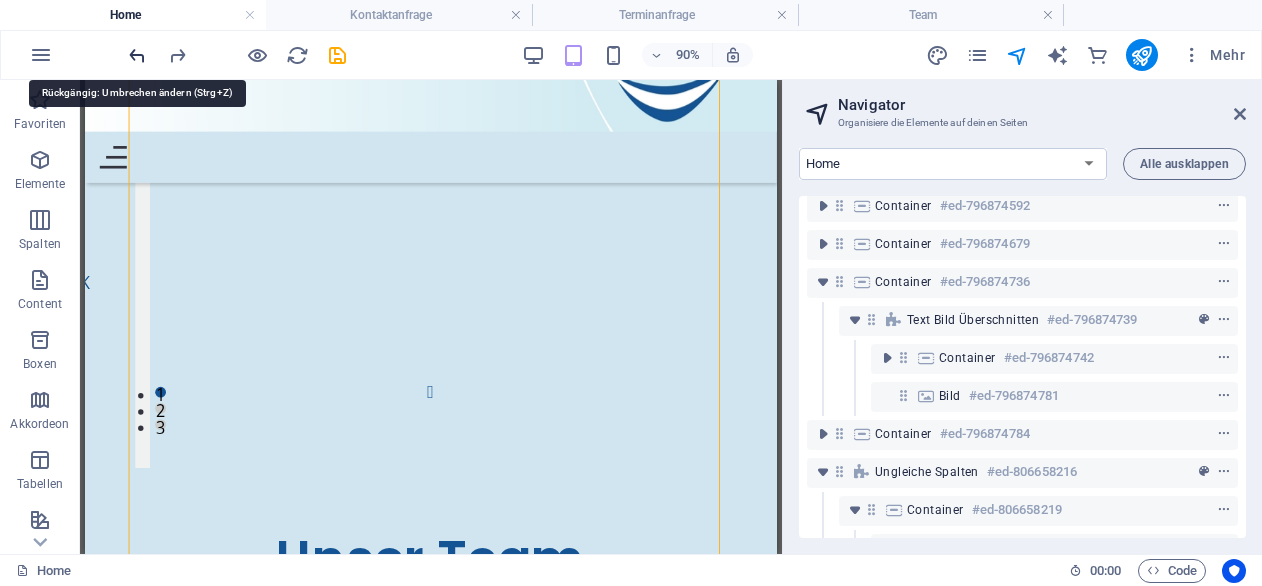 click at bounding box center (137, 55) 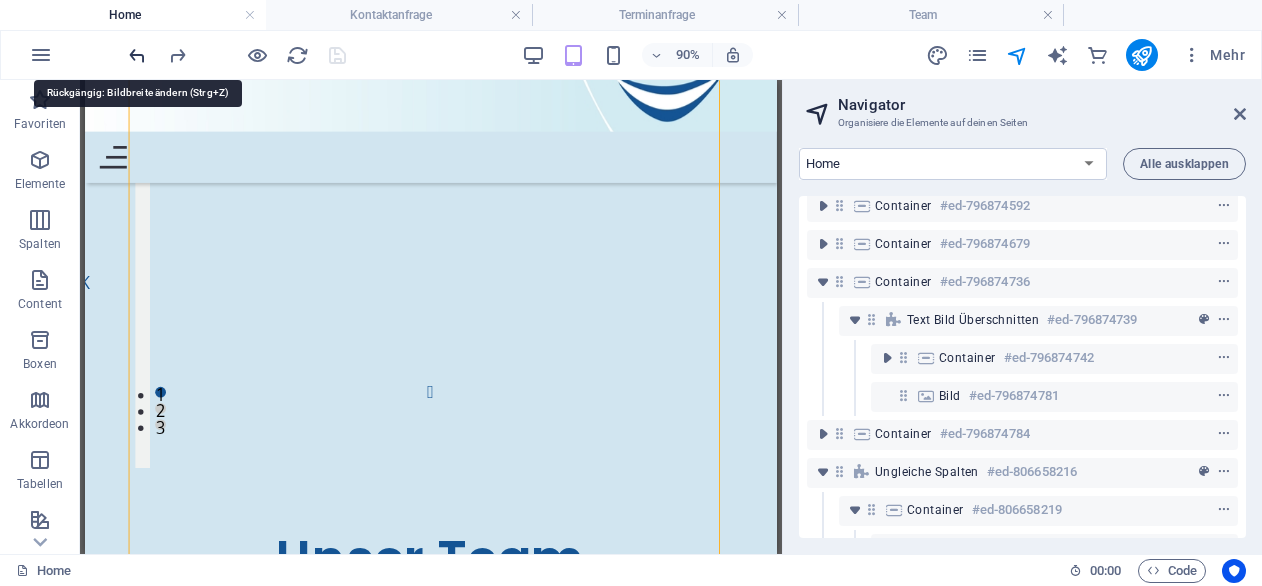 click at bounding box center (137, 55) 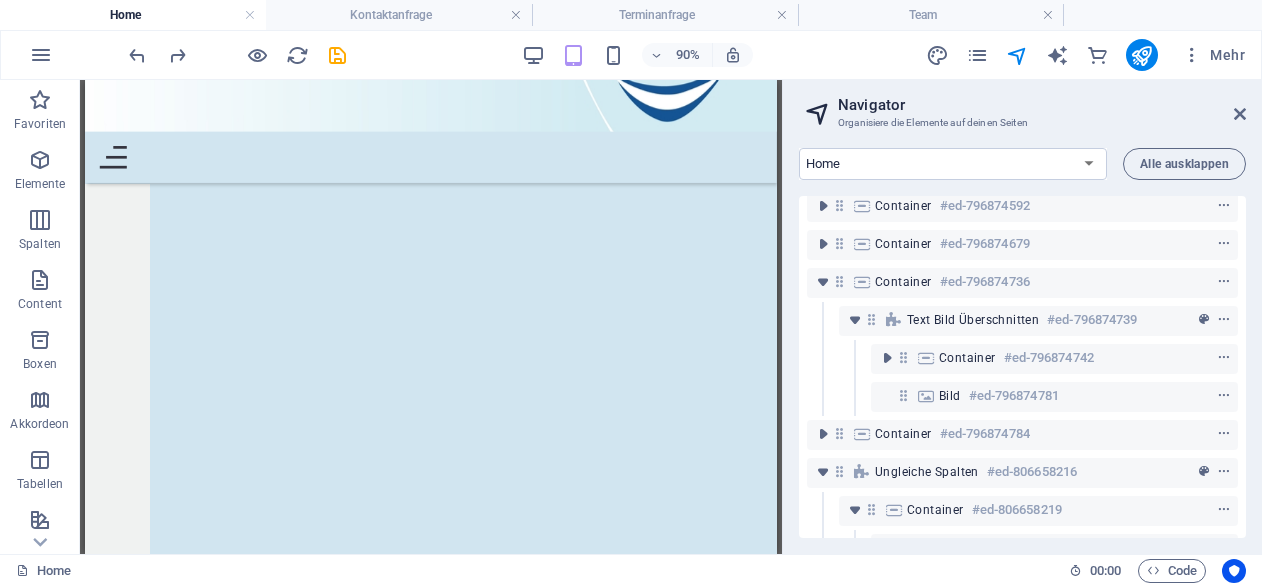 scroll, scrollTop: 6616, scrollLeft: 0, axis: vertical 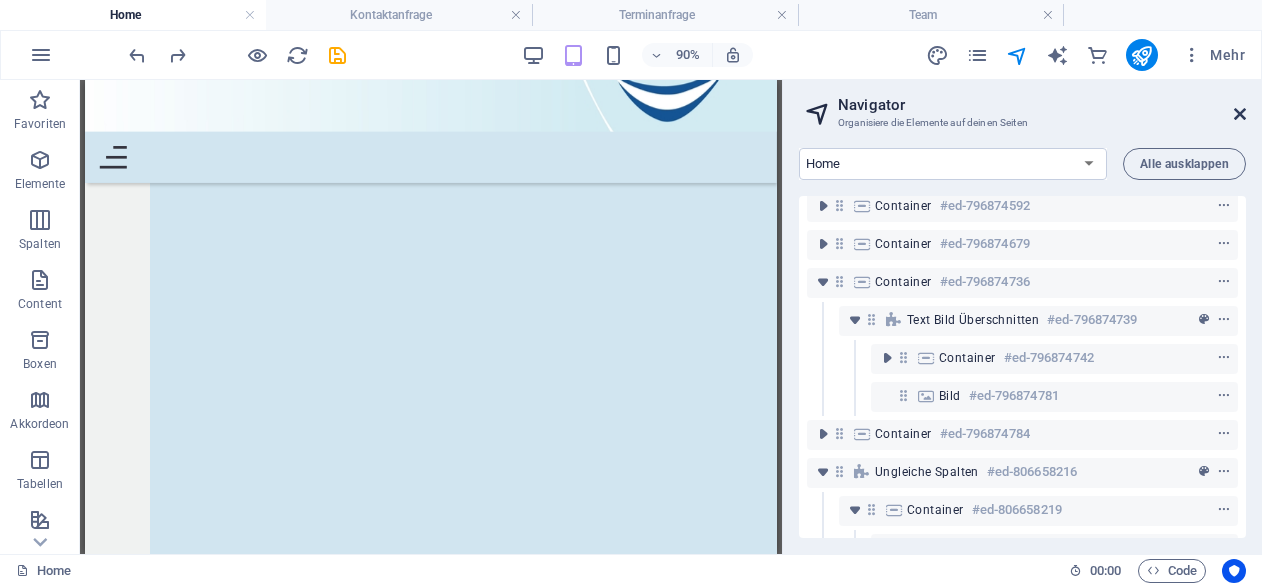 click at bounding box center (1240, 114) 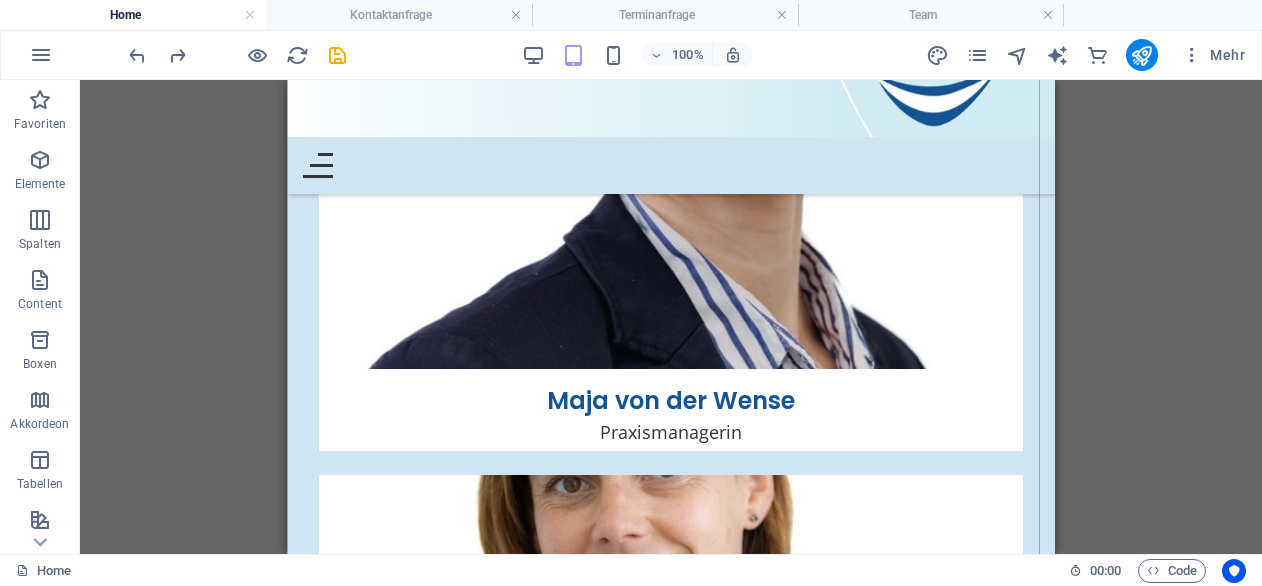scroll, scrollTop: 8190, scrollLeft: 0, axis: vertical 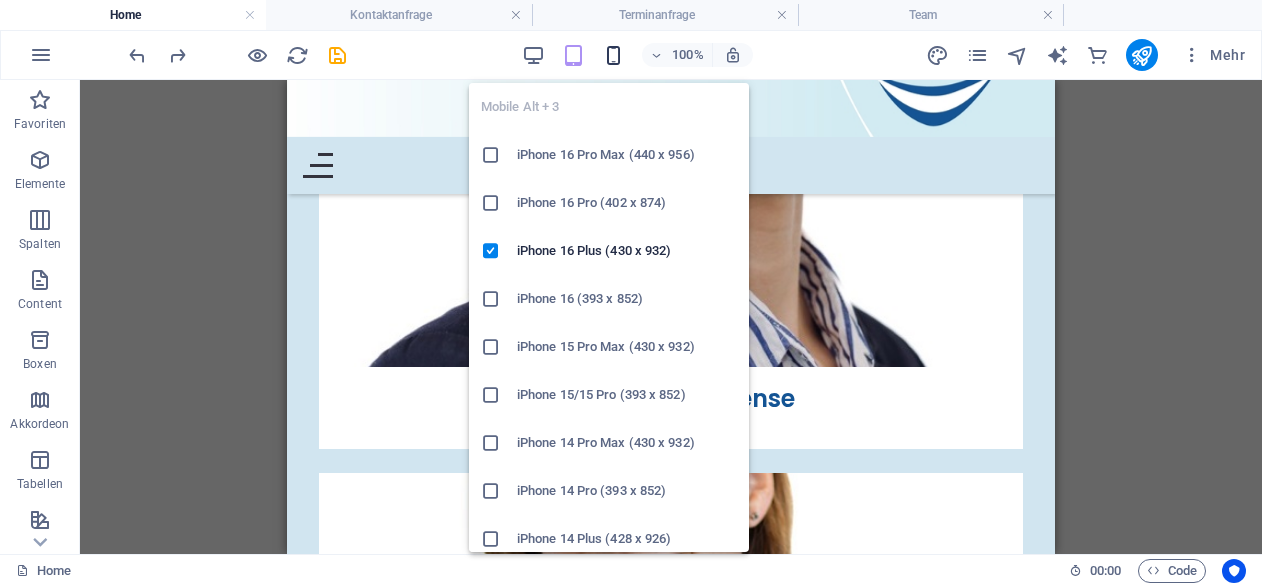 click at bounding box center (613, 55) 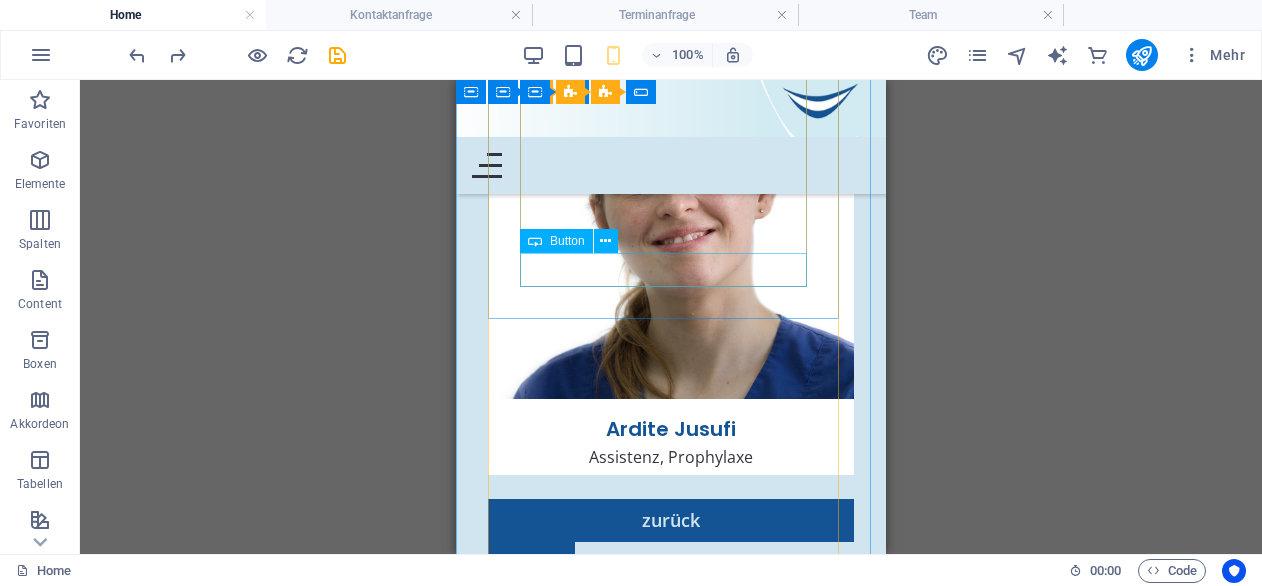 scroll, scrollTop: 9492, scrollLeft: 0, axis: vertical 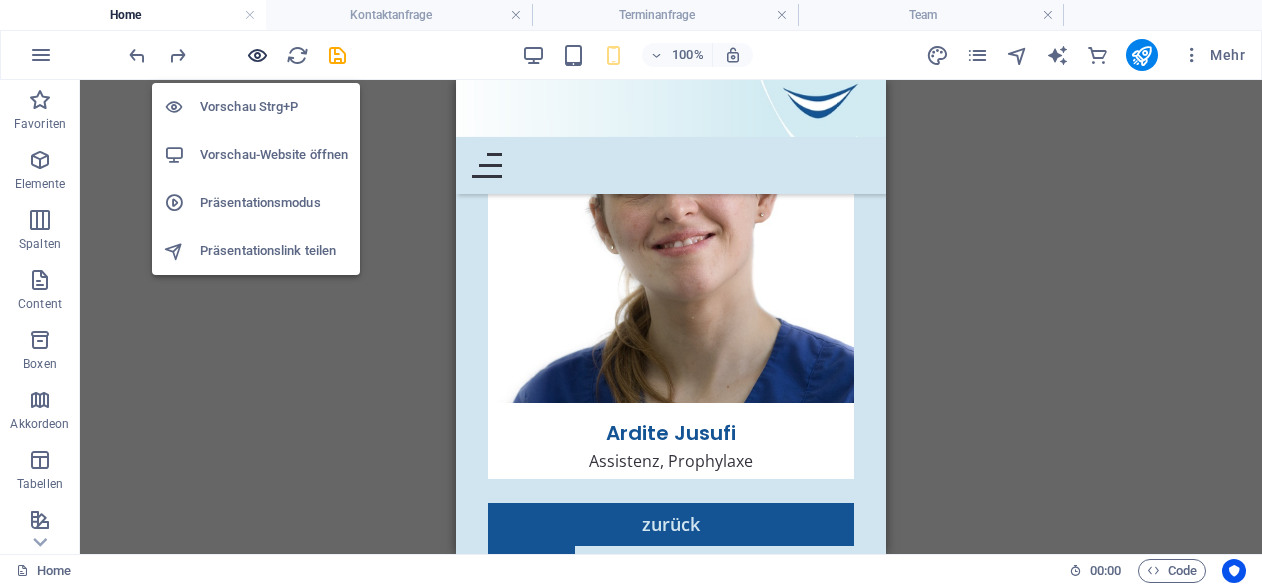 click at bounding box center [257, 55] 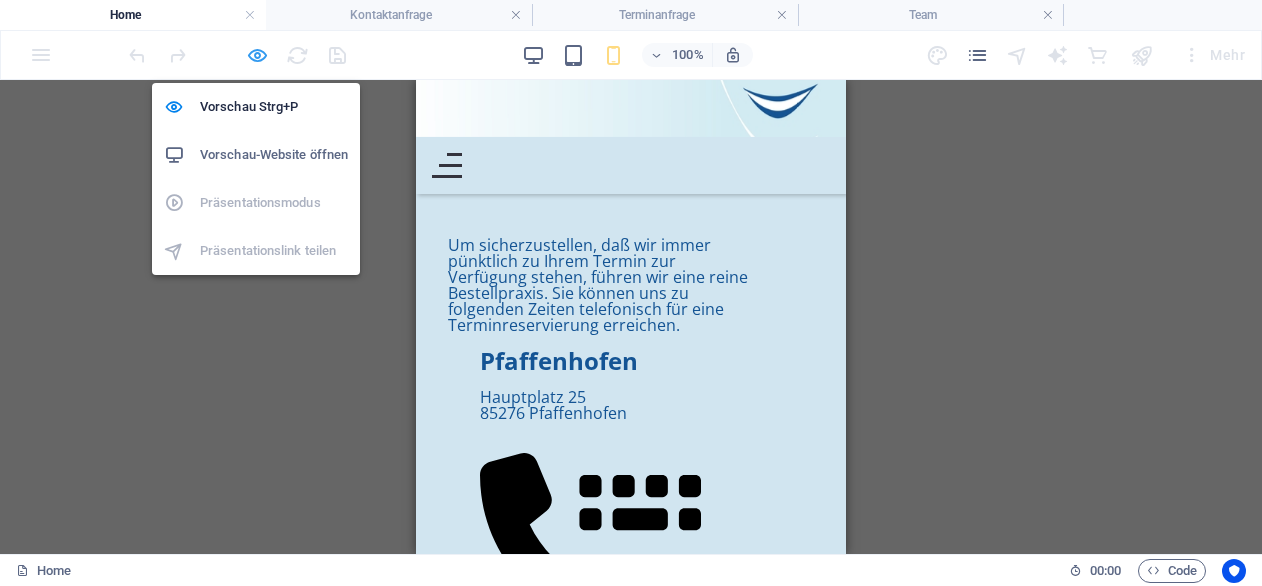 scroll, scrollTop: 7802, scrollLeft: 0, axis: vertical 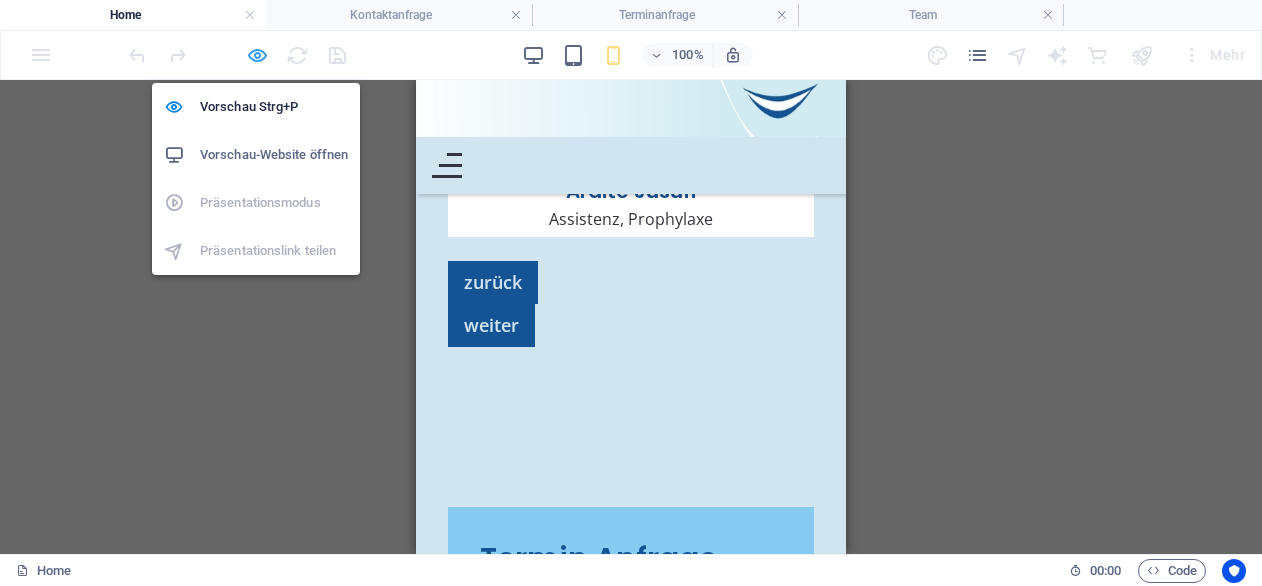 click at bounding box center [257, 55] 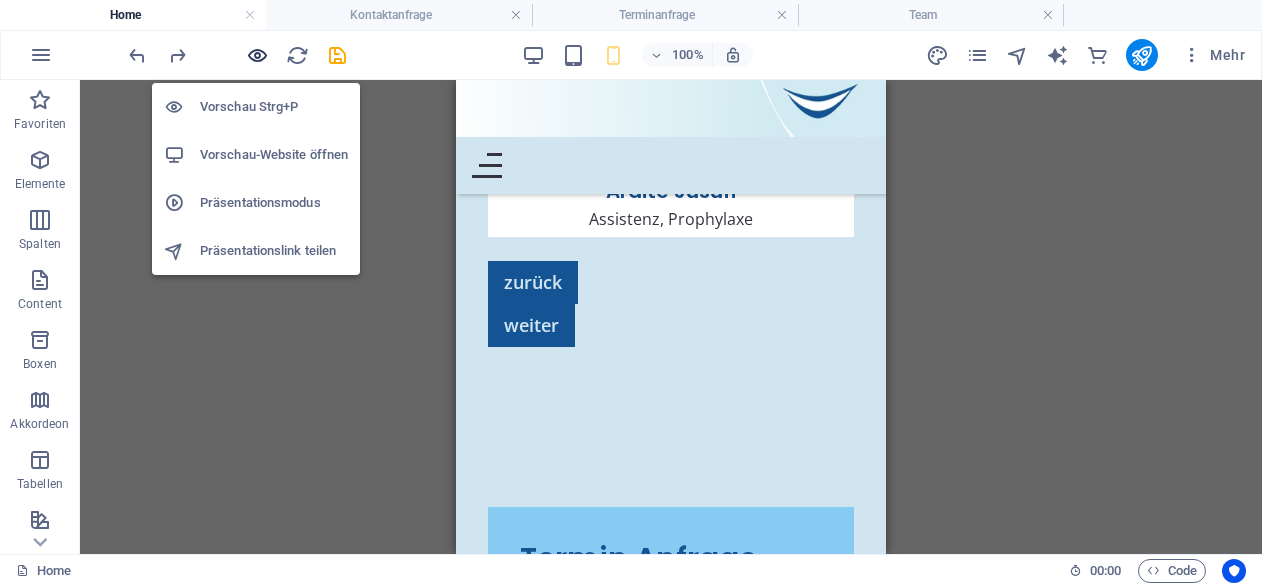 scroll, scrollTop: 9492, scrollLeft: 0, axis: vertical 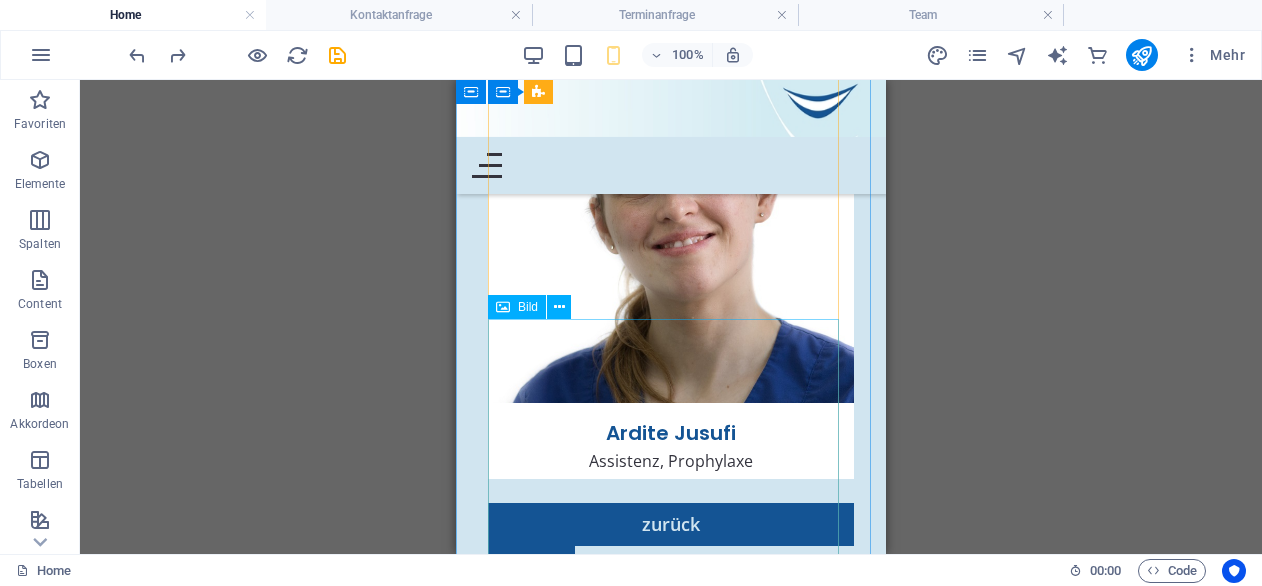 click at bounding box center (671, 1964) 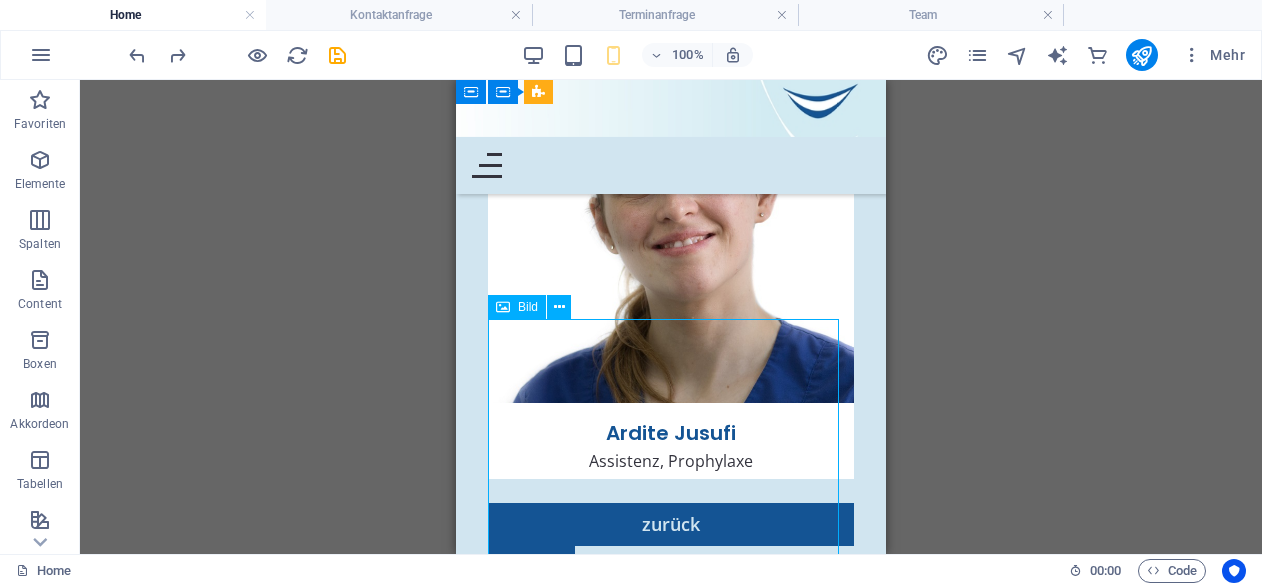 click at bounding box center (671, 1964) 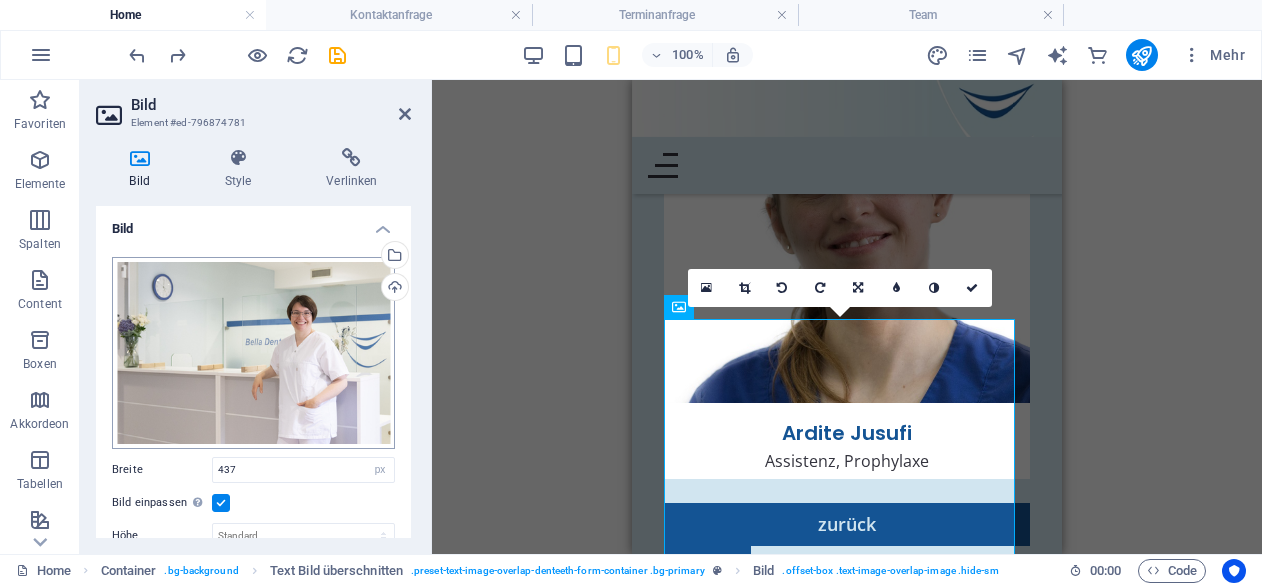 scroll, scrollTop: 0, scrollLeft: 0, axis: both 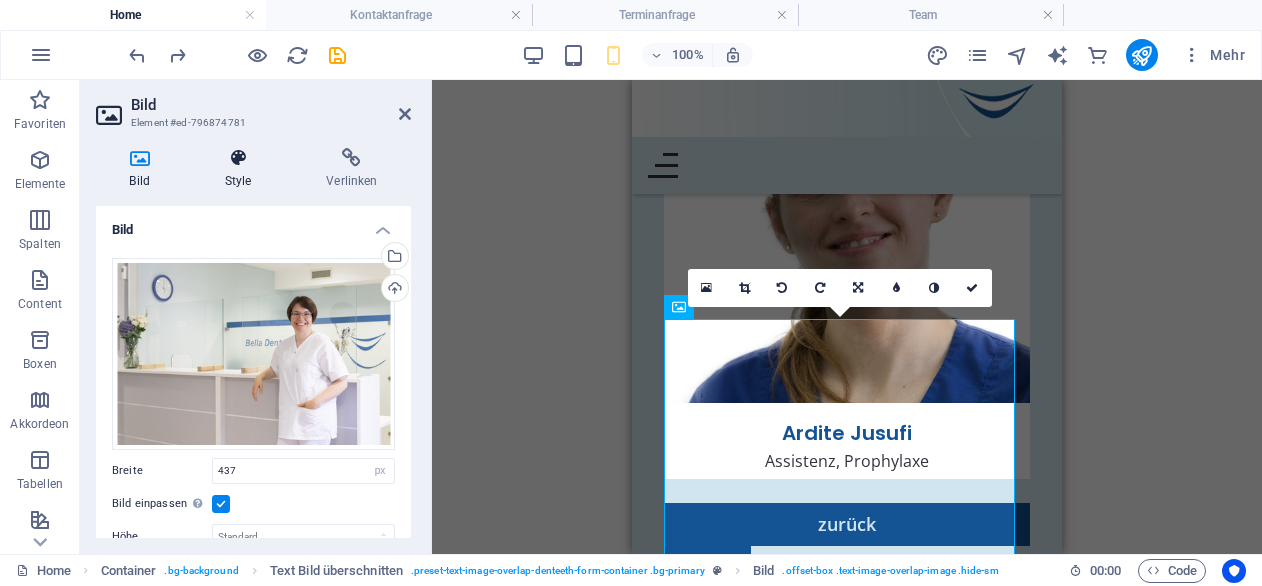 click on "Style" at bounding box center [242, 169] 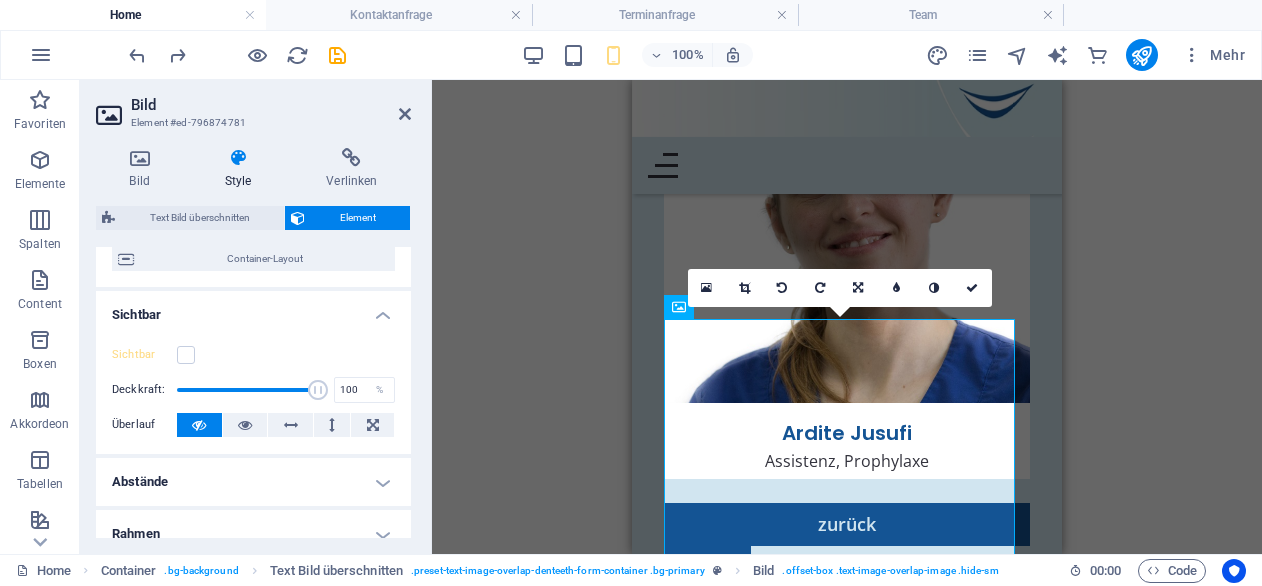 scroll, scrollTop: 191, scrollLeft: 0, axis: vertical 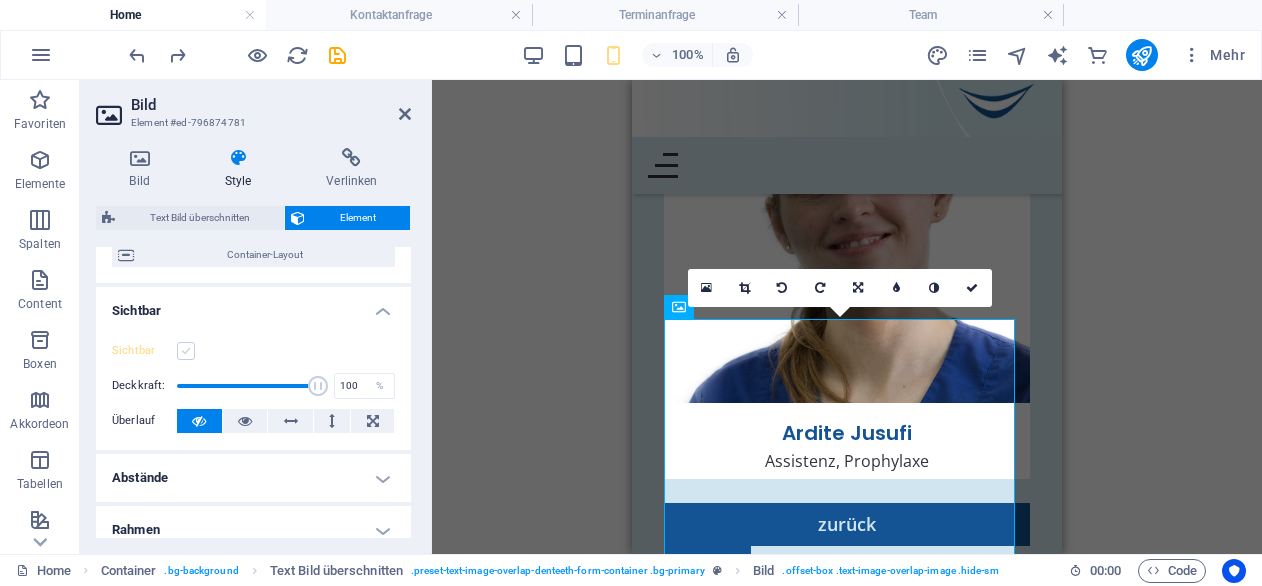 click at bounding box center [186, 351] 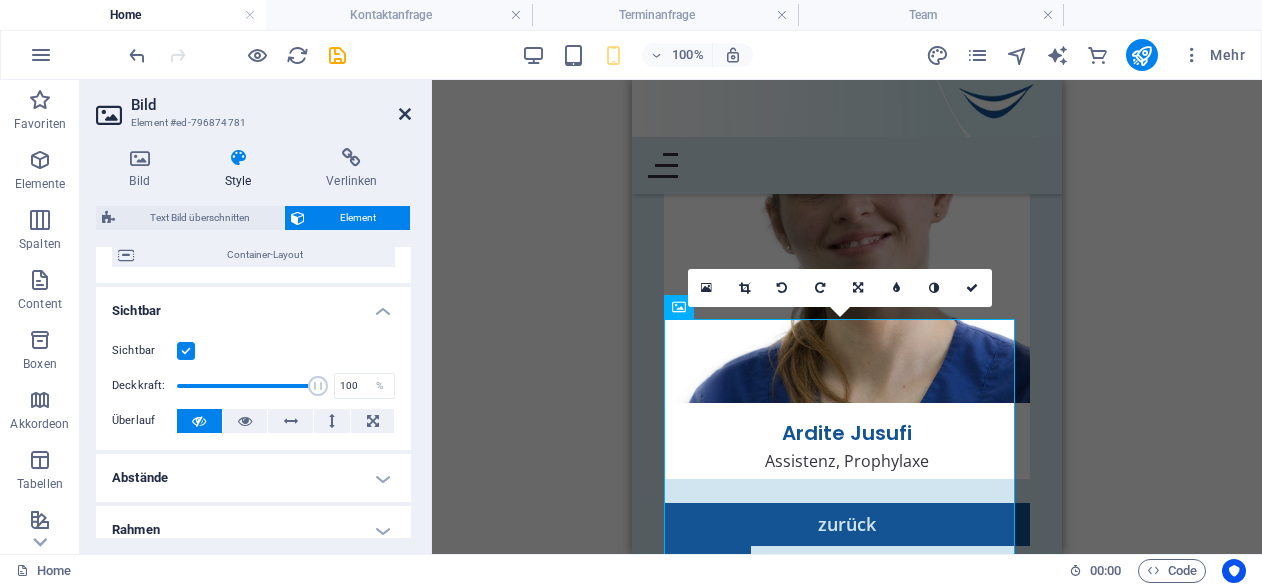 click at bounding box center (405, 114) 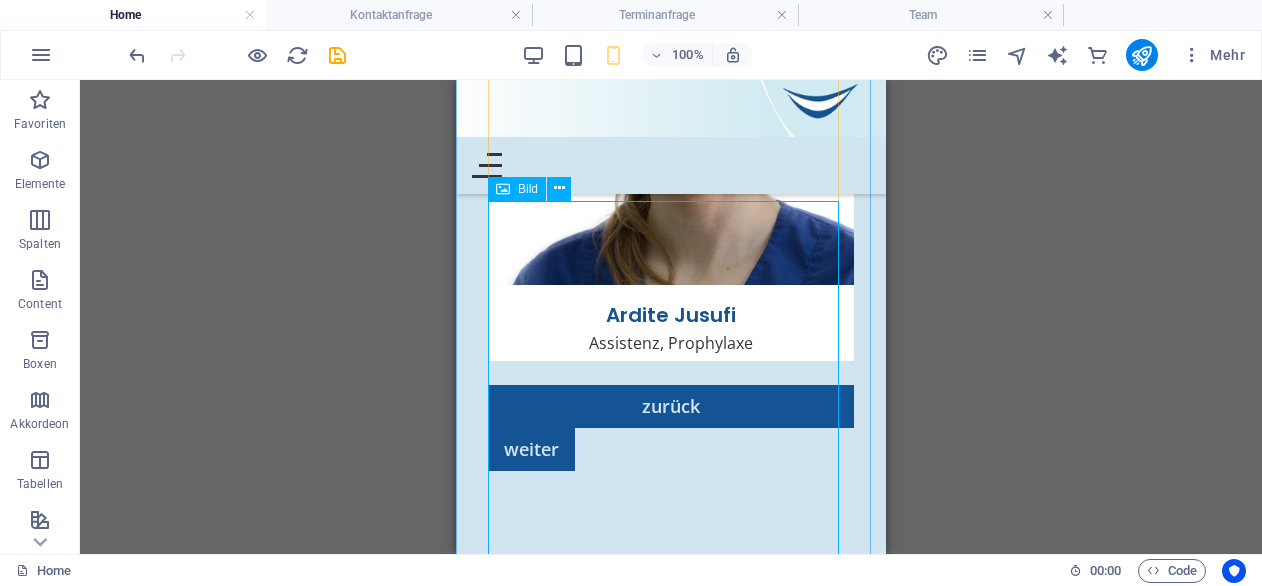 scroll, scrollTop: 9612, scrollLeft: 0, axis: vertical 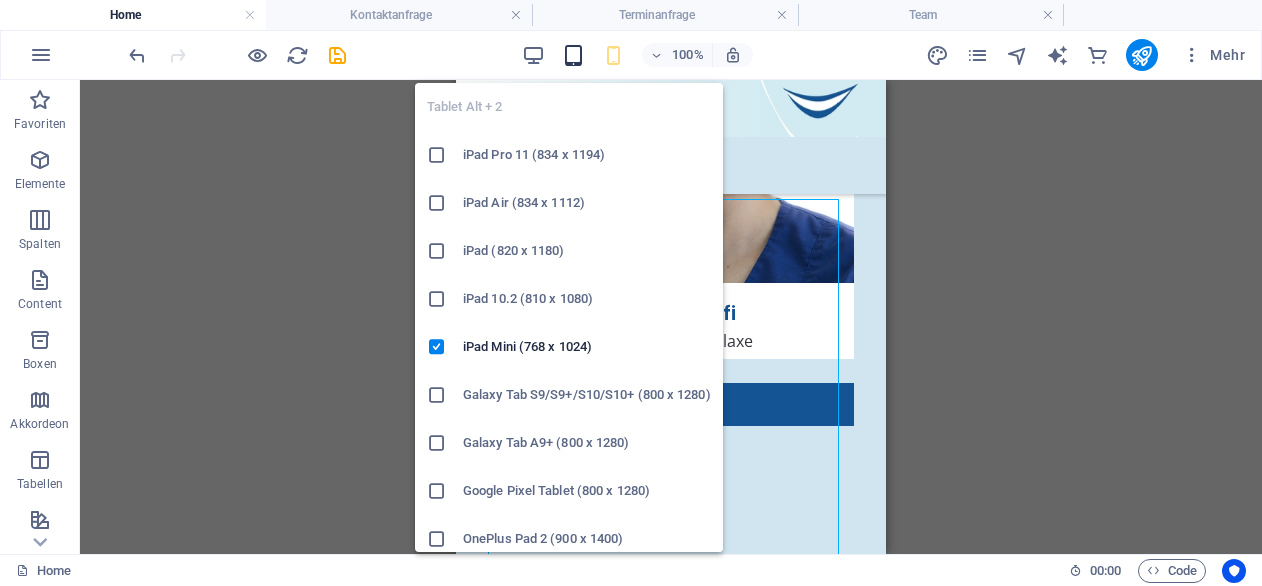 click at bounding box center (573, 55) 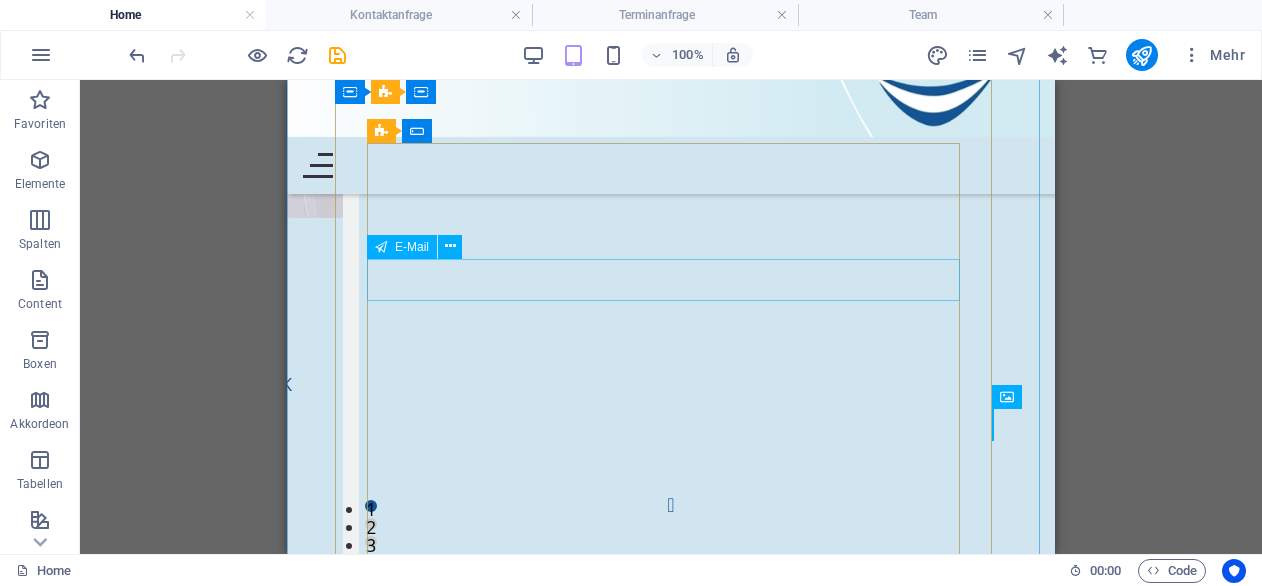 scroll, scrollTop: 7260, scrollLeft: 0, axis: vertical 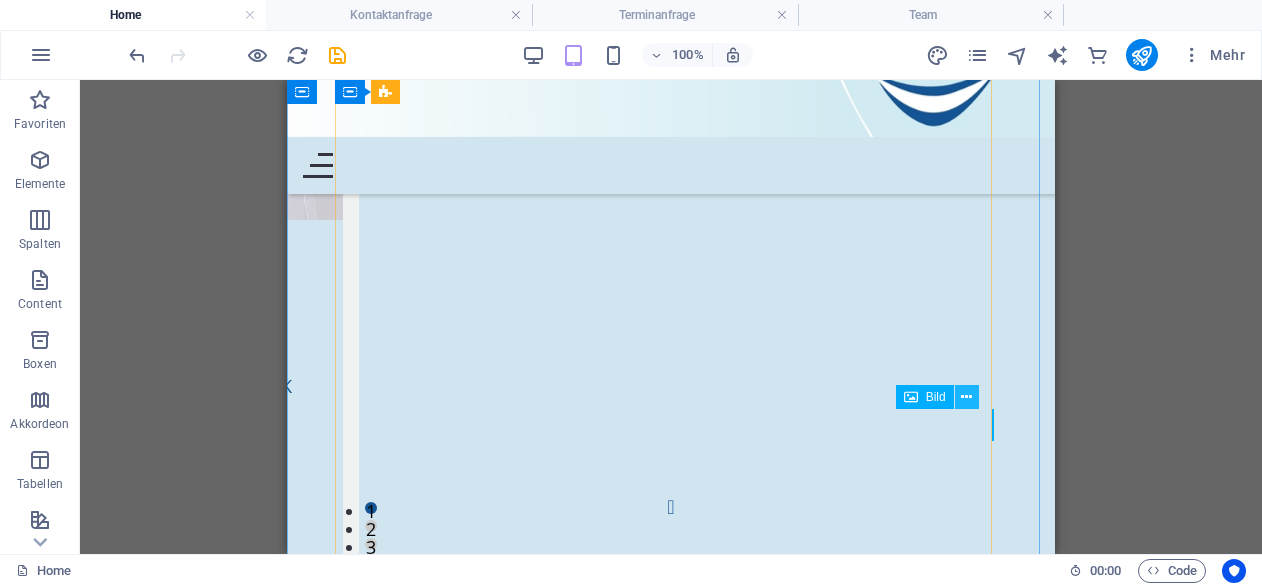 click at bounding box center (966, 397) 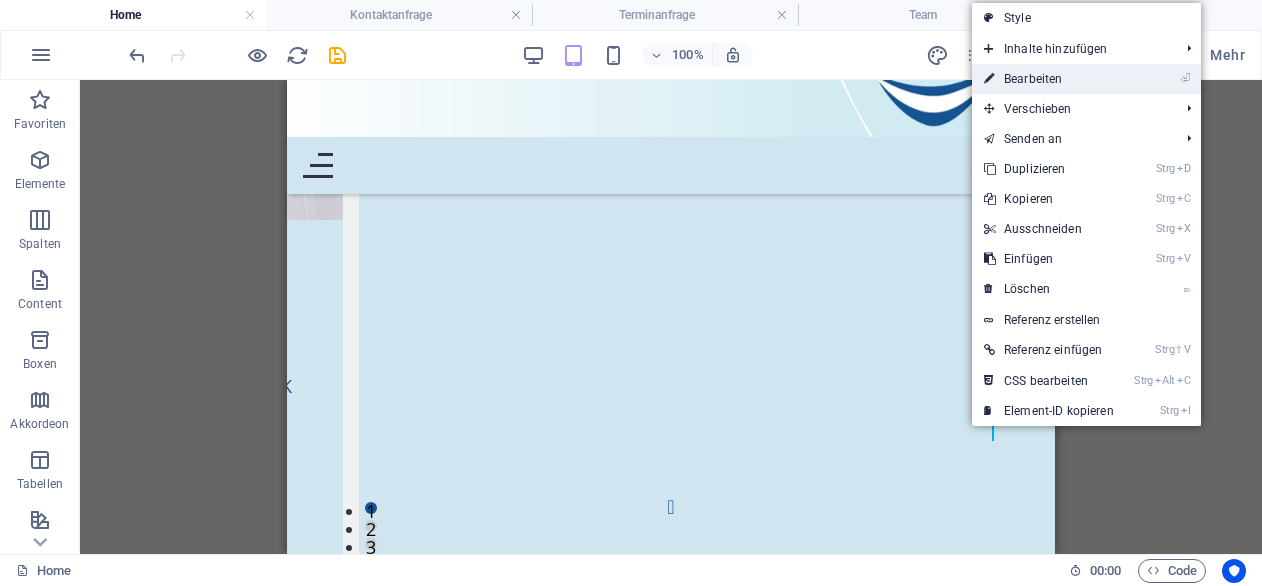 click on "⏎  Bearbeiten" at bounding box center [1049, 79] 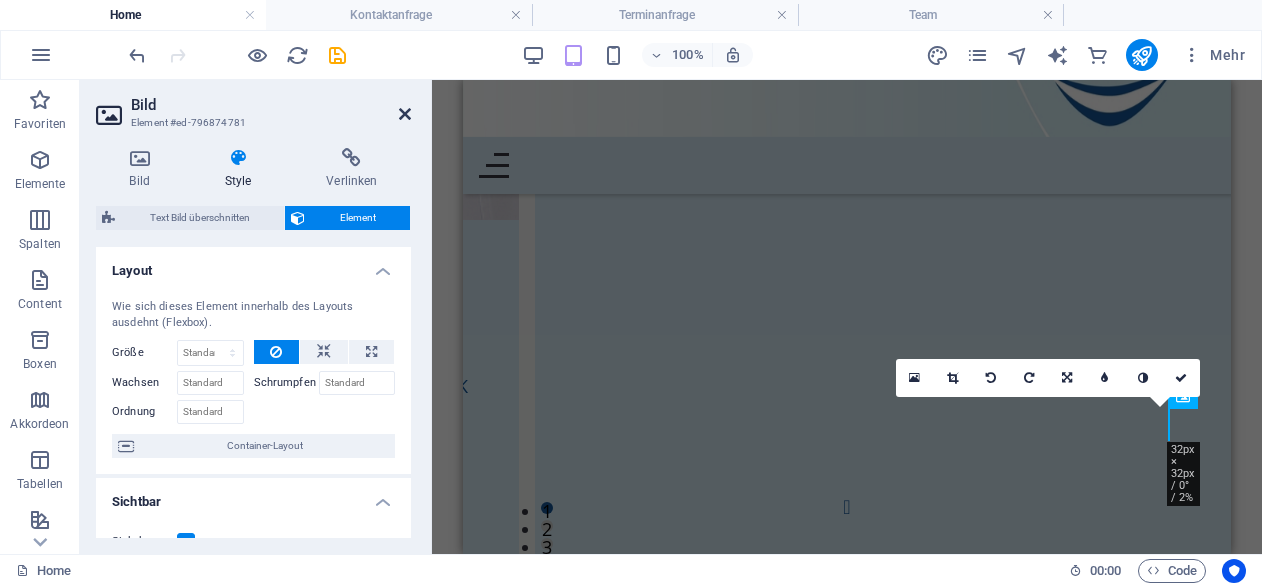 click at bounding box center [405, 114] 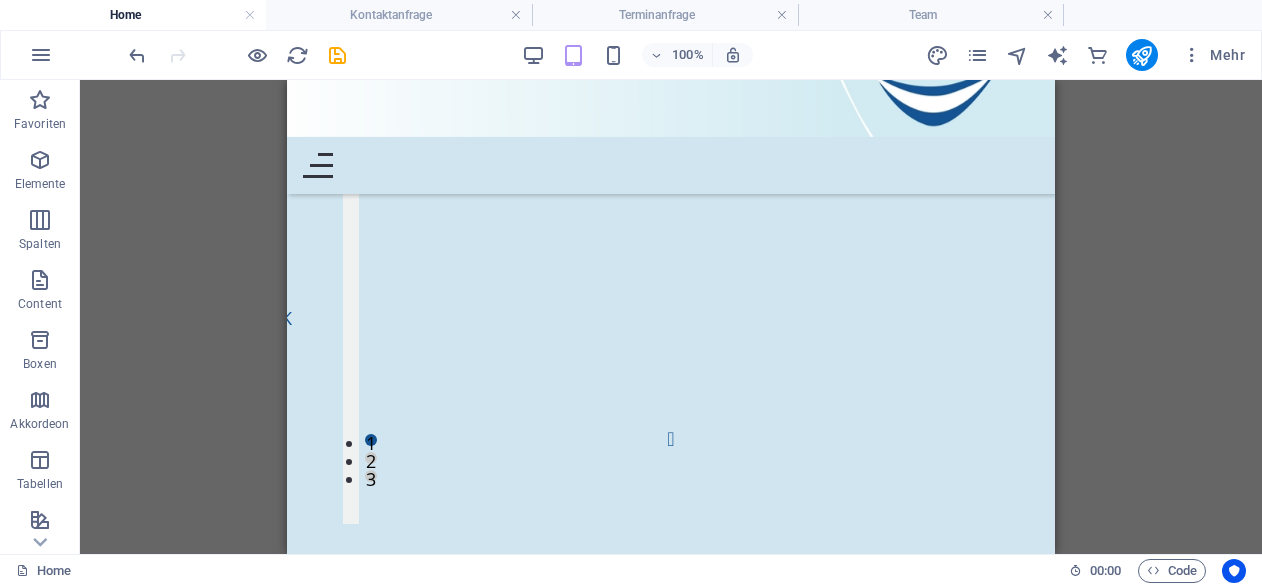 scroll, scrollTop: 7330, scrollLeft: 0, axis: vertical 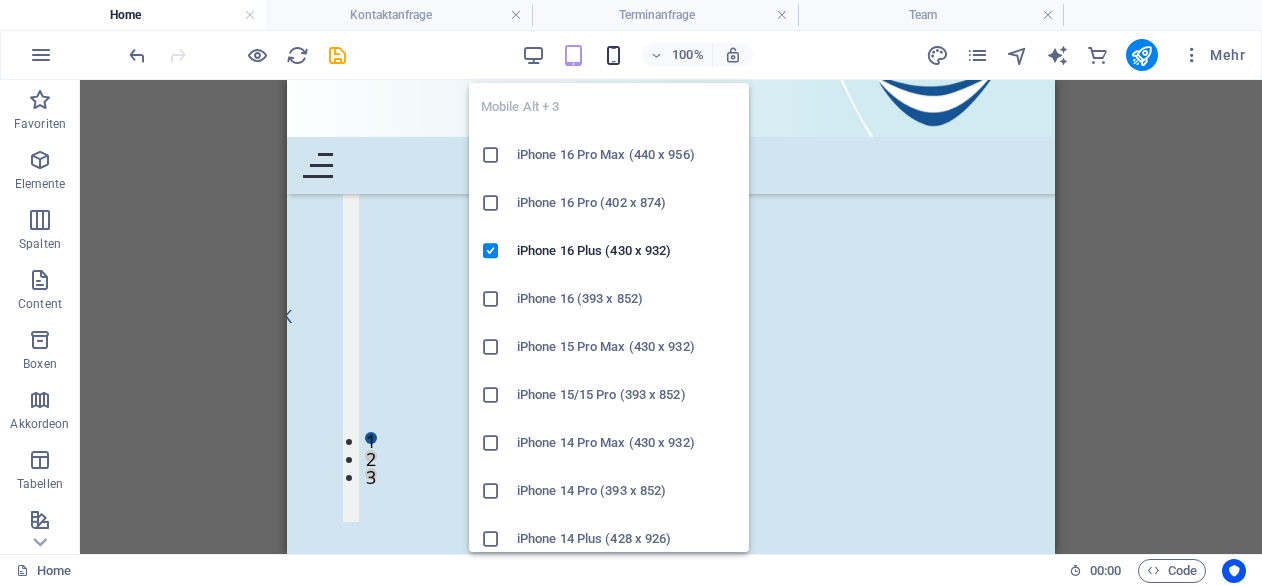 click at bounding box center [613, 55] 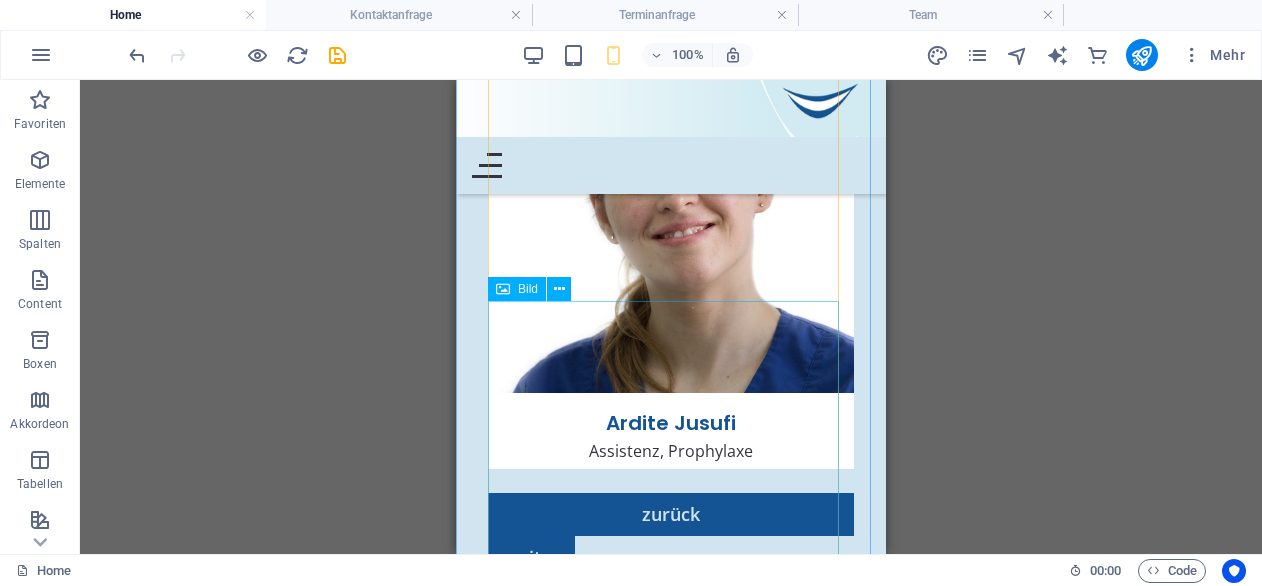 scroll, scrollTop: 9501, scrollLeft: 0, axis: vertical 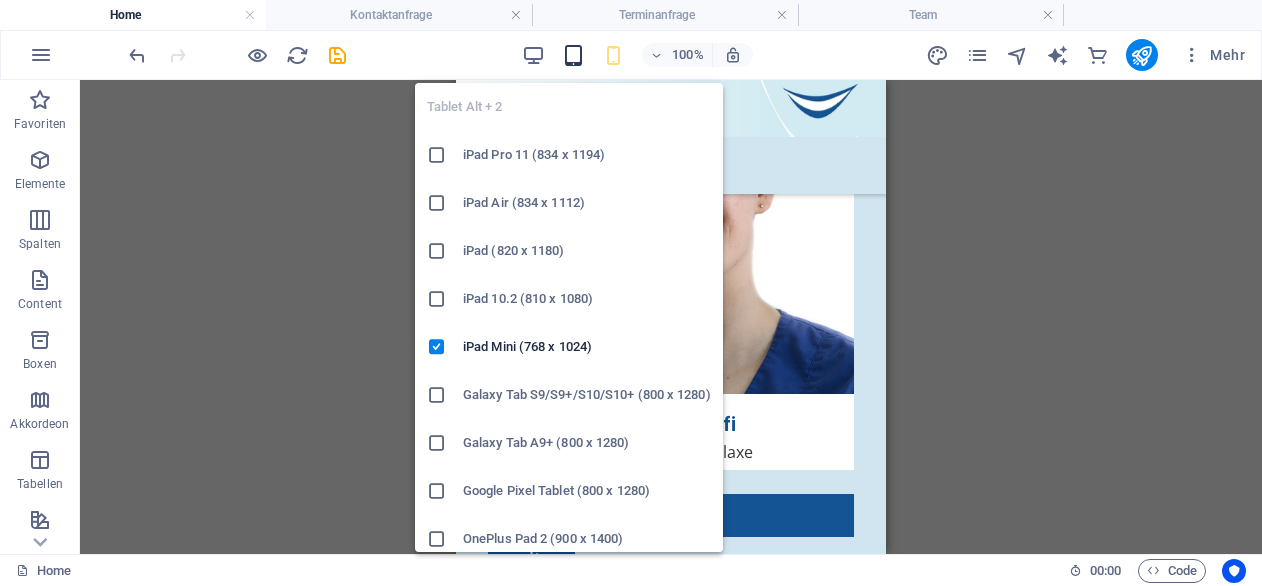 click at bounding box center (573, 55) 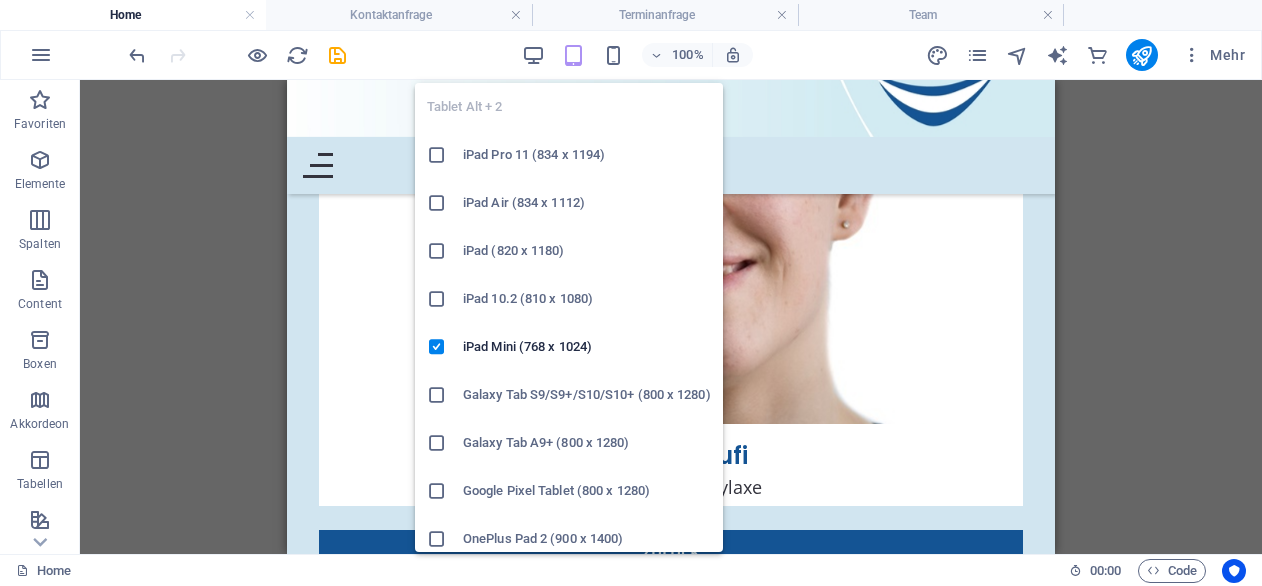 scroll, scrollTop: 9236, scrollLeft: 0, axis: vertical 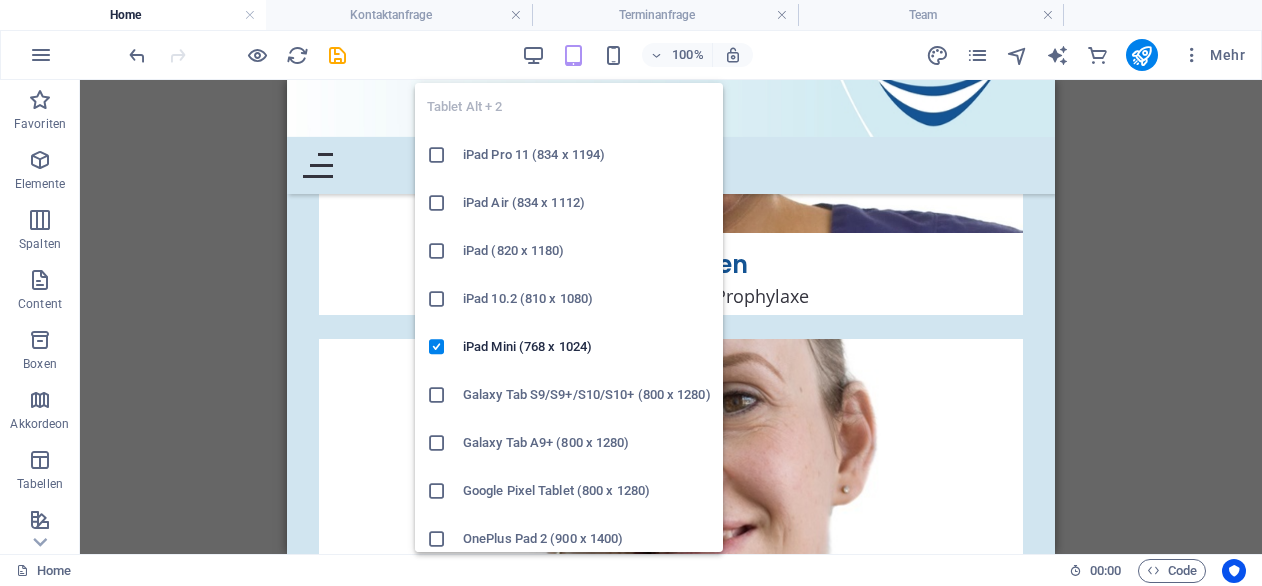 click at bounding box center (437, 299) 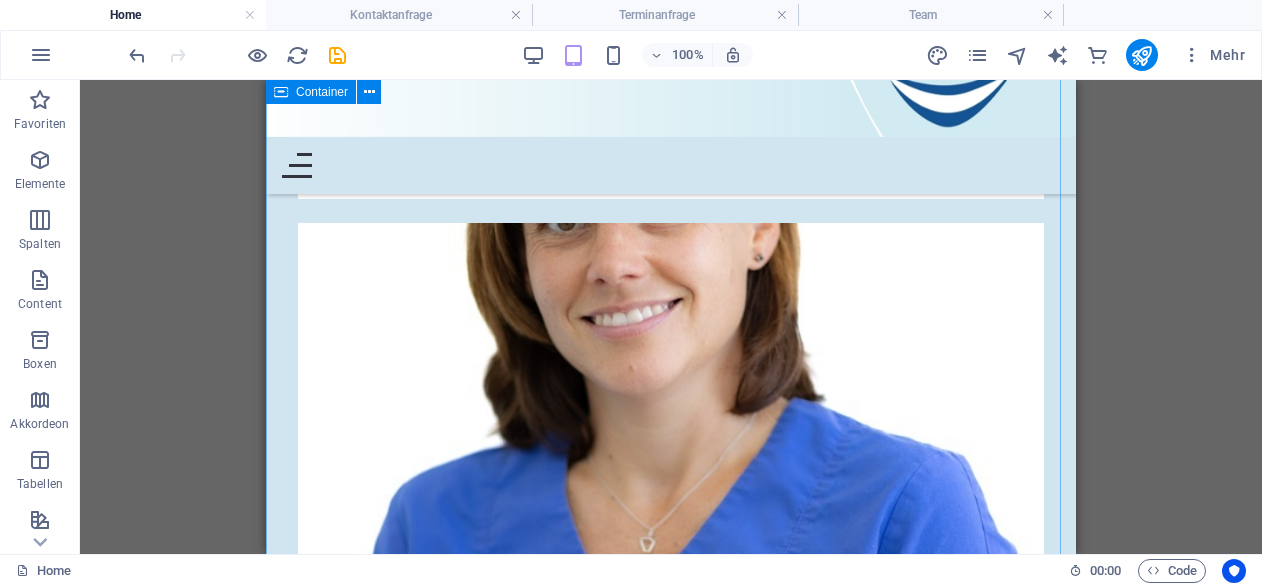 scroll, scrollTop: 8365, scrollLeft: 0, axis: vertical 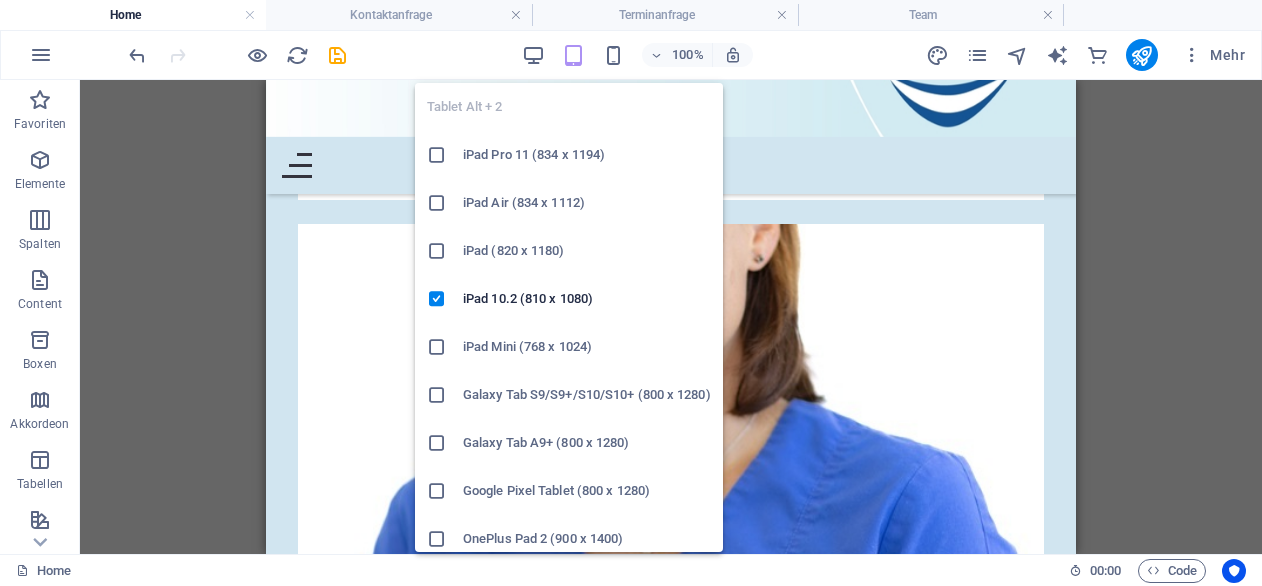 click on "iPad Mini (768 x 1024)" at bounding box center (587, 347) 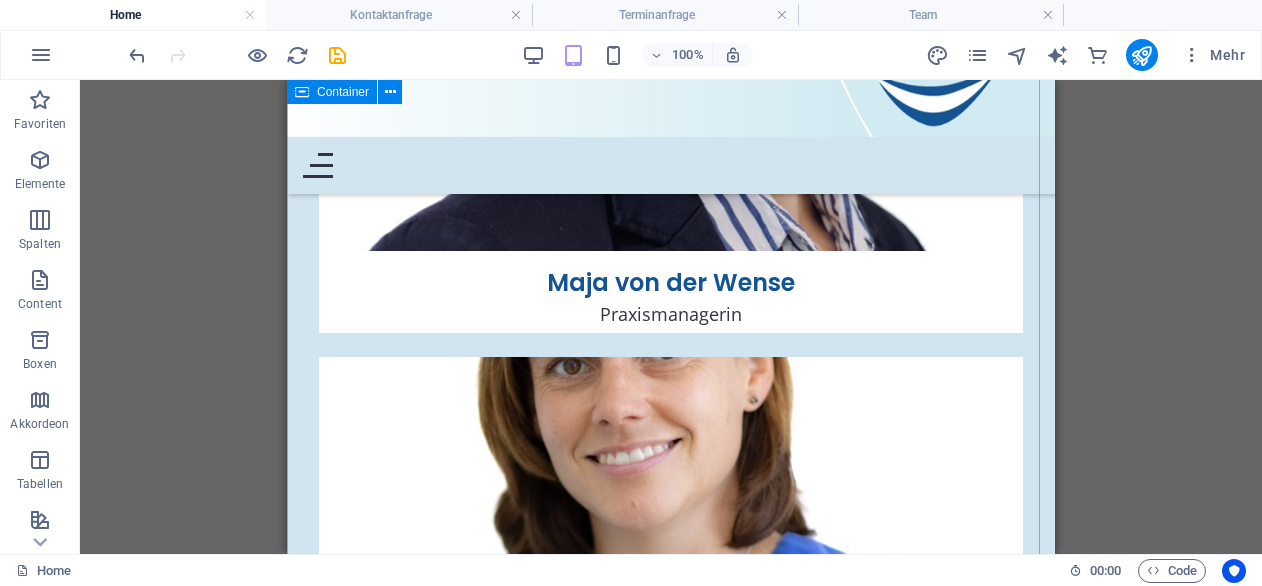 scroll, scrollTop: 8380, scrollLeft: 0, axis: vertical 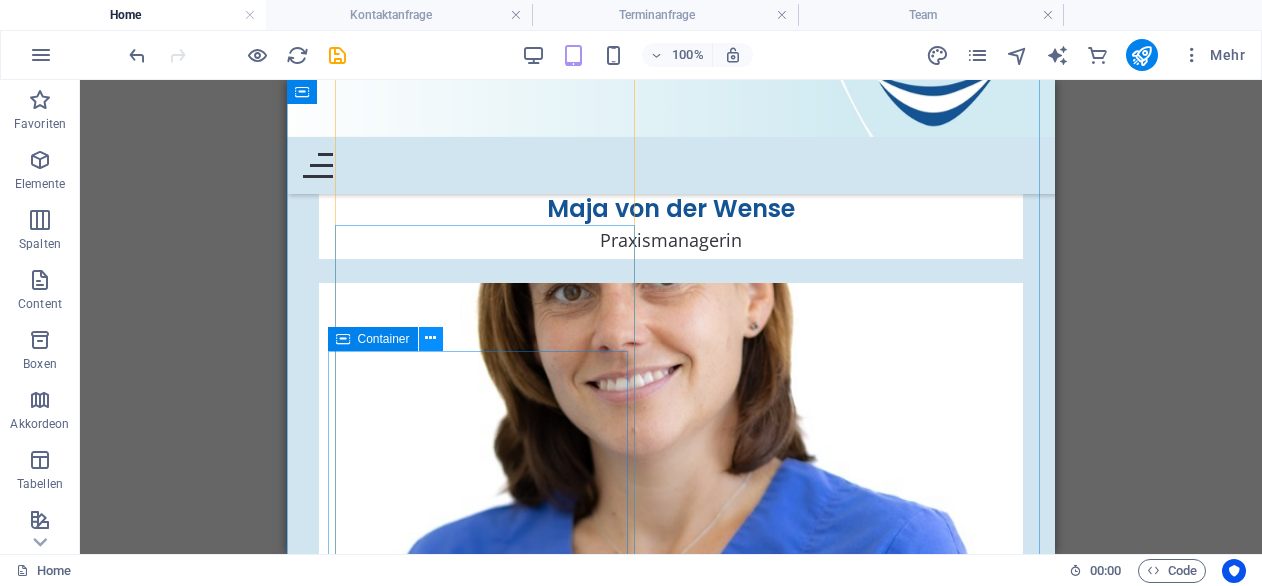 click at bounding box center (430, 338) 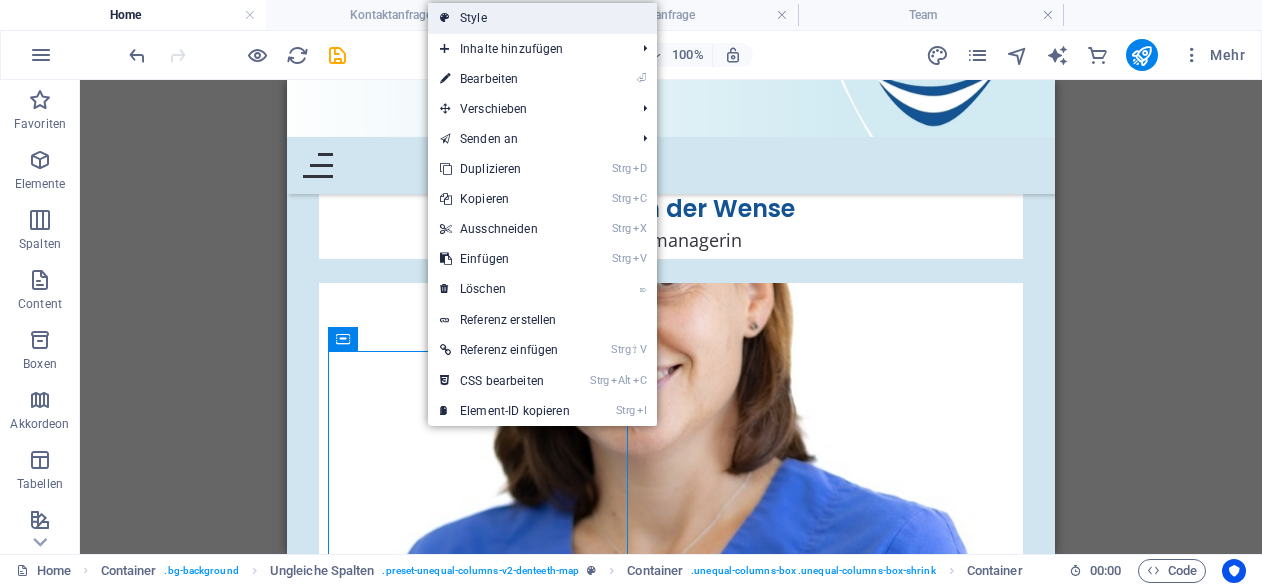 click on "Style" at bounding box center [542, 18] 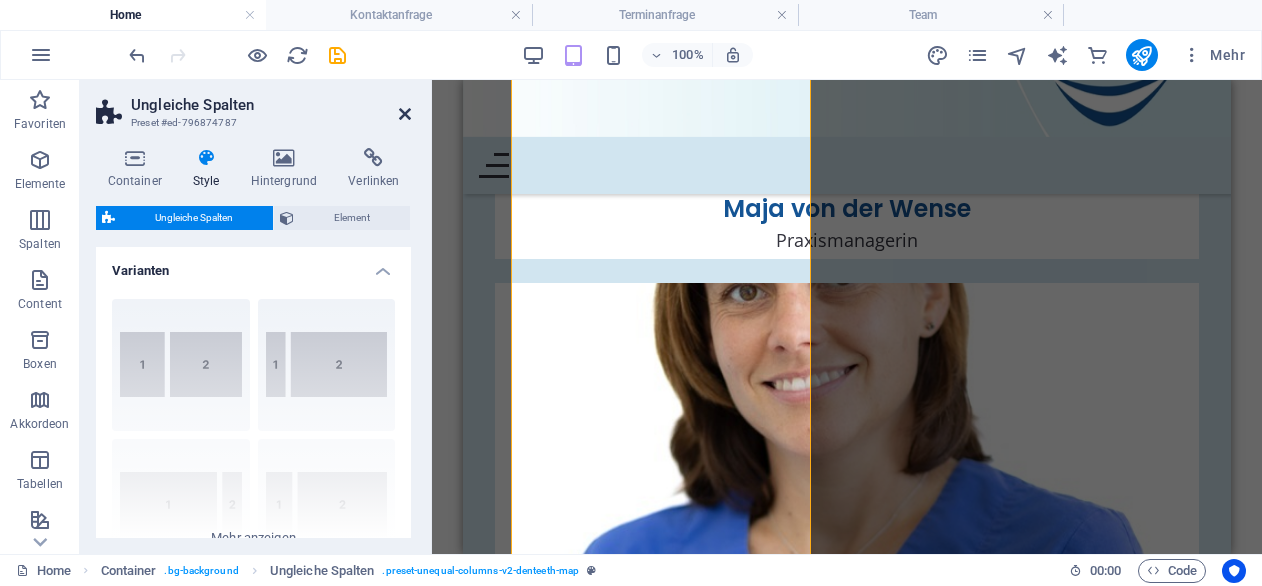 click at bounding box center [405, 114] 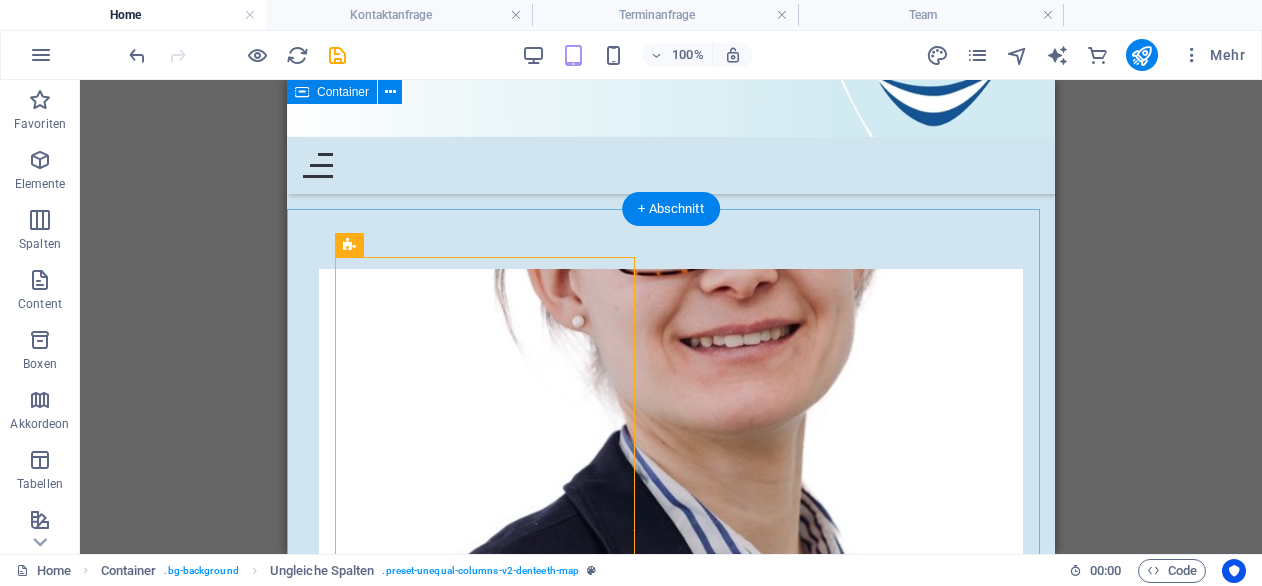 scroll, scrollTop: 7936, scrollLeft: 0, axis: vertical 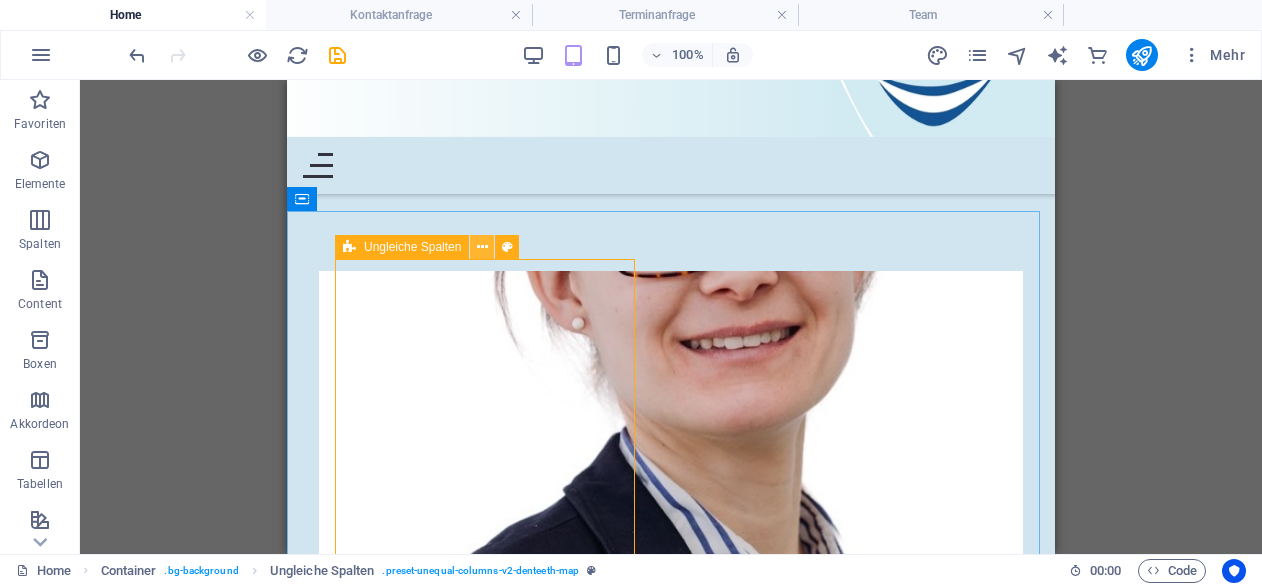 click at bounding box center [482, 247] 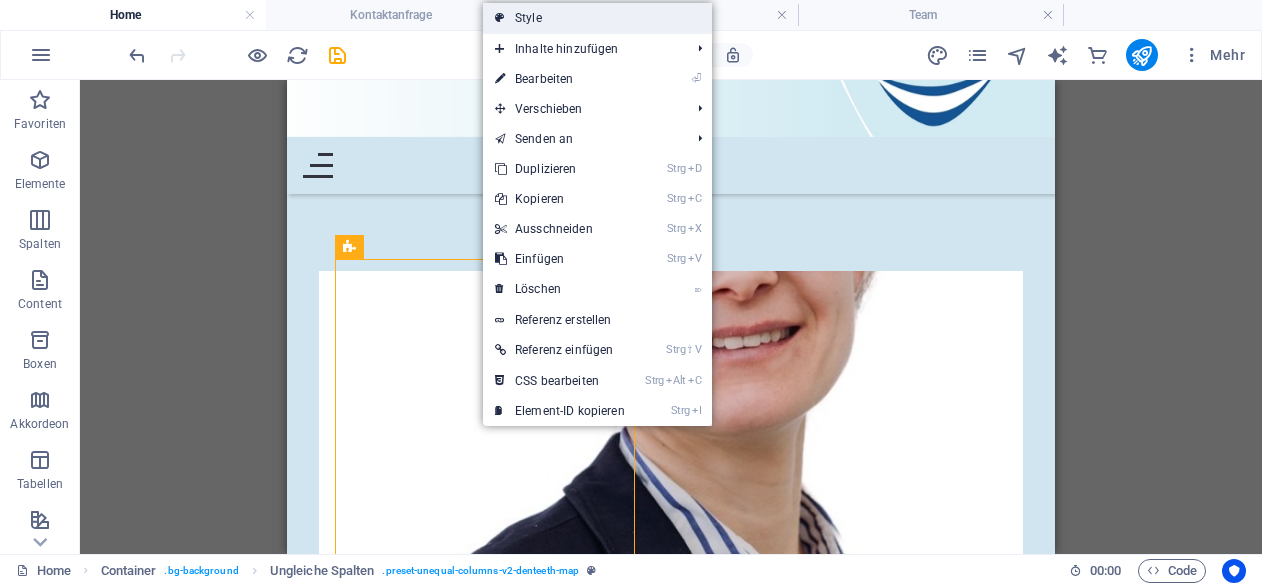 click on "Style" at bounding box center (597, 18) 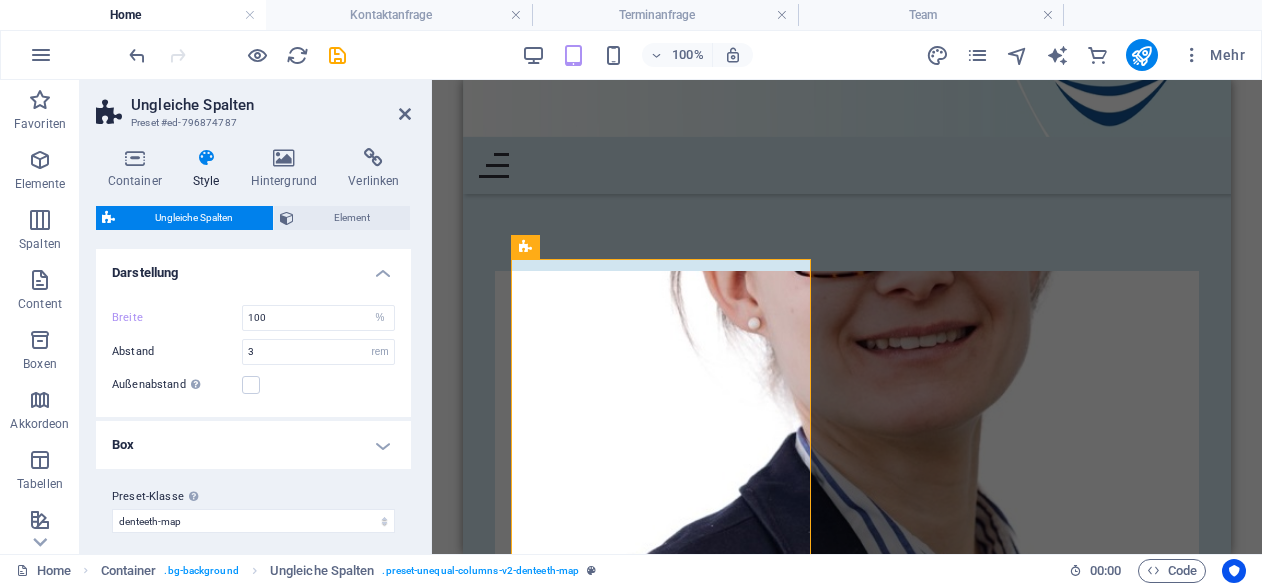 scroll, scrollTop: 347, scrollLeft: 0, axis: vertical 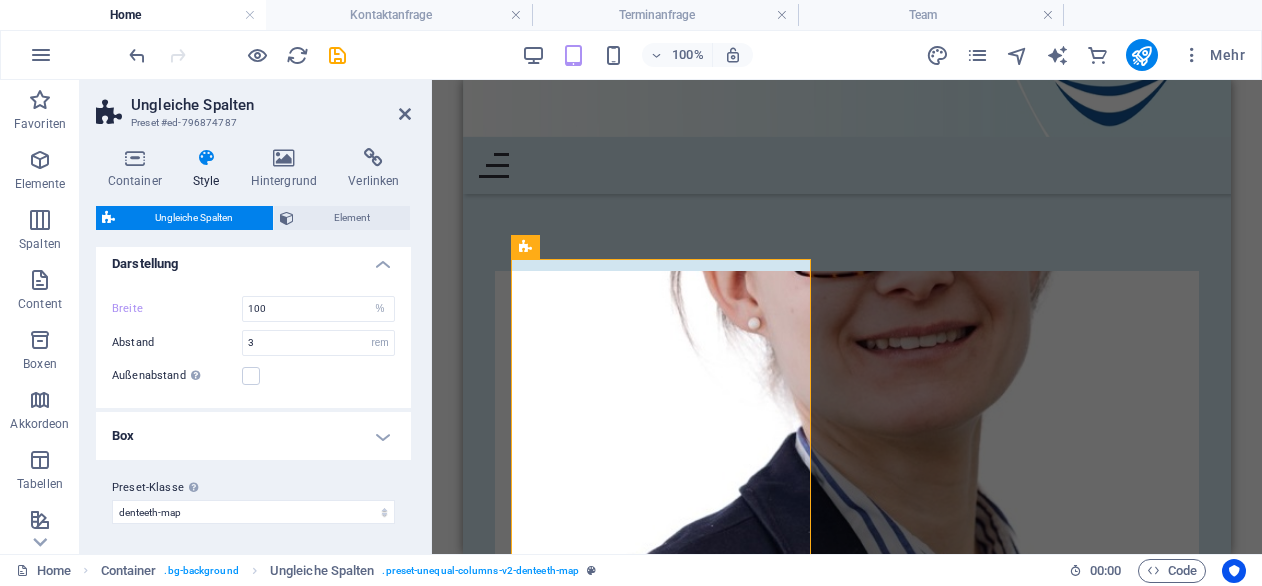 click on "Box" at bounding box center (253, 436) 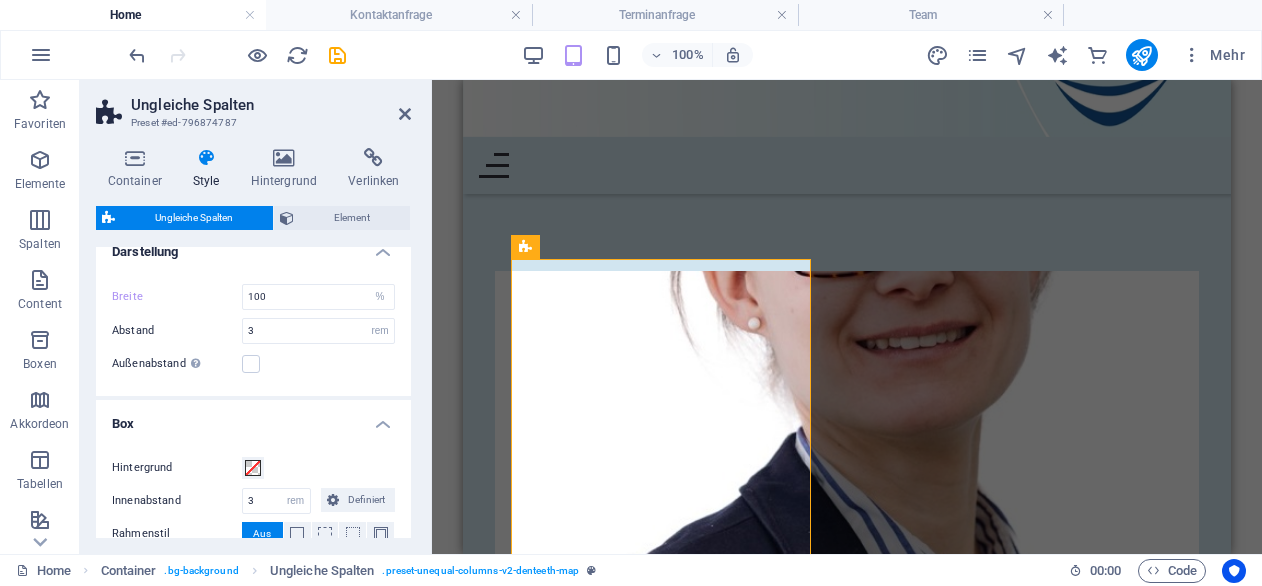scroll, scrollTop: 358, scrollLeft: 0, axis: vertical 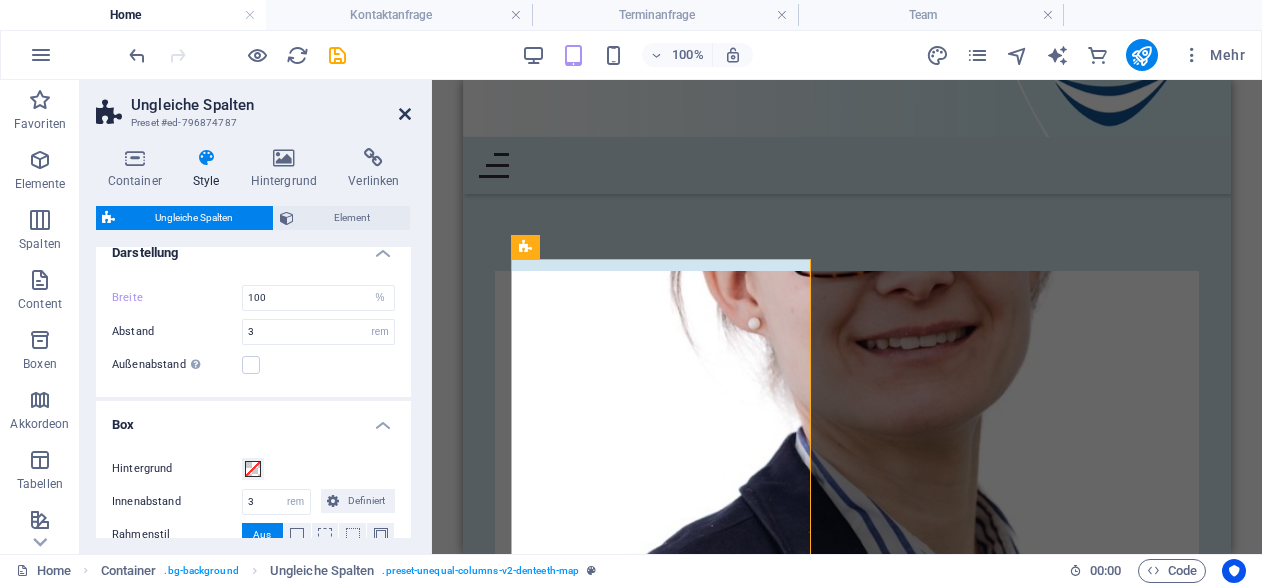 click at bounding box center (405, 114) 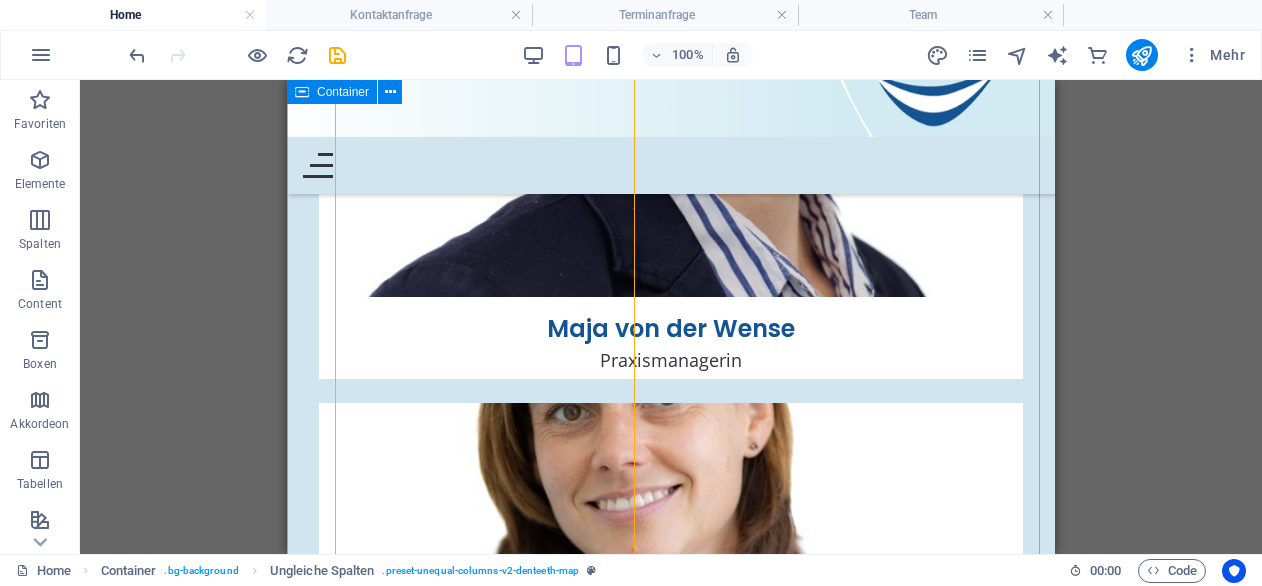 scroll, scrollTop: 8262, scrollLeft: 0, axis: vertical 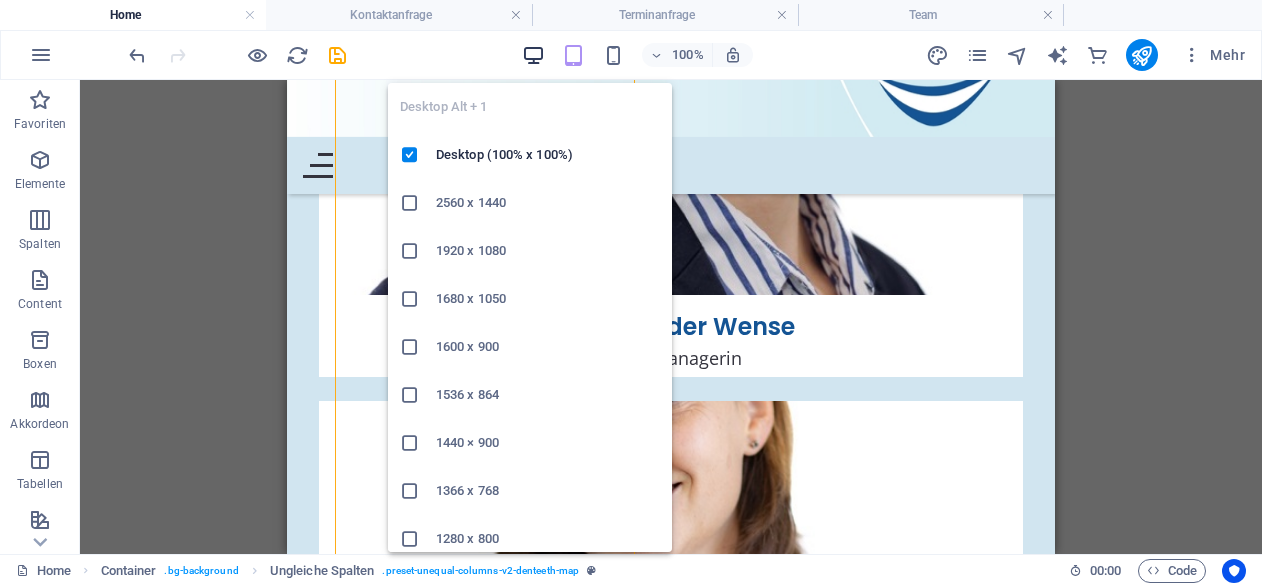 click at bounding box center (533, 55) 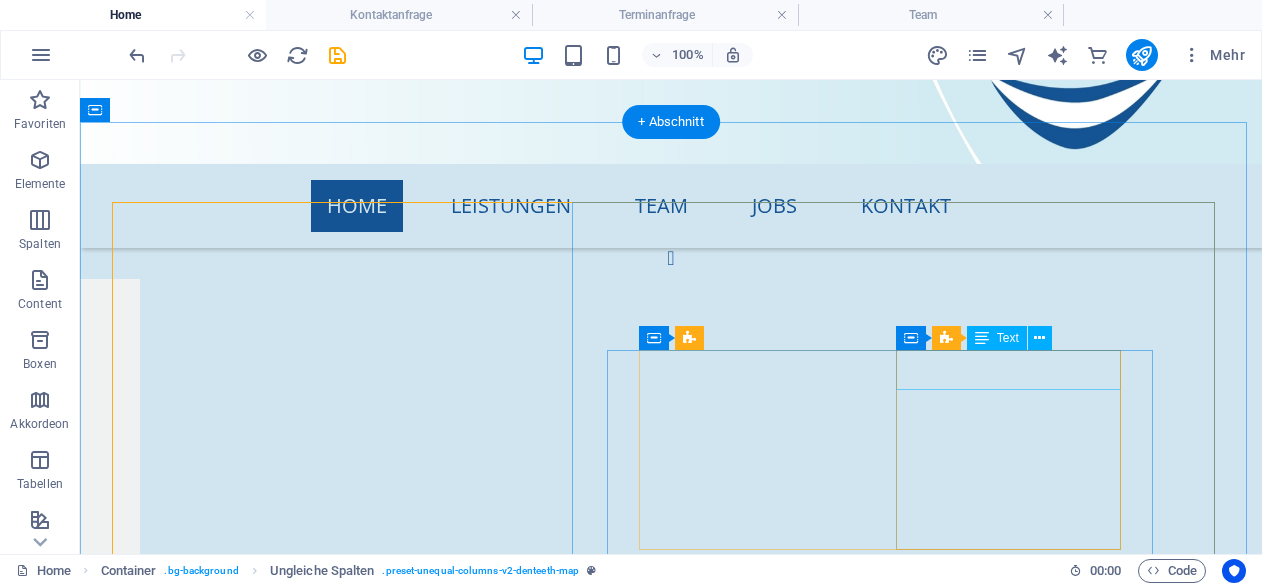scroll, scrollTop: 7082, scrollLeft: 0, axis: vertical 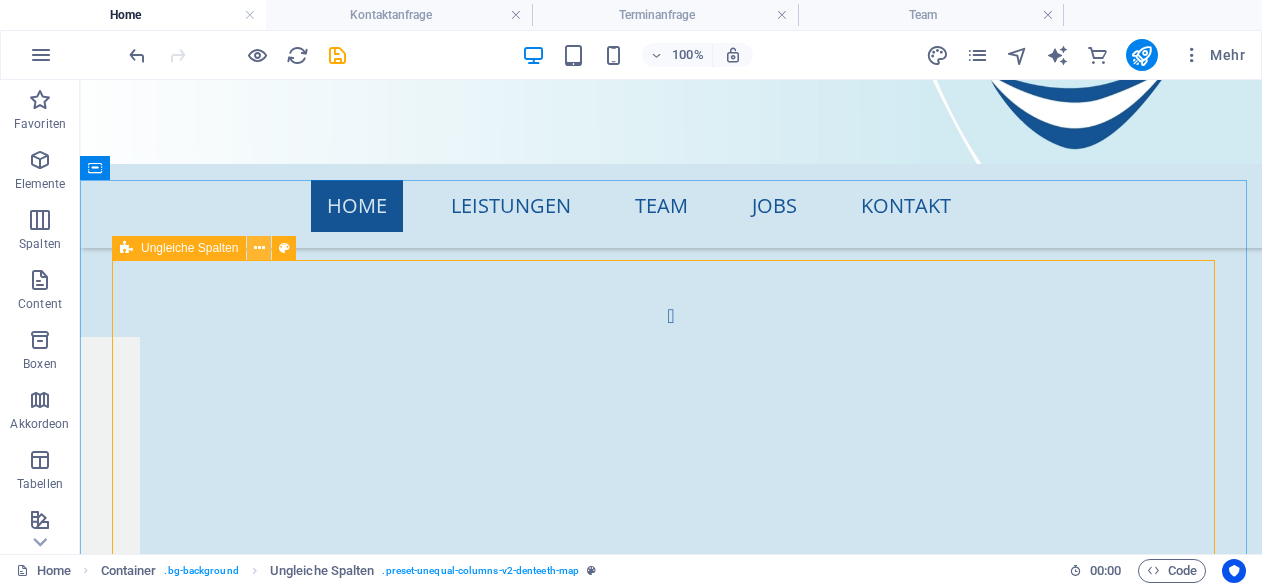 click at bounding box center (259, 248) 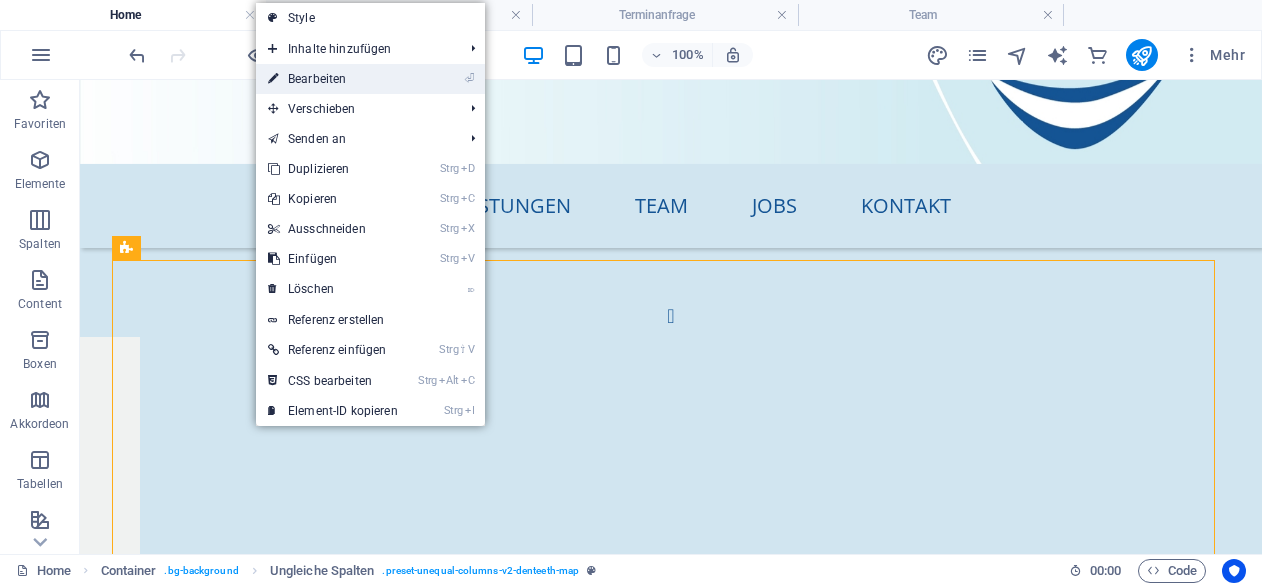 click on "⏎  Bearbeiten" at bounding box center [333, 79] 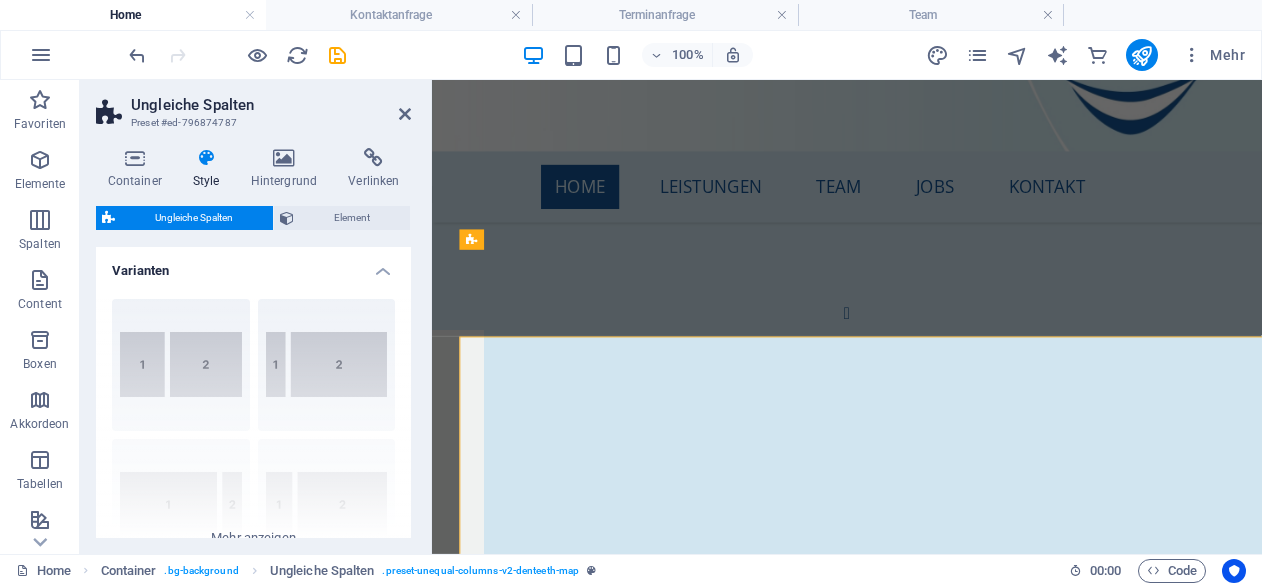 type on "40" 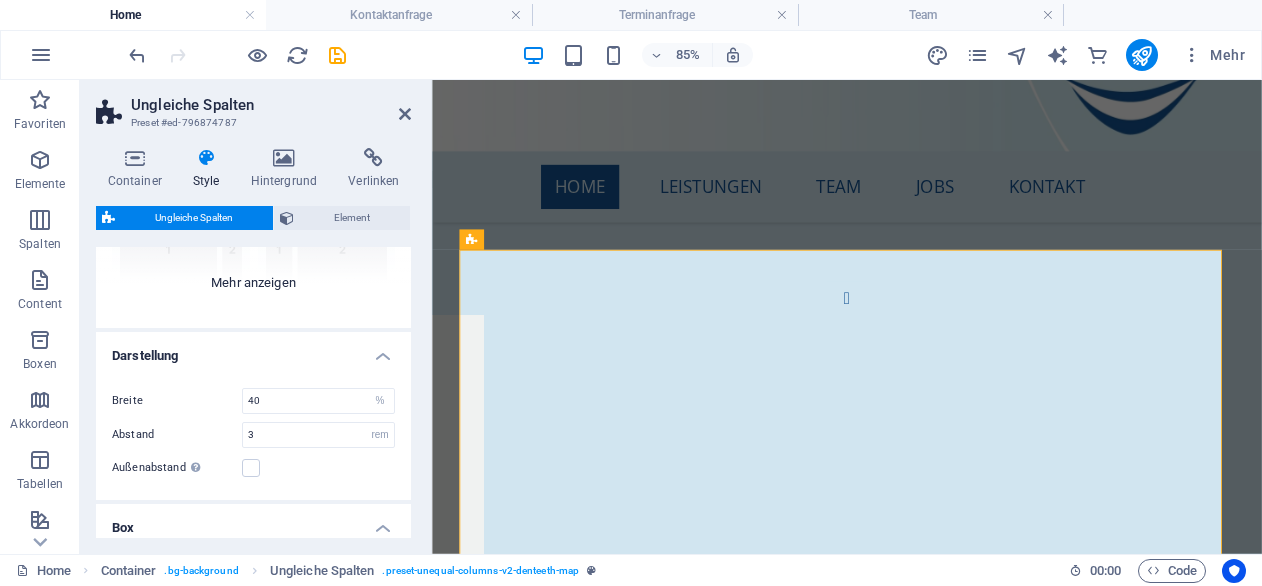 scroll, scrollTop: 259, scrollLeft: 0, axis: vertical 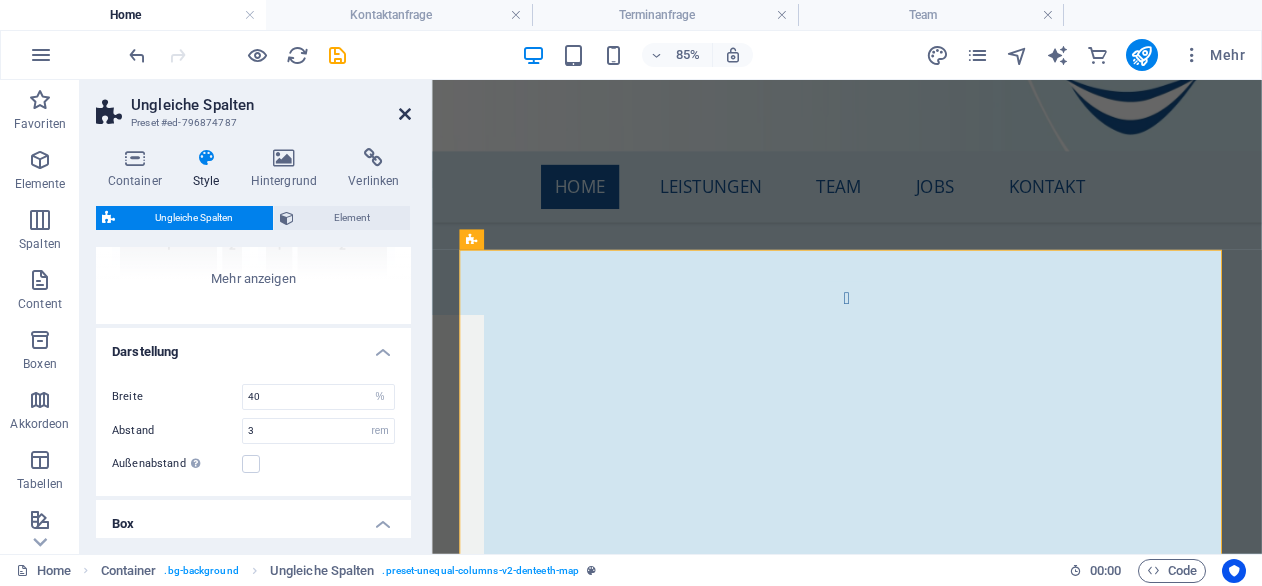 click at bounding box center [405, 114] 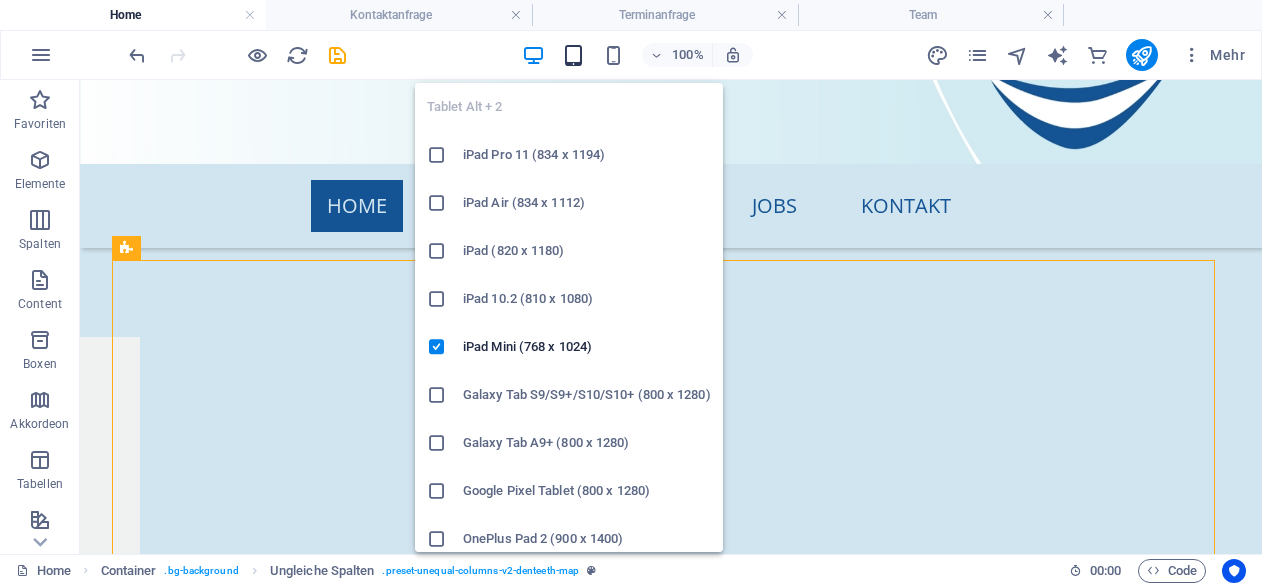 click at bounding box center (573, 55) 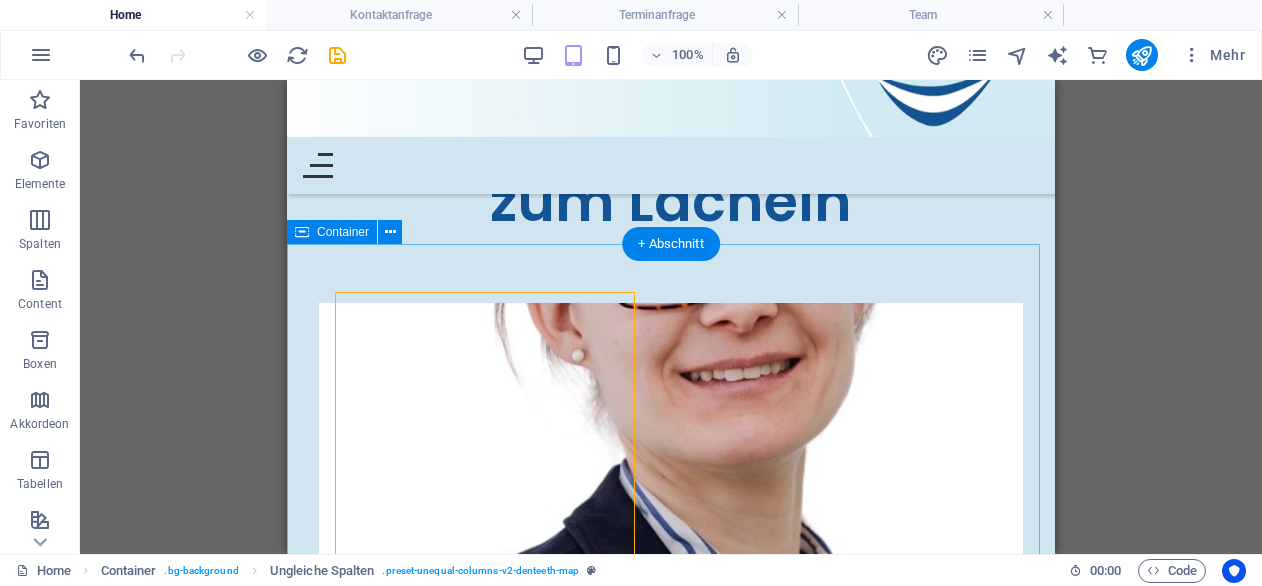 scroll, scrollTop: 7903, scrollLeft: 0, axis: vertical 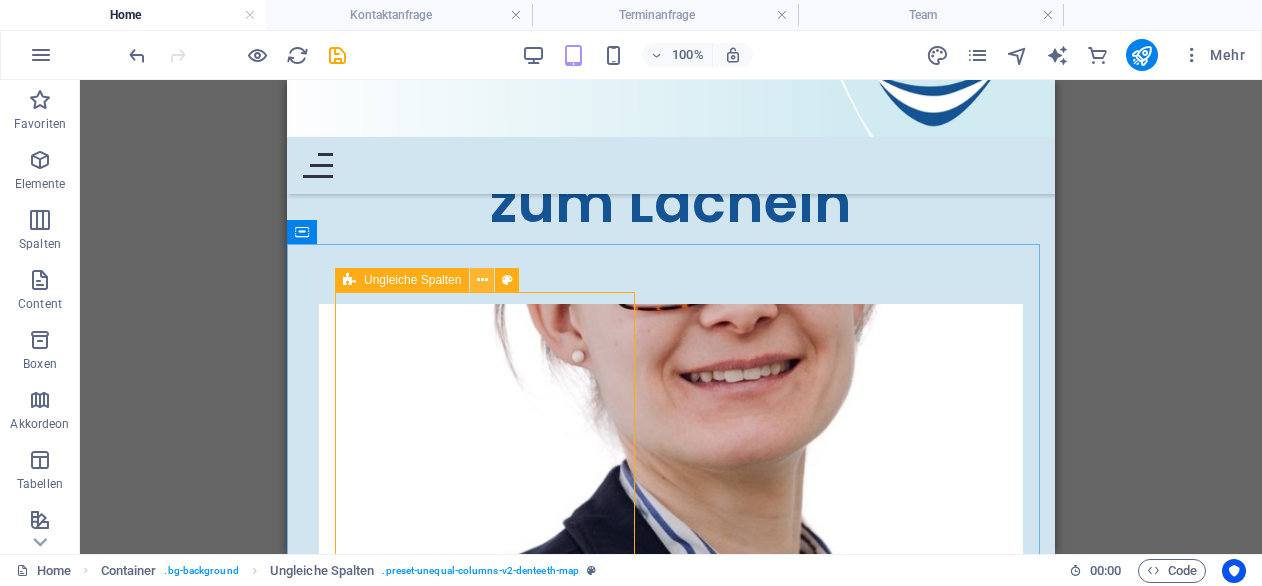 click at bounding box center (482, 280) 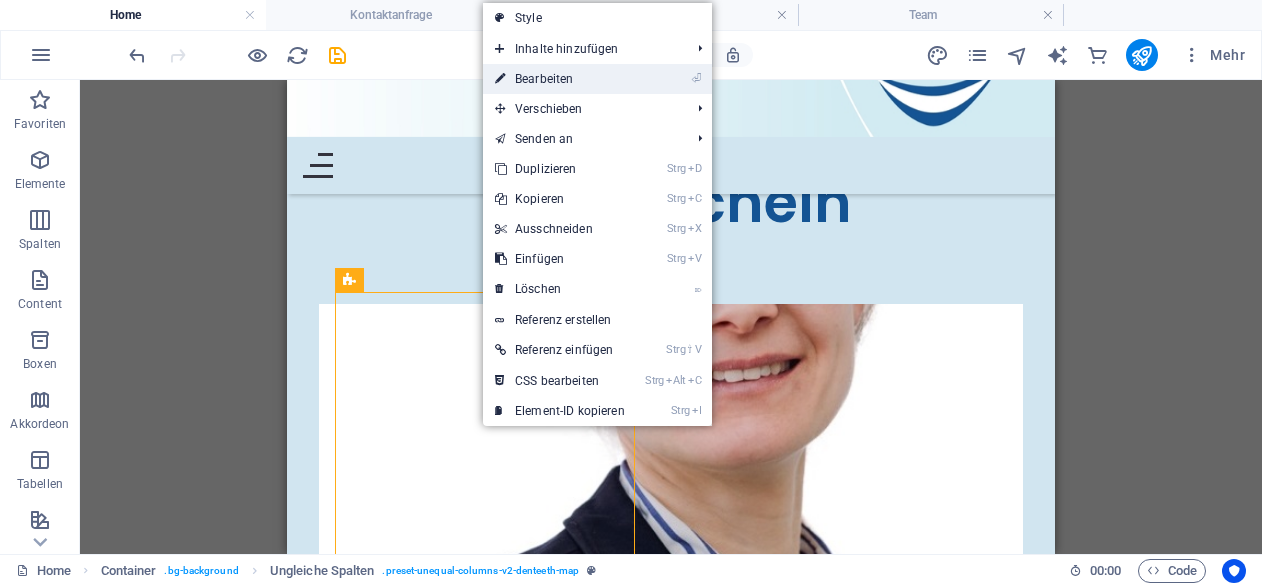 click on "⏎  Bearbeiten" at bounding box center (560, 79) 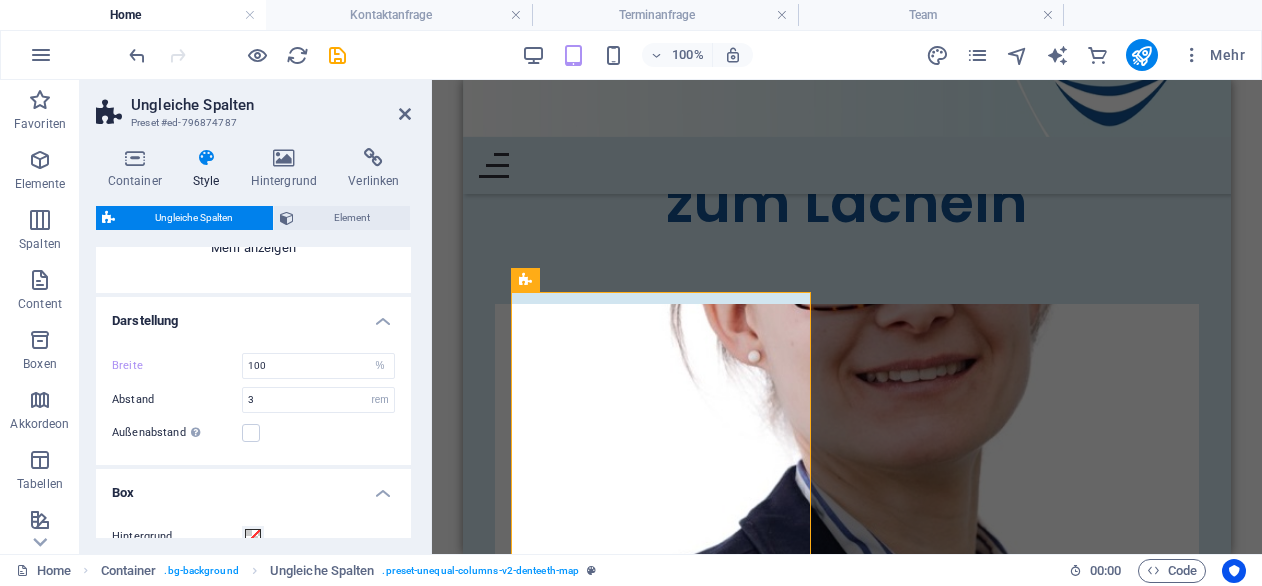 scroll, scrollTop: 291, scrollLeft: 0, axis: vertical 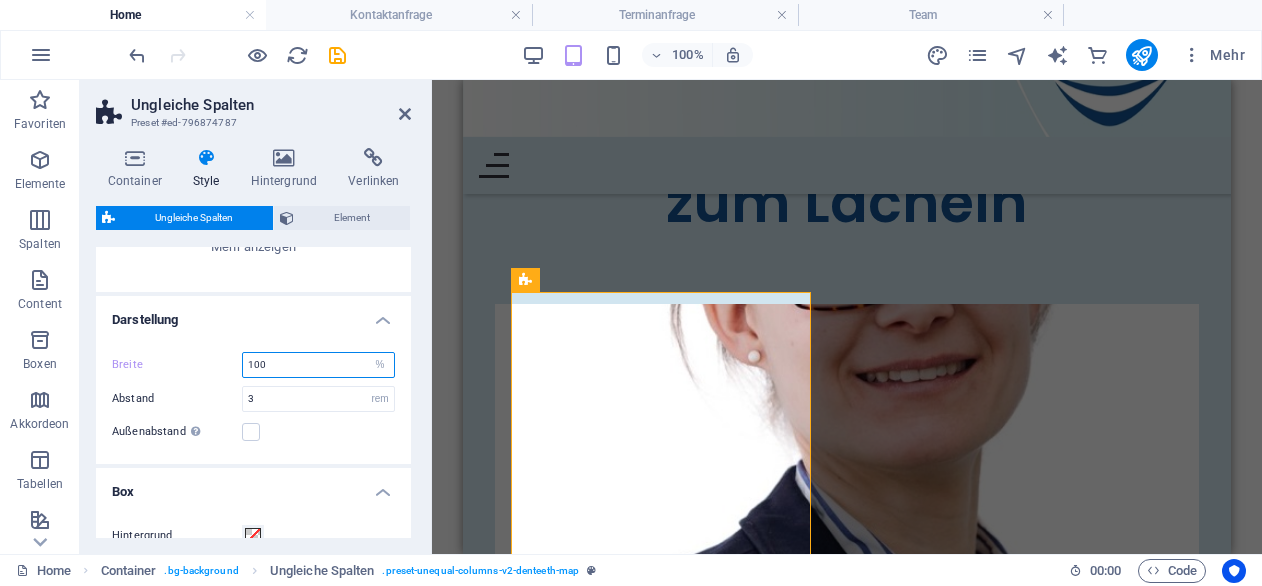 click on "100" at bounding box center [318, 365] 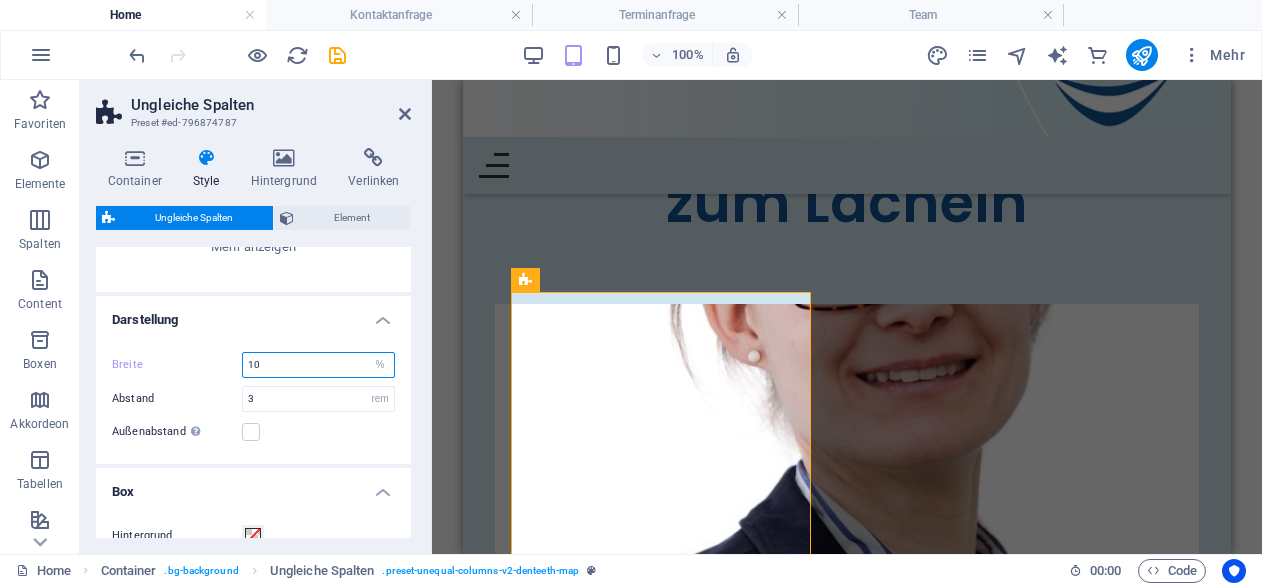 type on "1" 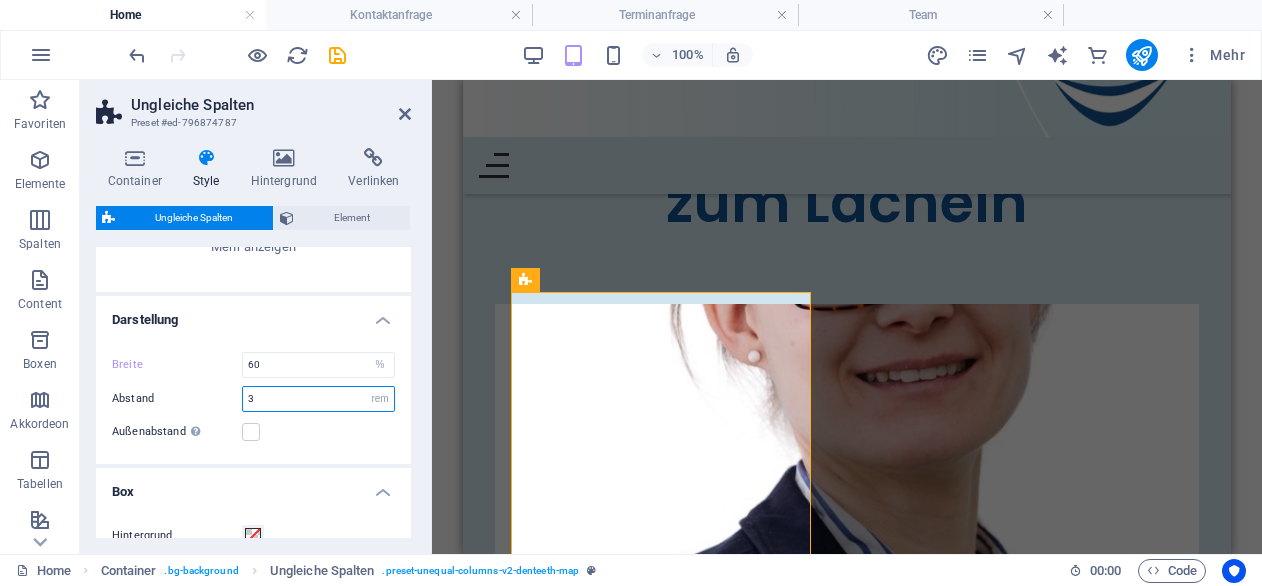 click on "3" at bounding box center [318, 399] 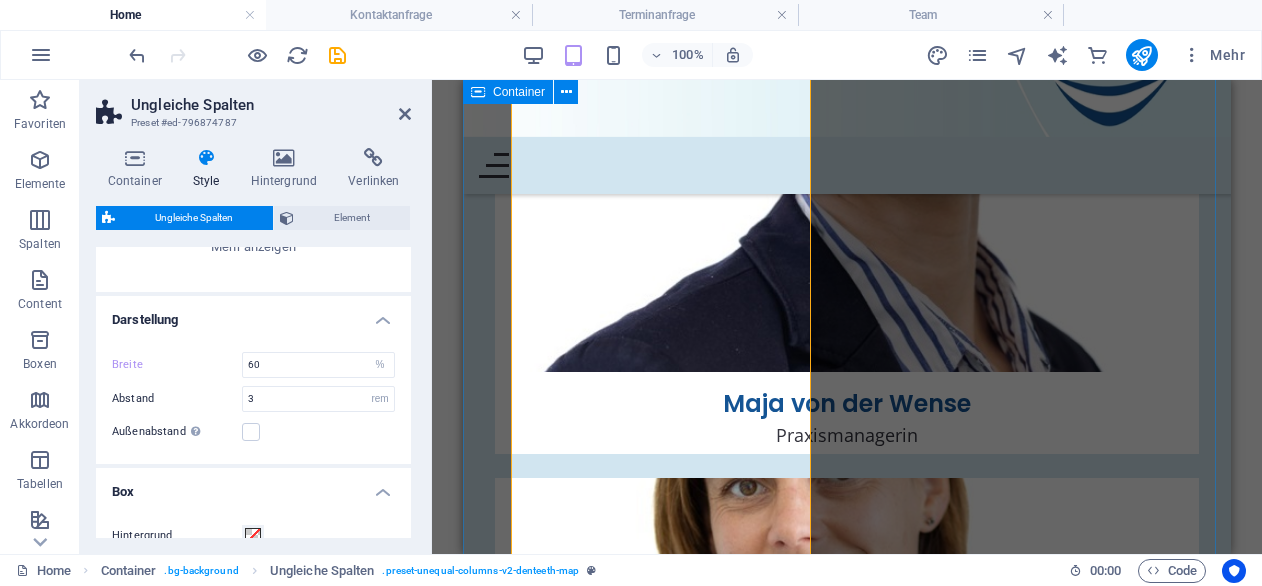 scroll, scrollTop: 8177, scrollLeft: 0, axis: vertical 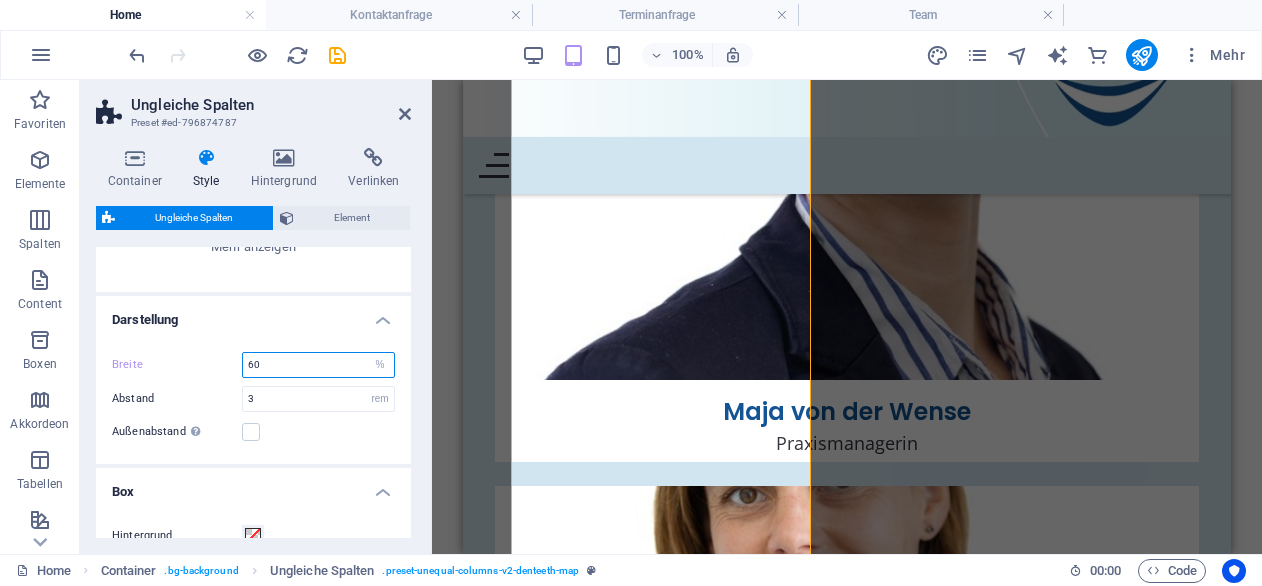 click on "60" at bounding box center [318, 365] 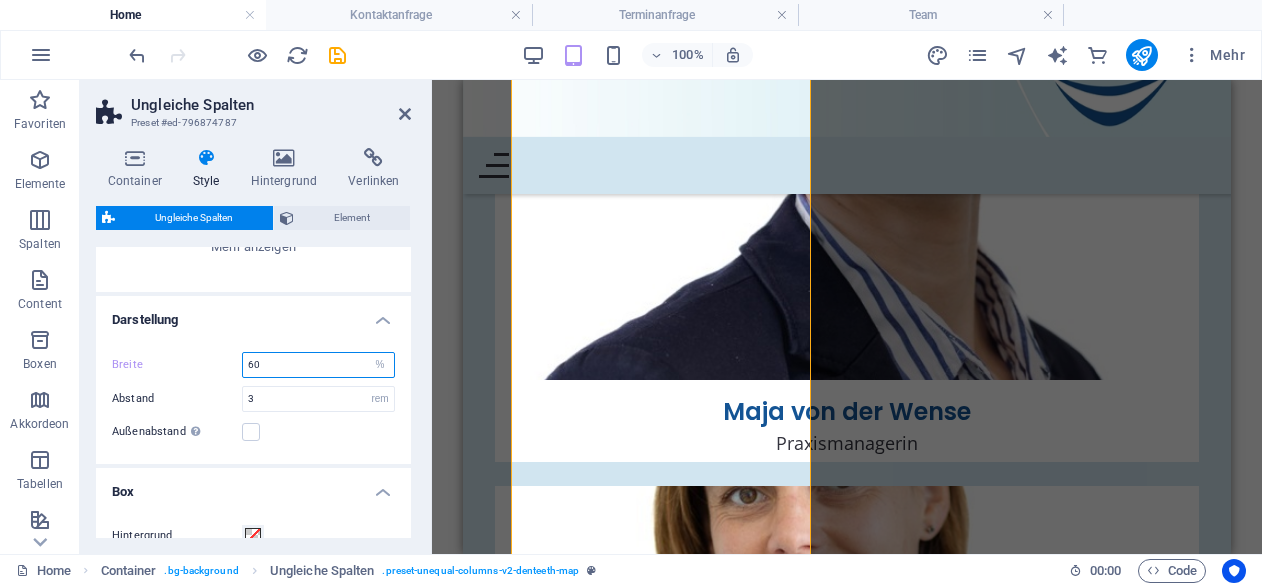 type on "6" 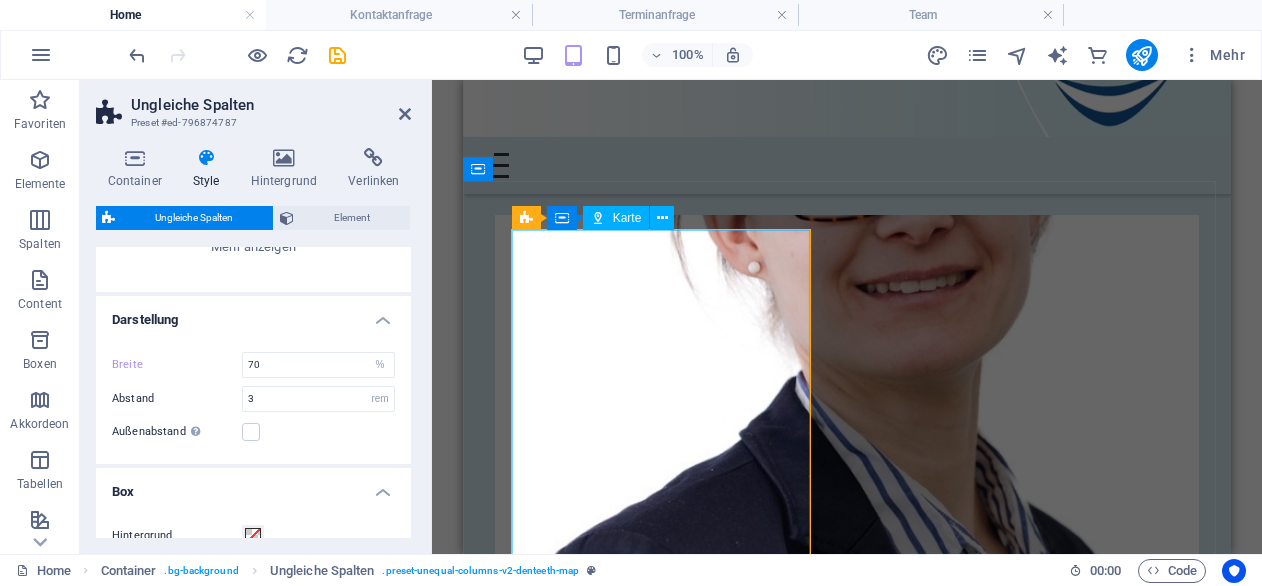 scroll, scrollTop: 7963, scrollLeft: 0, axis: vertical 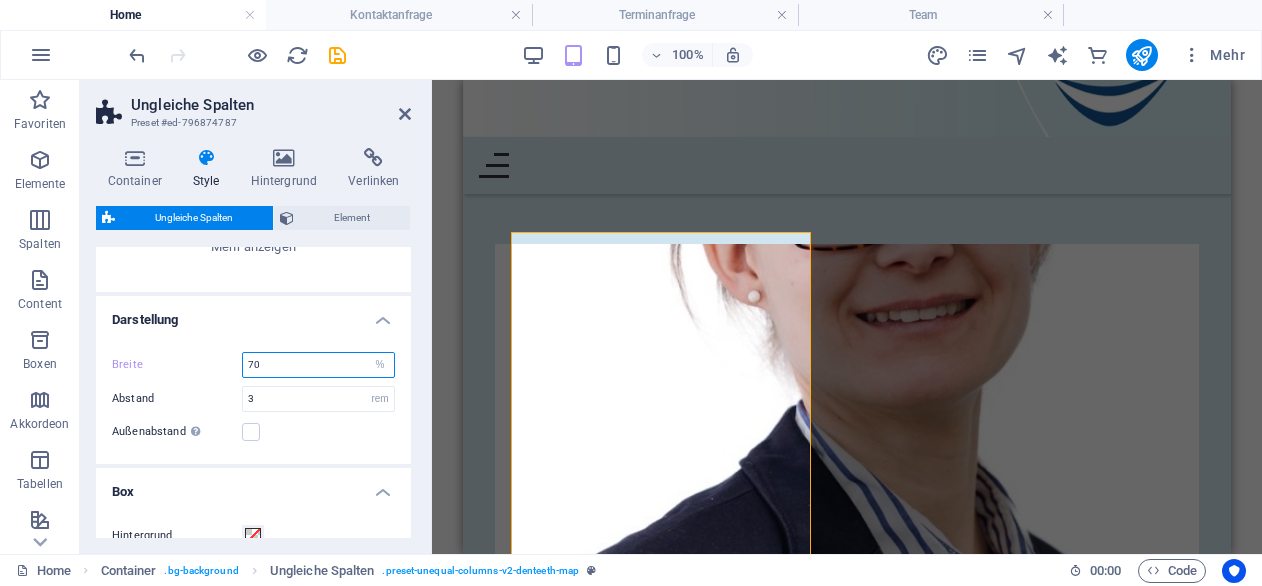click on "70" at bounding box center (318, 365) 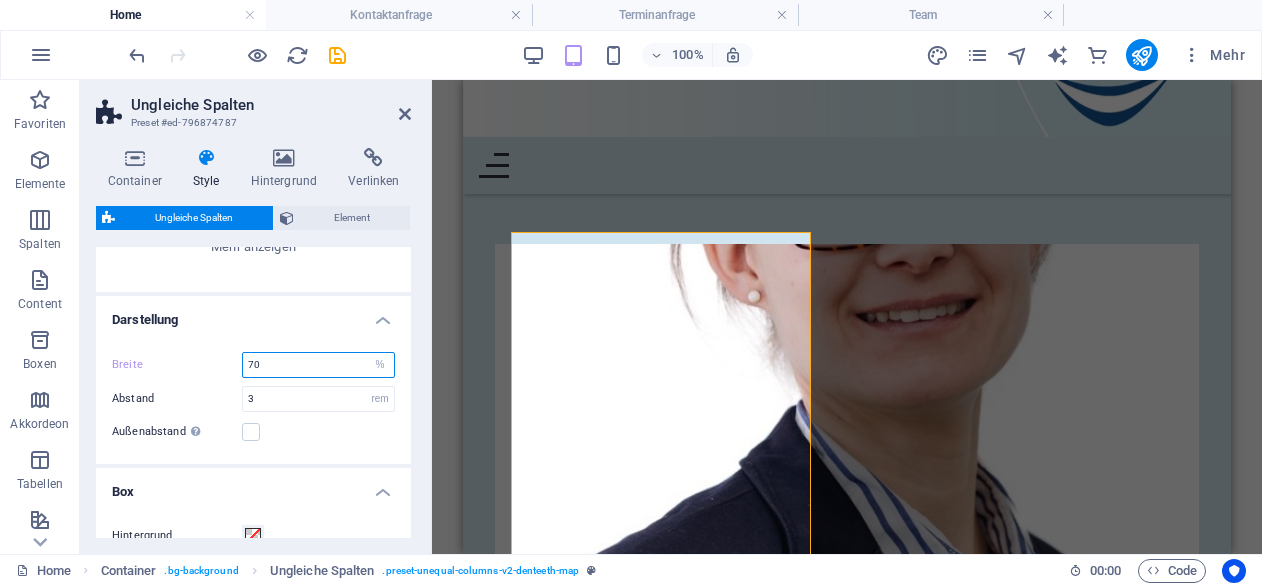 type on "7" 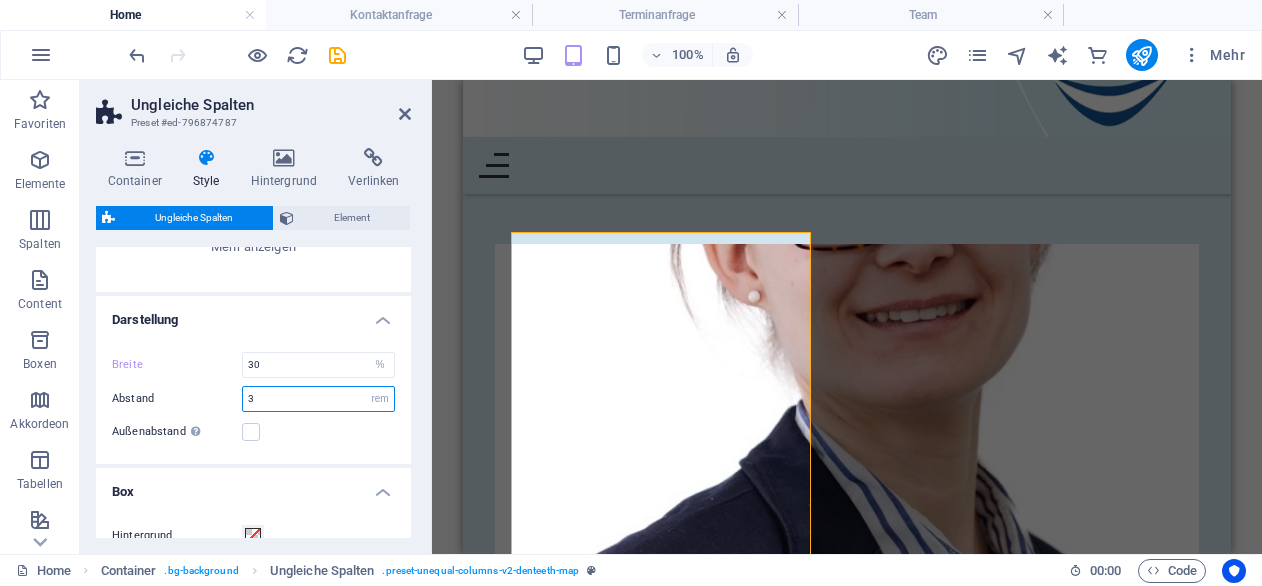 click on "3" at bounding box center (318, 399) 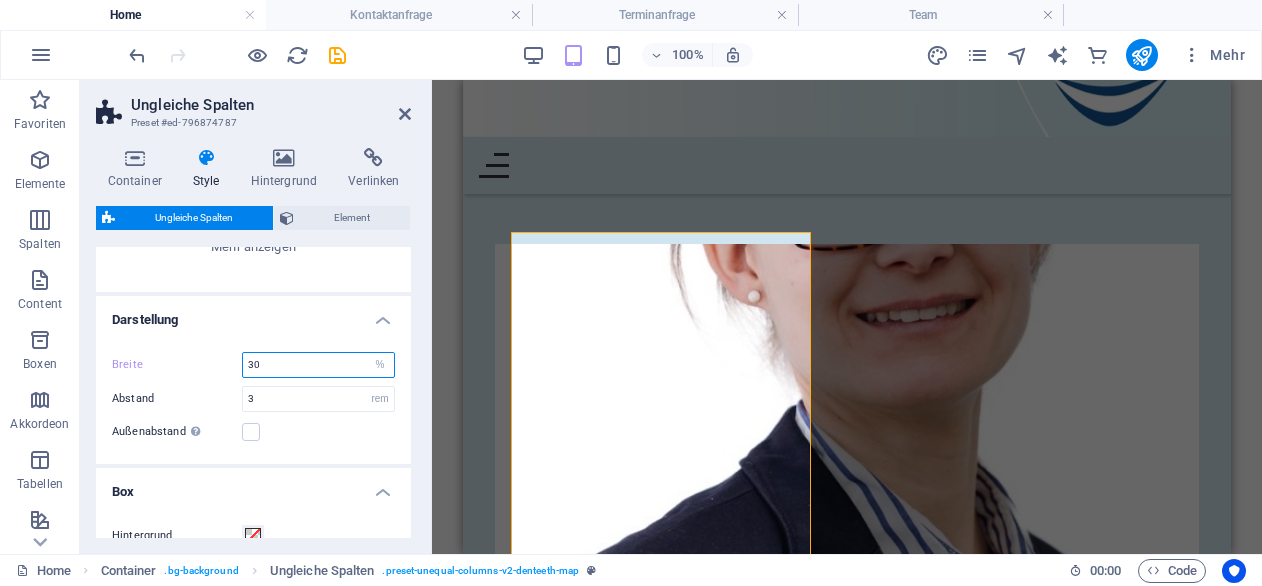 click on "30" at bounding box center [318, 365] 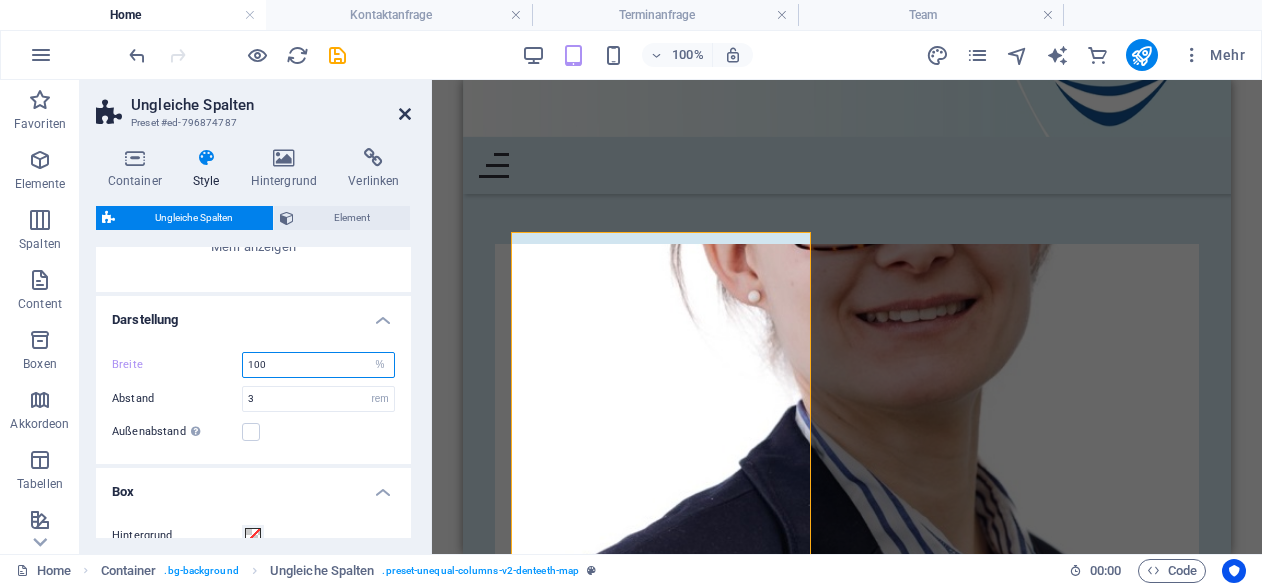type on "100" 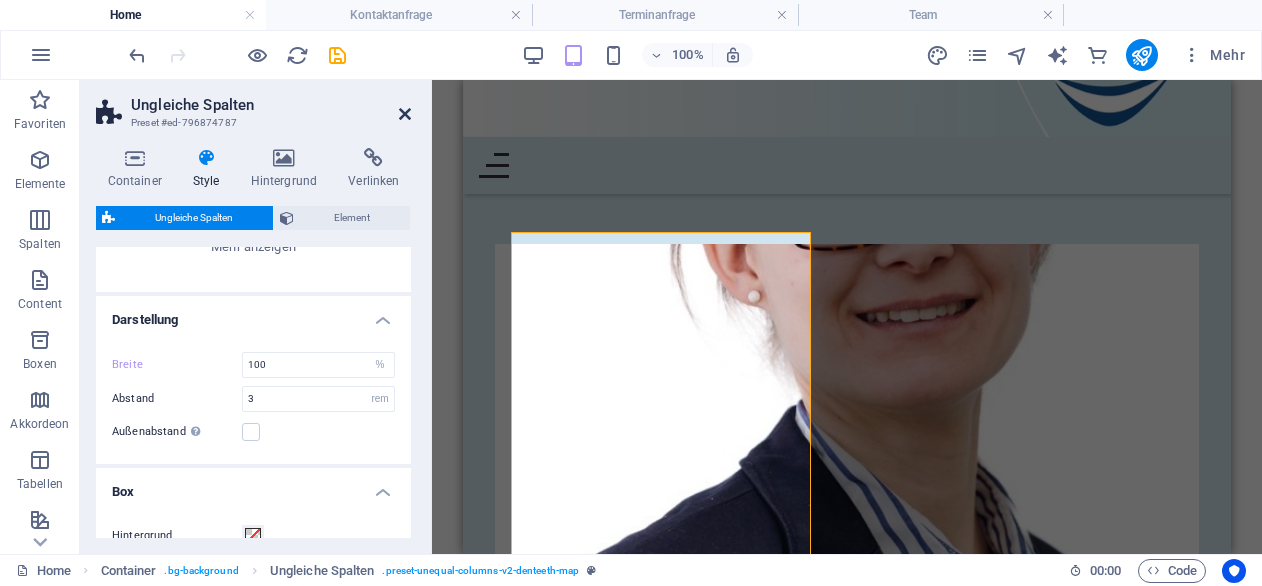 click at bounding box center [405, 114] 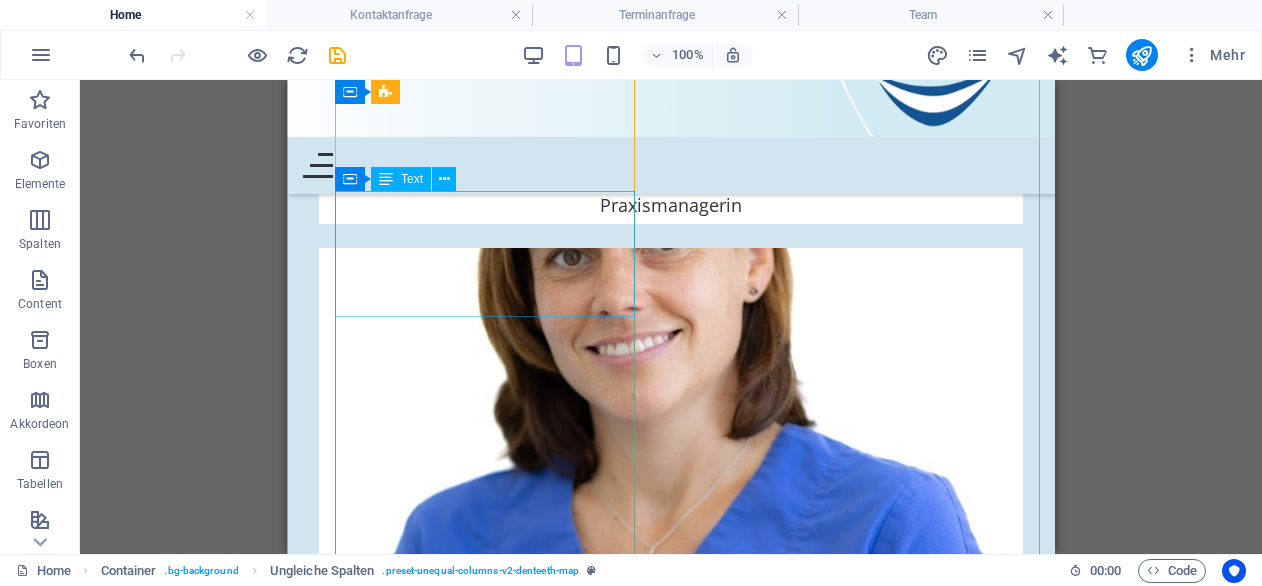 scroll, scrollTop: 8416, scrollLeft: 0, axis: vertical 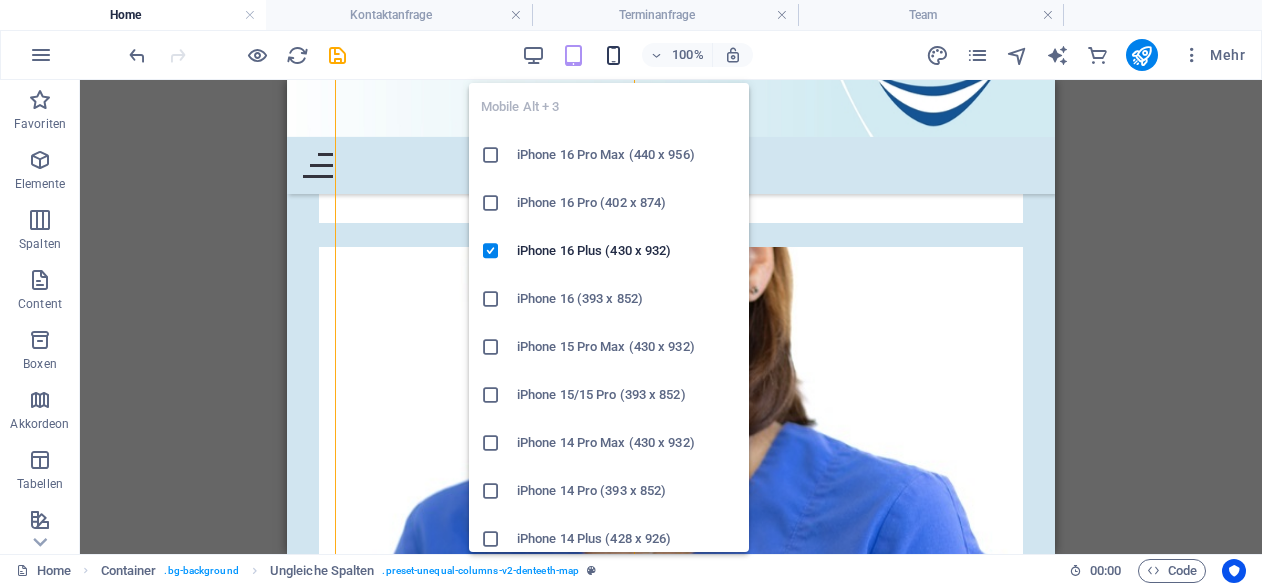 click at bounding box center [613, 55] 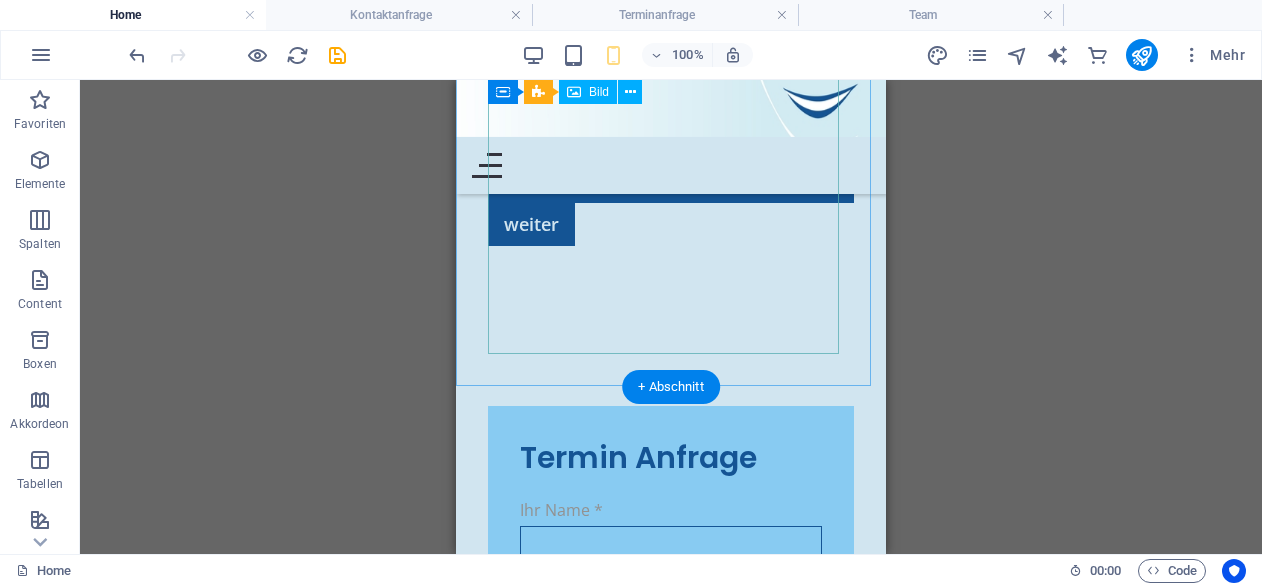 scroll, scrollTop: 9834, scrollLeft: 0, axis: vertical 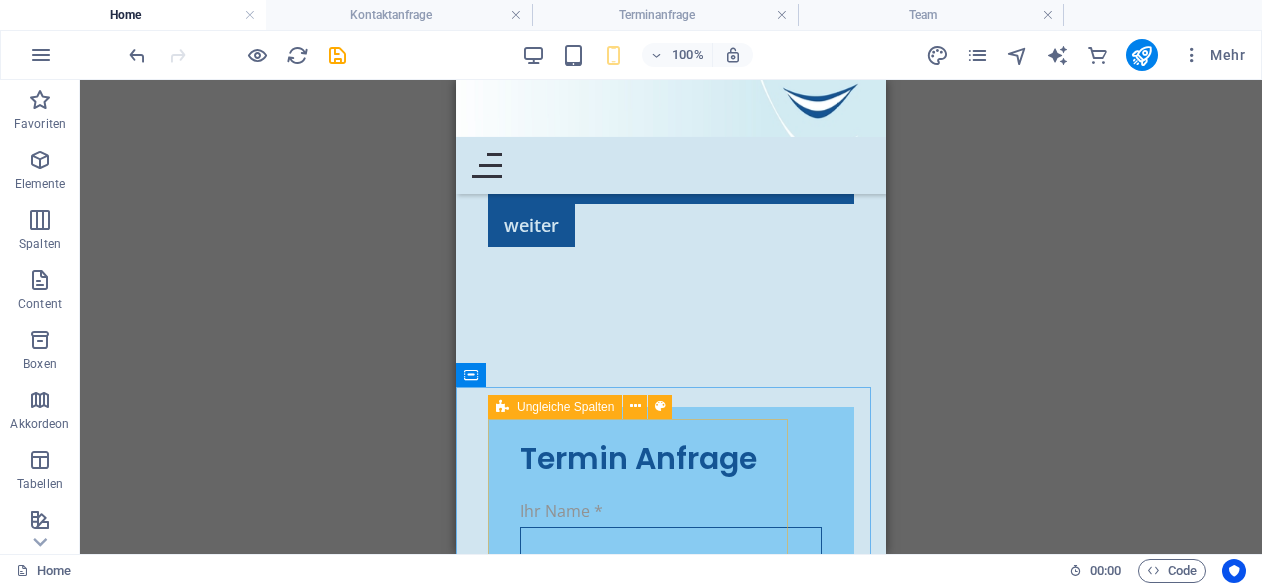 click on "Ungleiche Spalten" at bounding box center [565, 407] 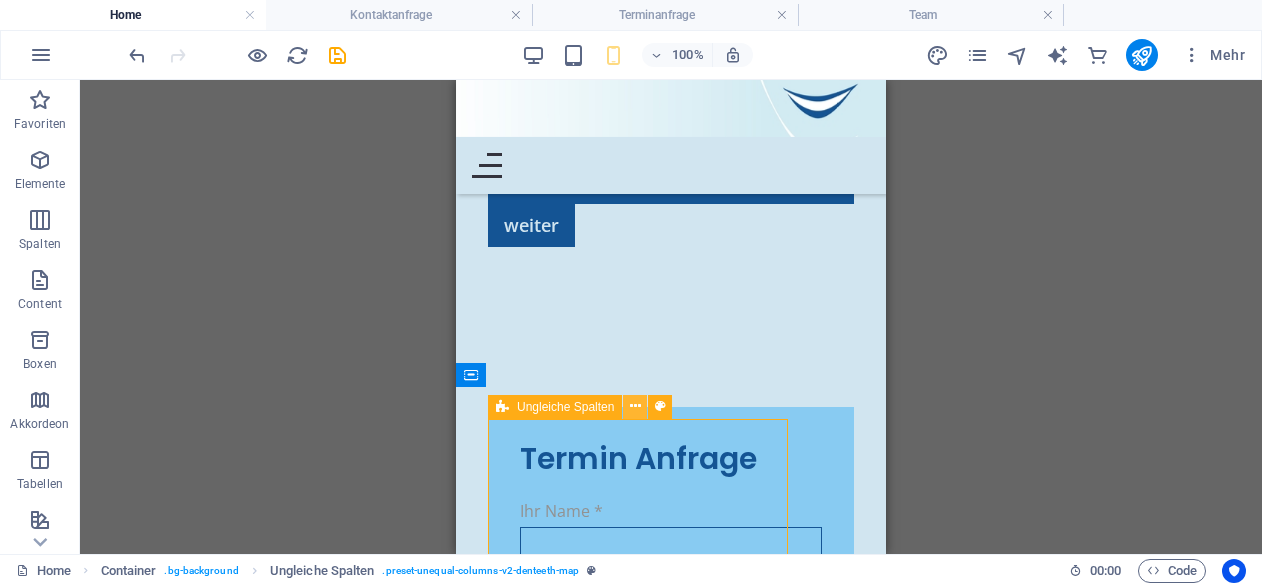 click at bounding box center (635, 406) 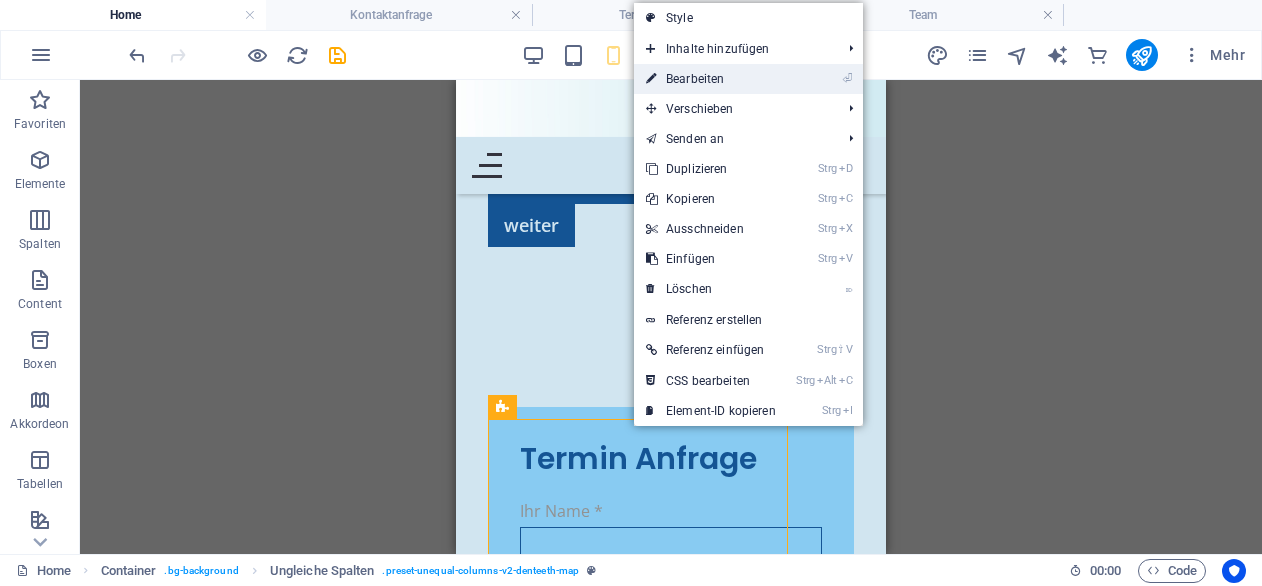 click on "⏎  Bearbeiten" at bounding box center (711, 79) 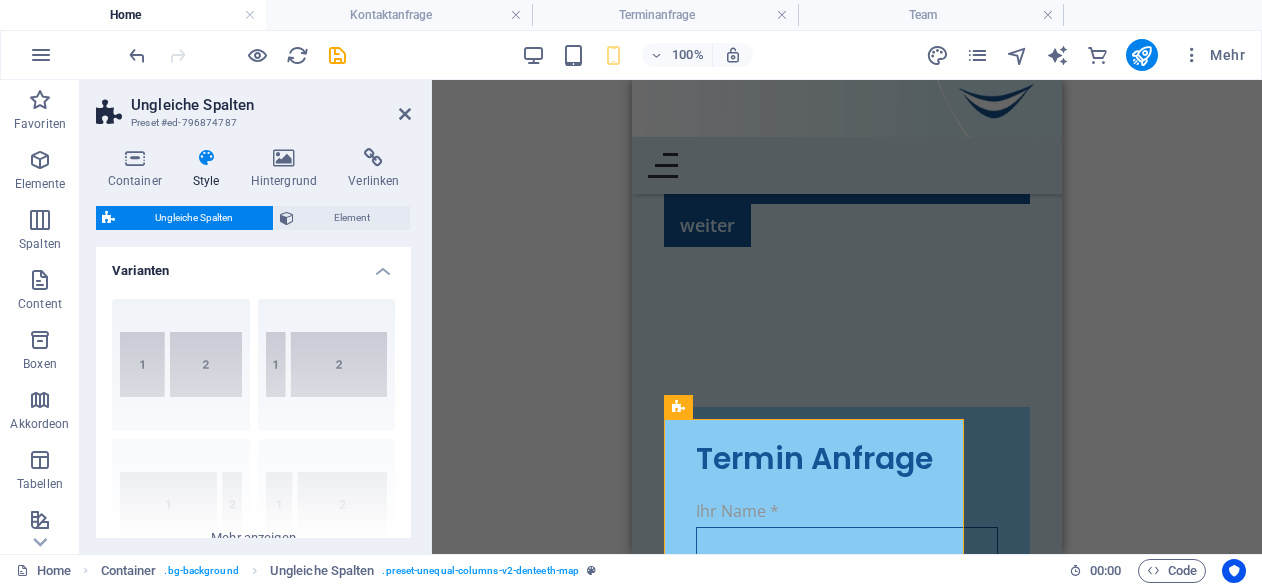 type on "2" 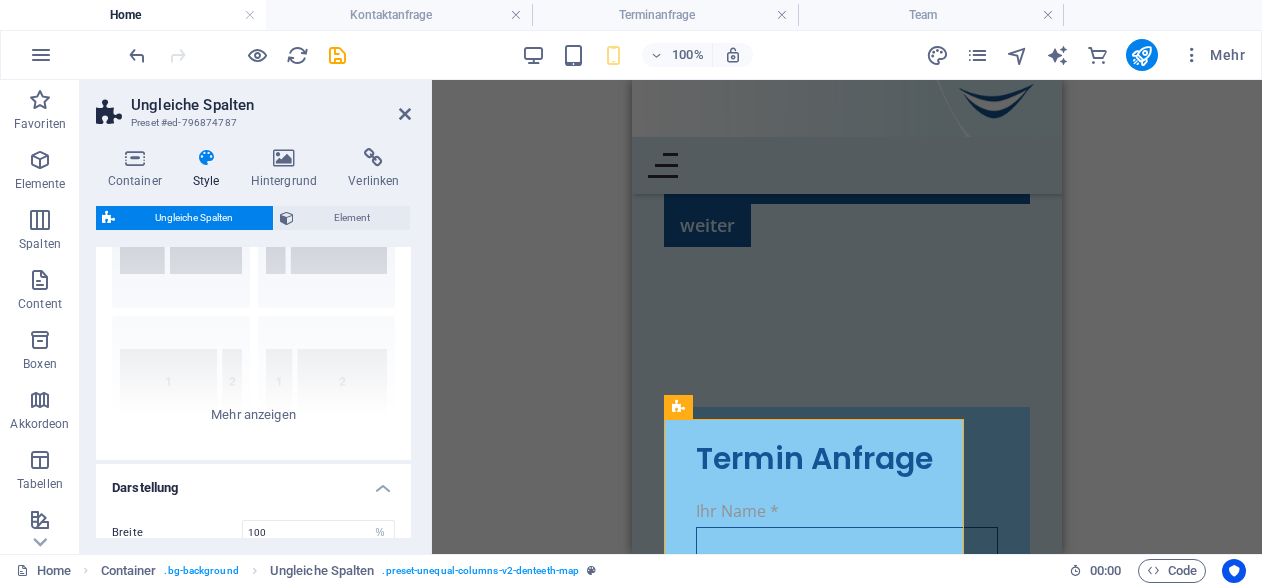 scroll, scrollTop: 122, scrollLeft: 0, axis: vertical 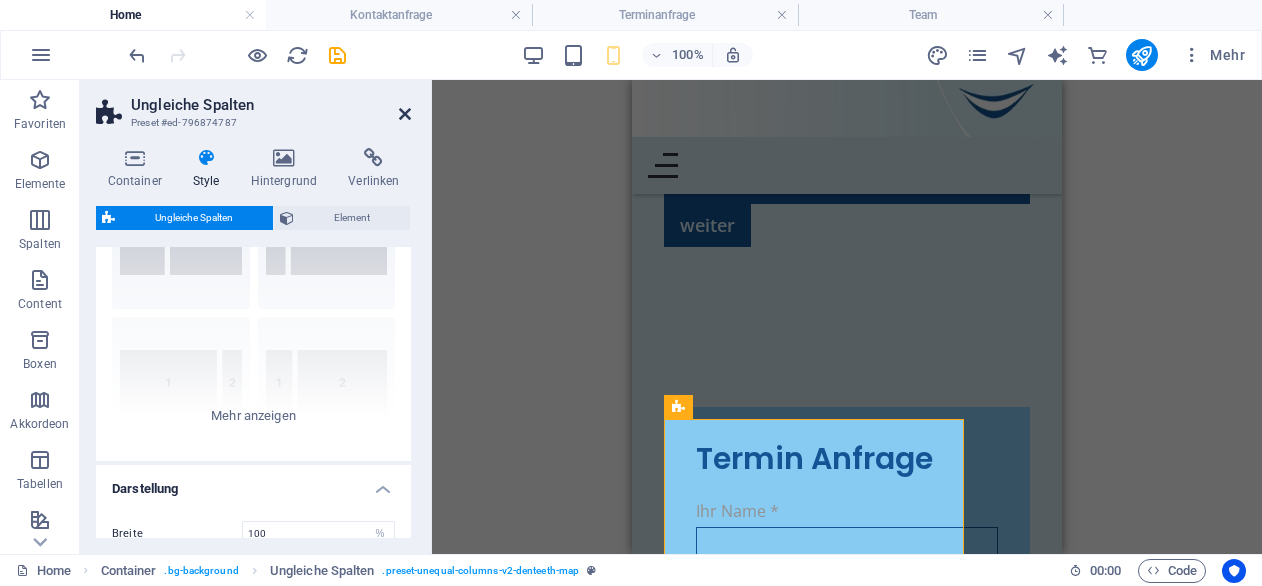 click at bounding box center [405, 114] 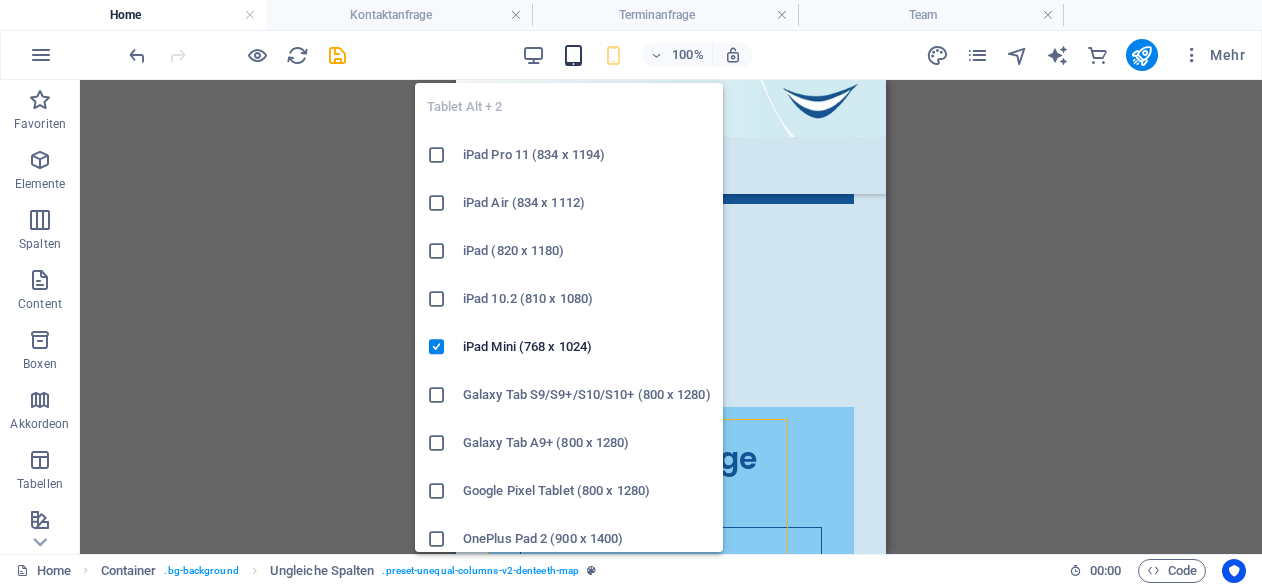 click at bounding box center (573, 55) 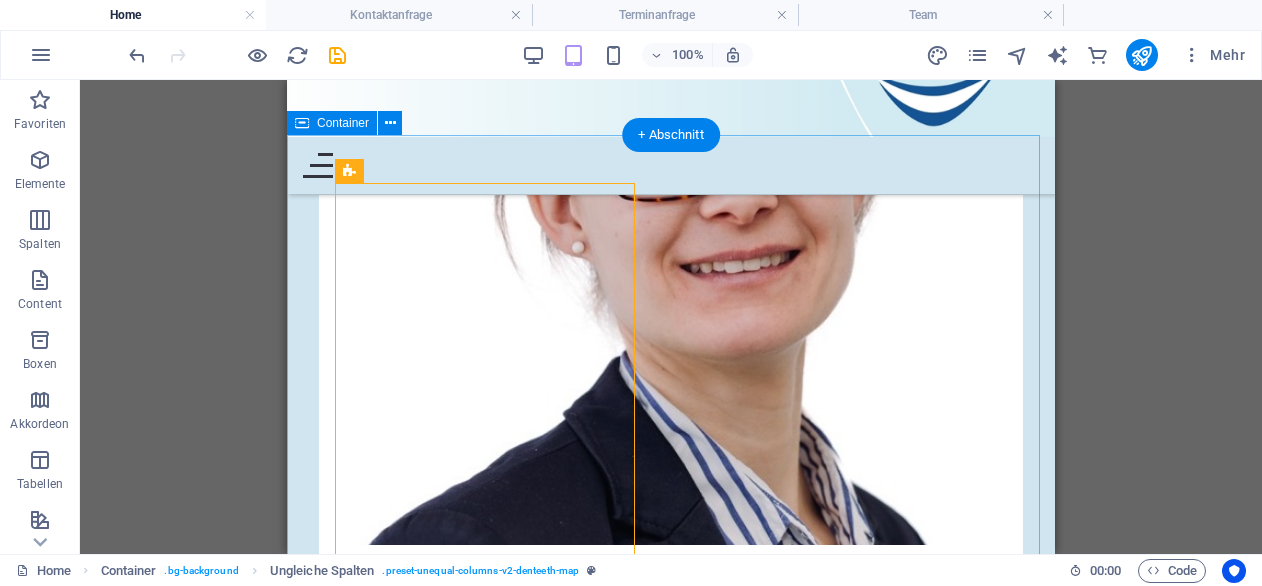 scroll, scrollTop: 8011, scrollLeft: 0, axis: vertical 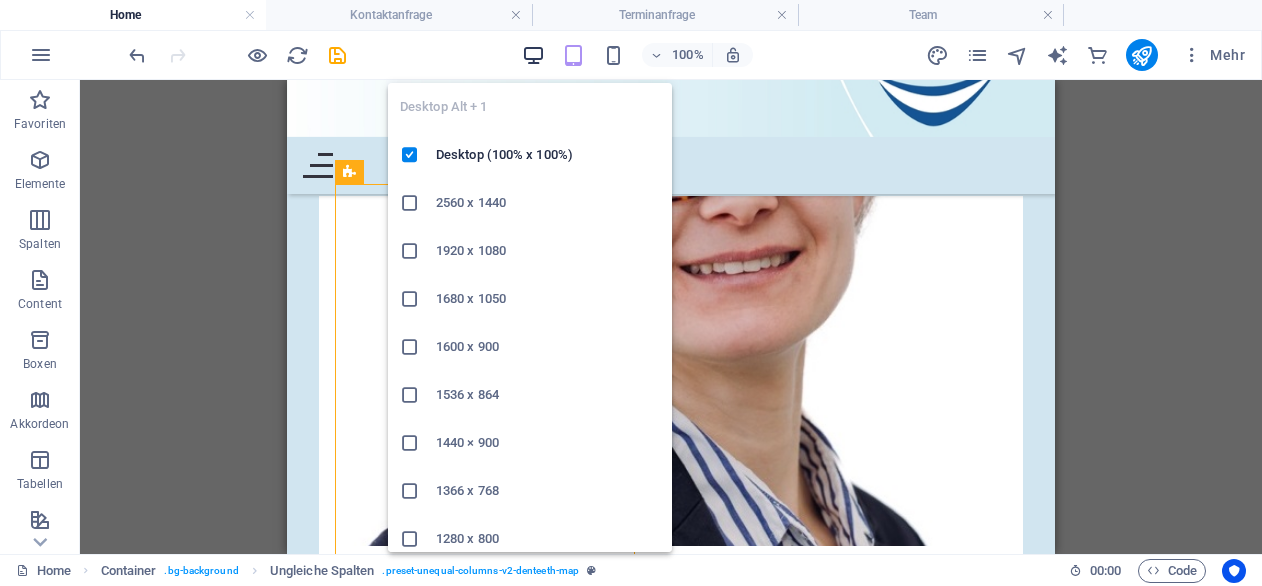 click at bounding box center [533, 55] 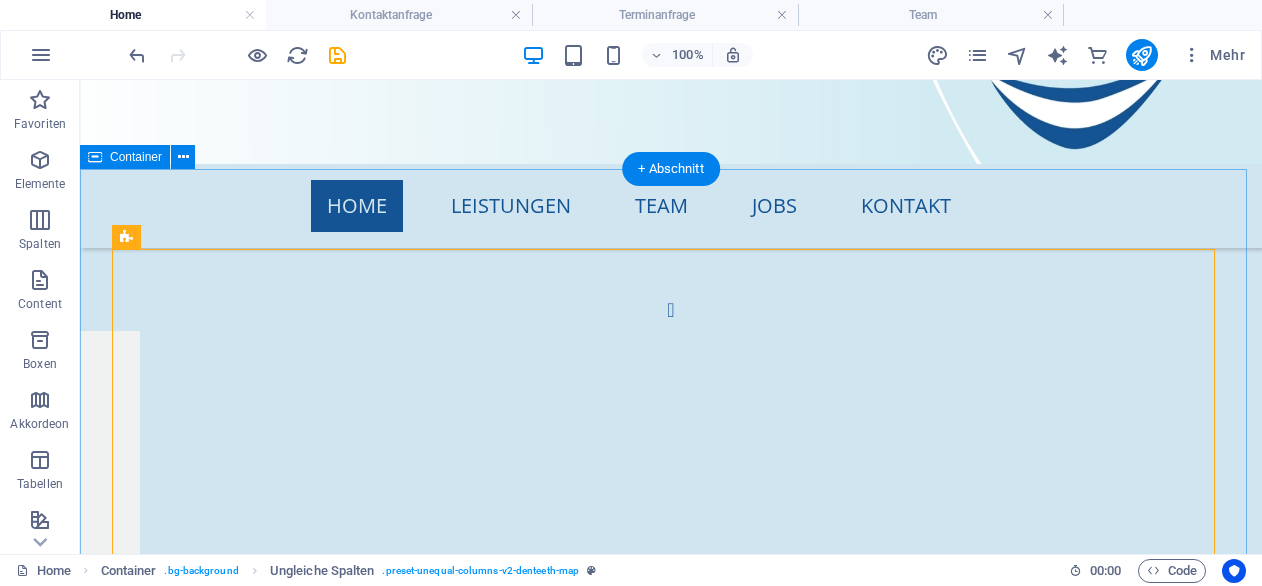 scroll, scrollTop: 7086, scrollLeft: 0, axis: vertical 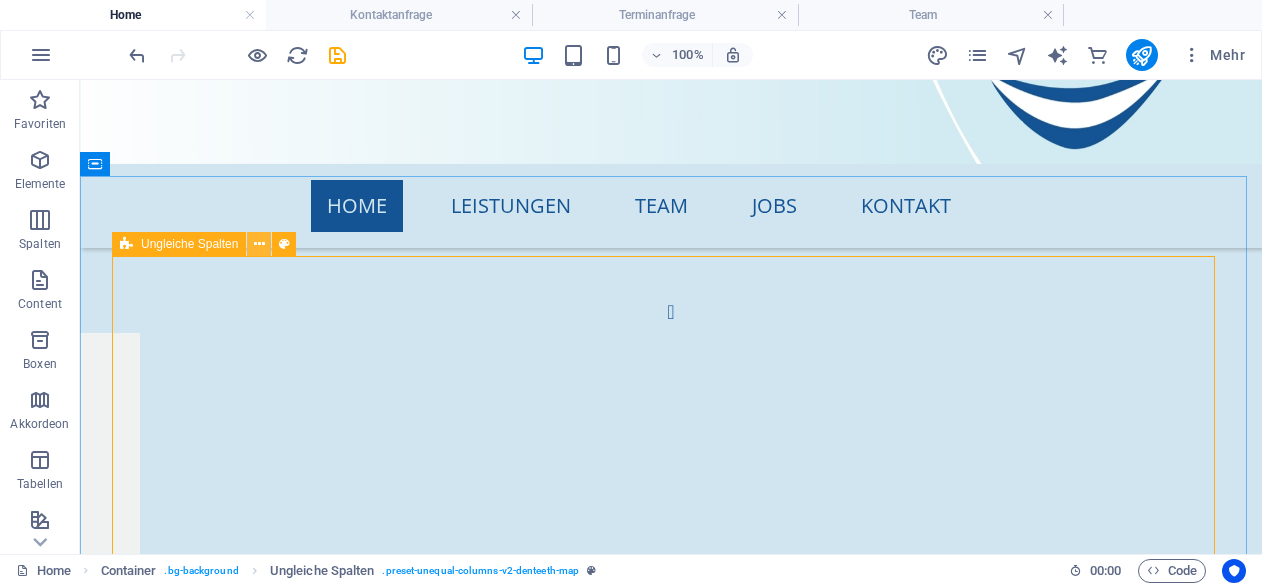 click at bounding box center [259, 244] 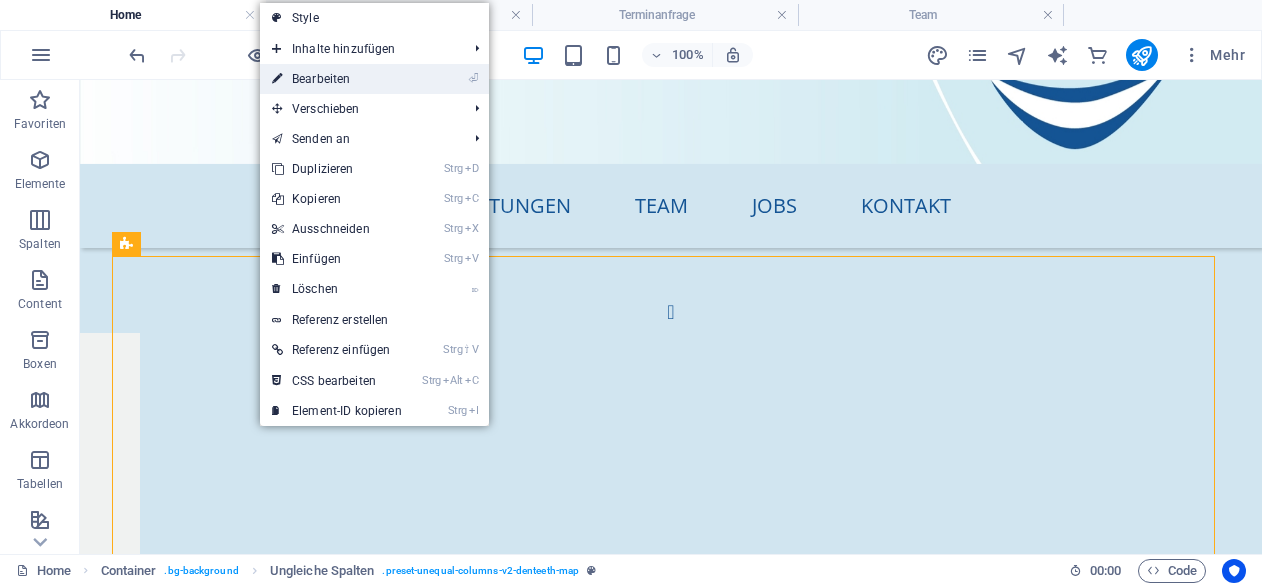 click on "⏎  Bearbeiten" at bounding box center (337, 79) 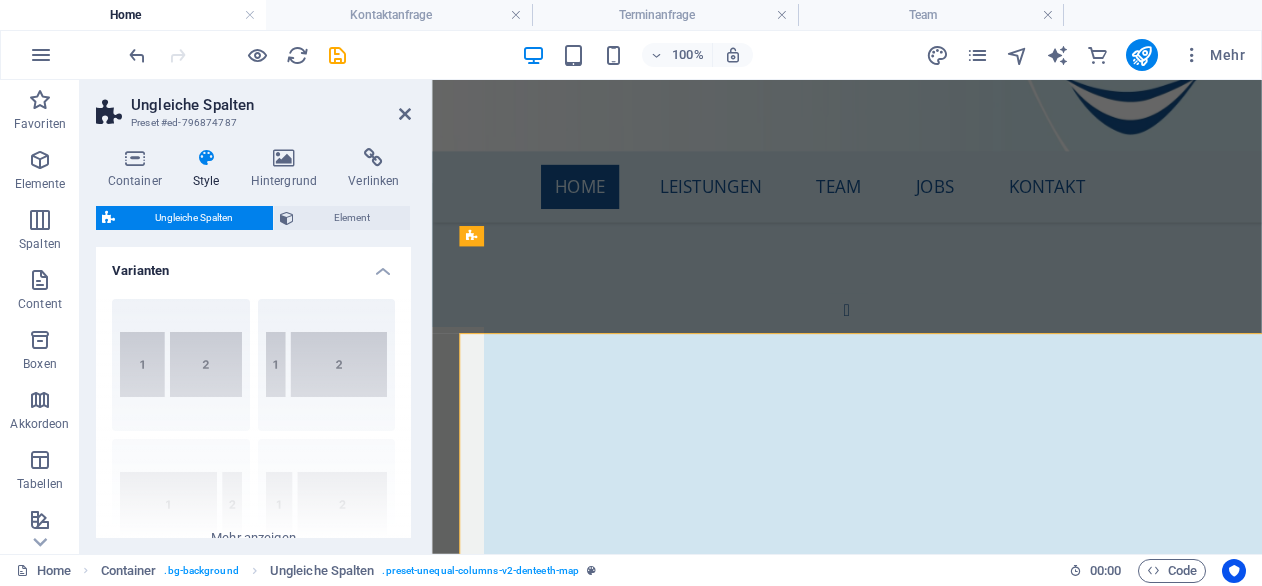 scroll, scrollTop: 7104, scrollLeft: 0, axis: vertical 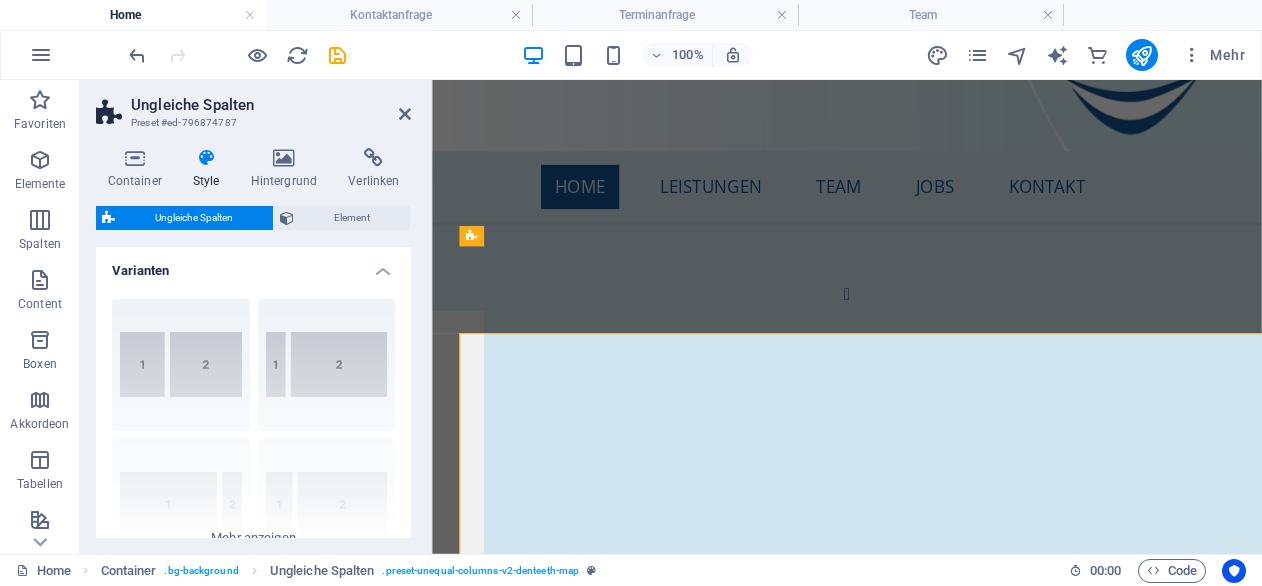 type on "40" 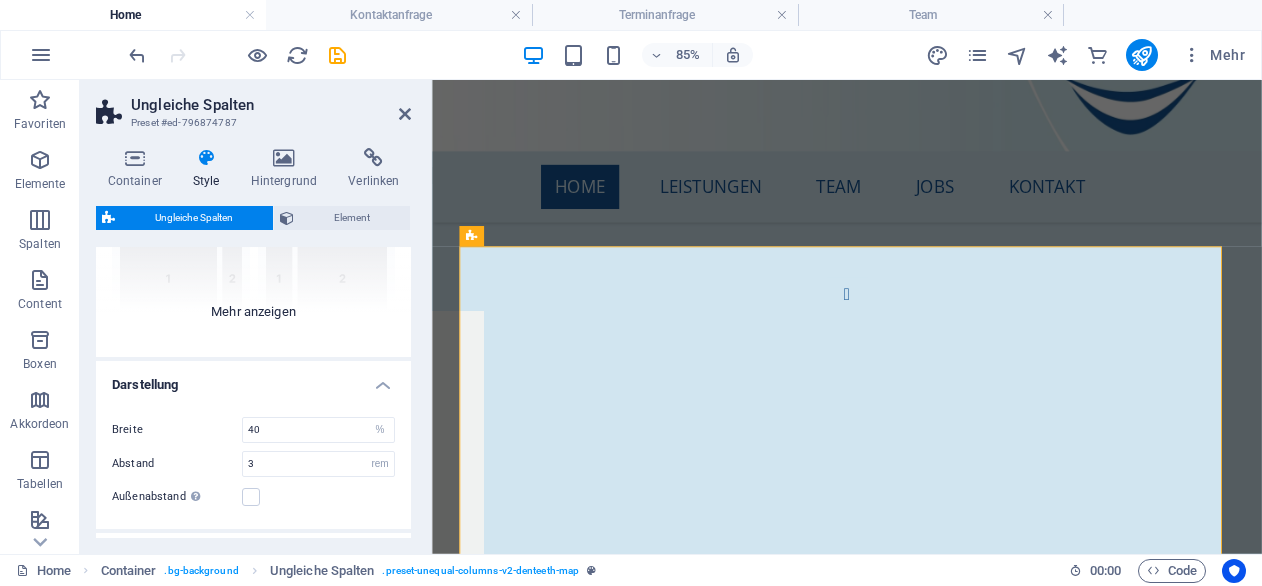scroll, scrollTop: 254, scrollLeft: 0, axis: vertical 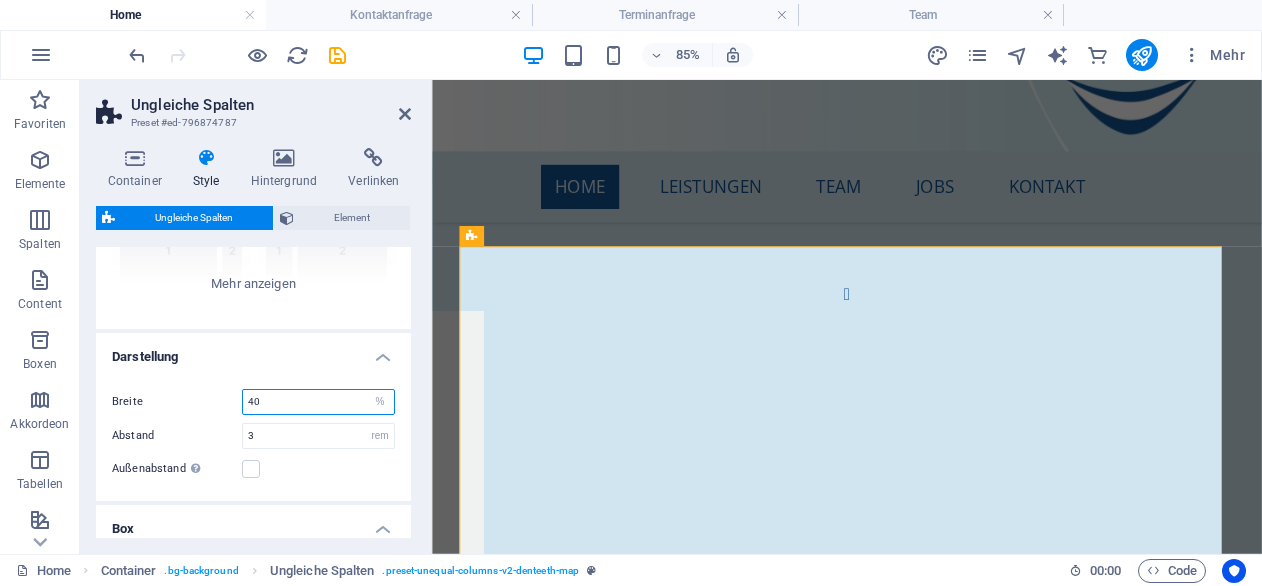 click on "40" at bounding box center (318, 402) 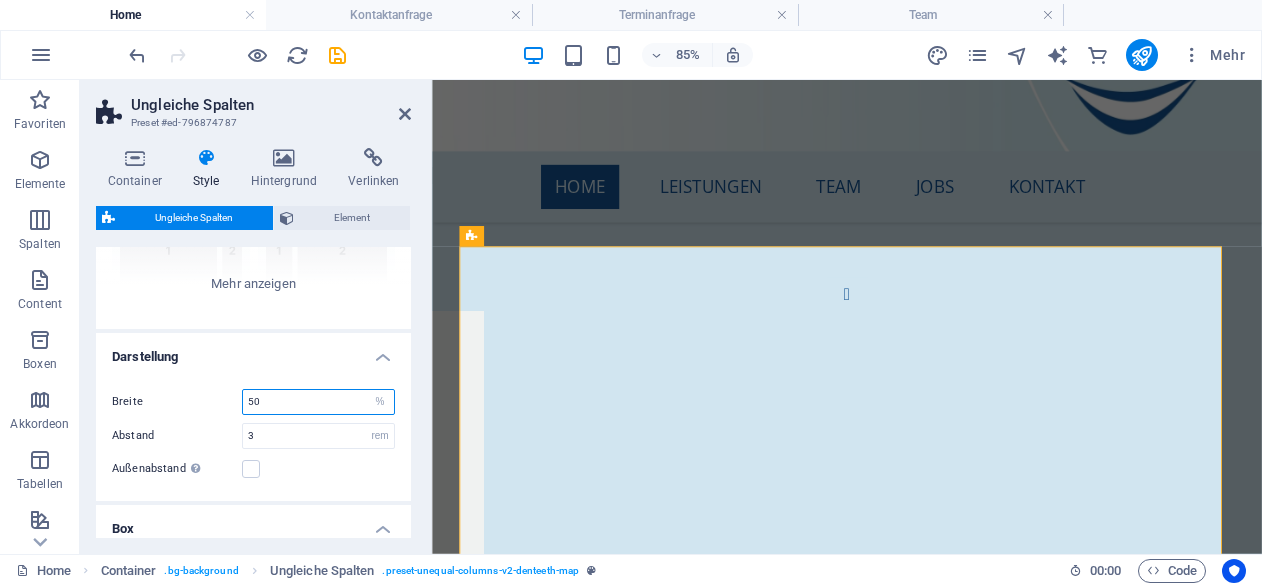 type on "50" 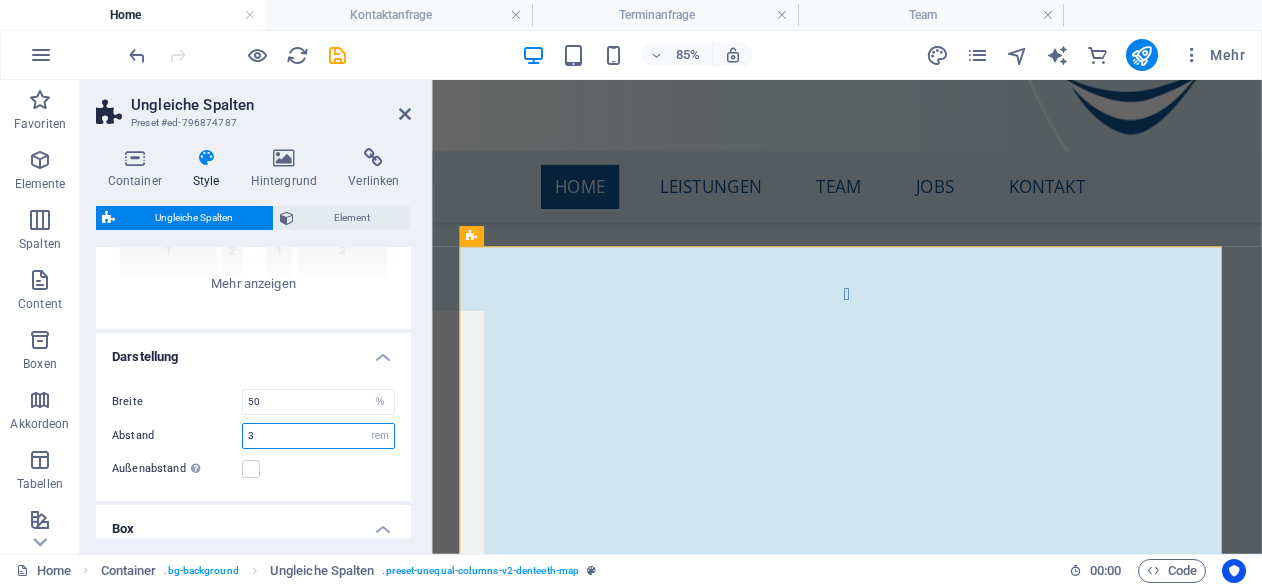 click on "3" at bounding box center (318, 436) 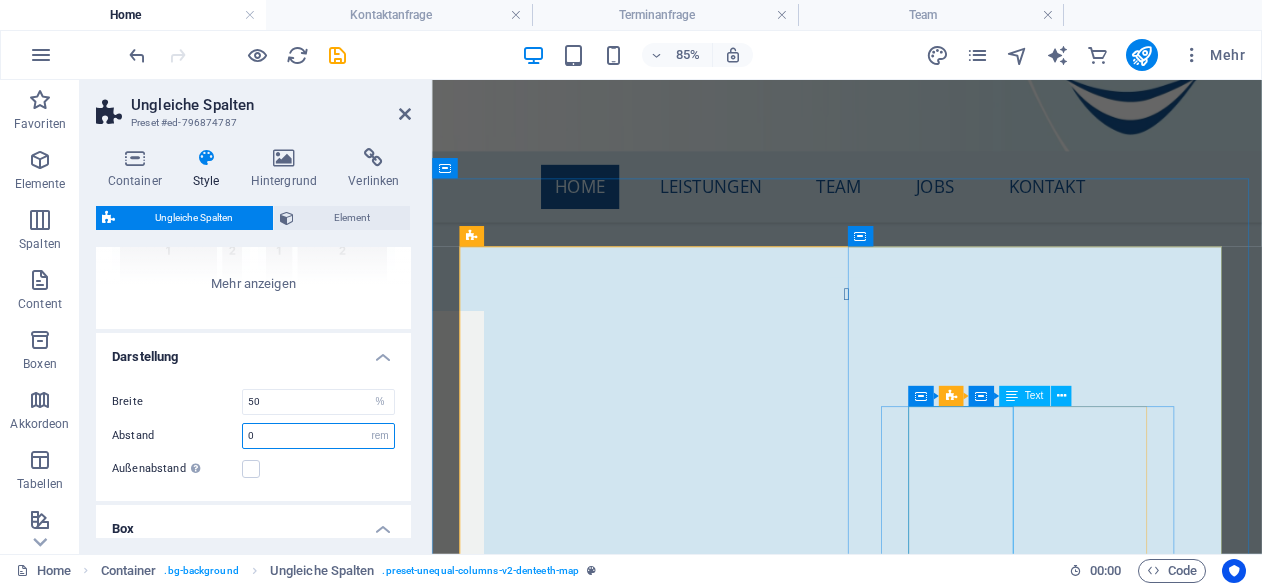 type on "0" 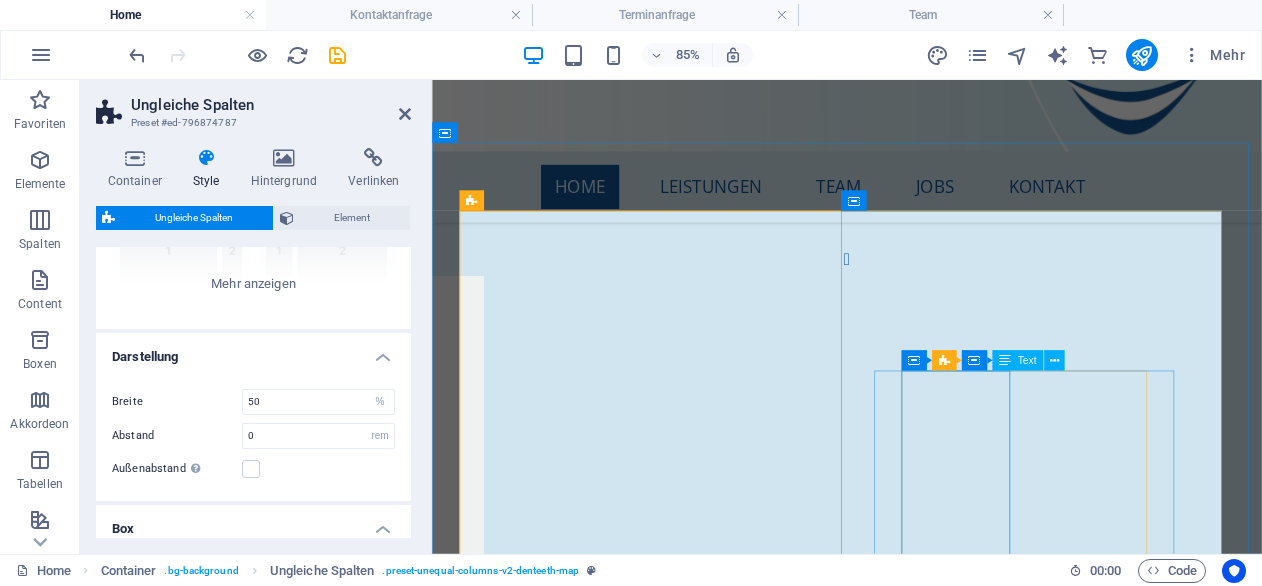 scroll, scrollTop: 7145, scrollLeft: 0, axis: vertical 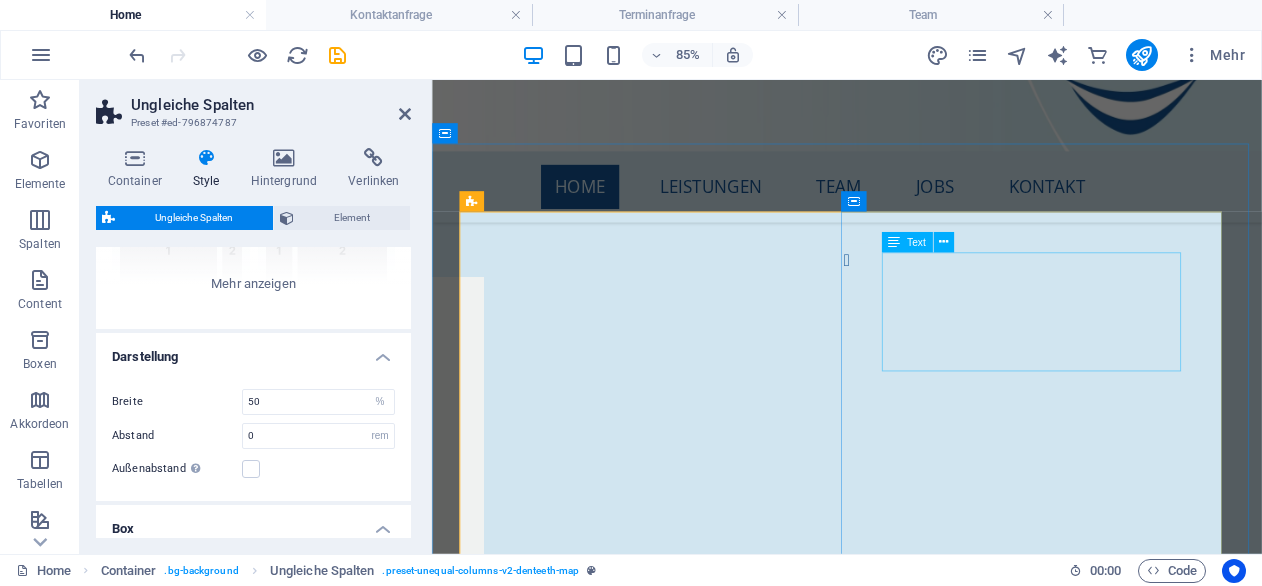 click on "Um sicherzustellen, daß wir immer pünktlich zu Ihrem Termin zur Verfügung stehen, führen wir eine reine Bestellpraxis. Sie können uns zu folgenden Zeiten telefonisch für eine Terminreservierung erreichen." at bounding box center [920, 5767] 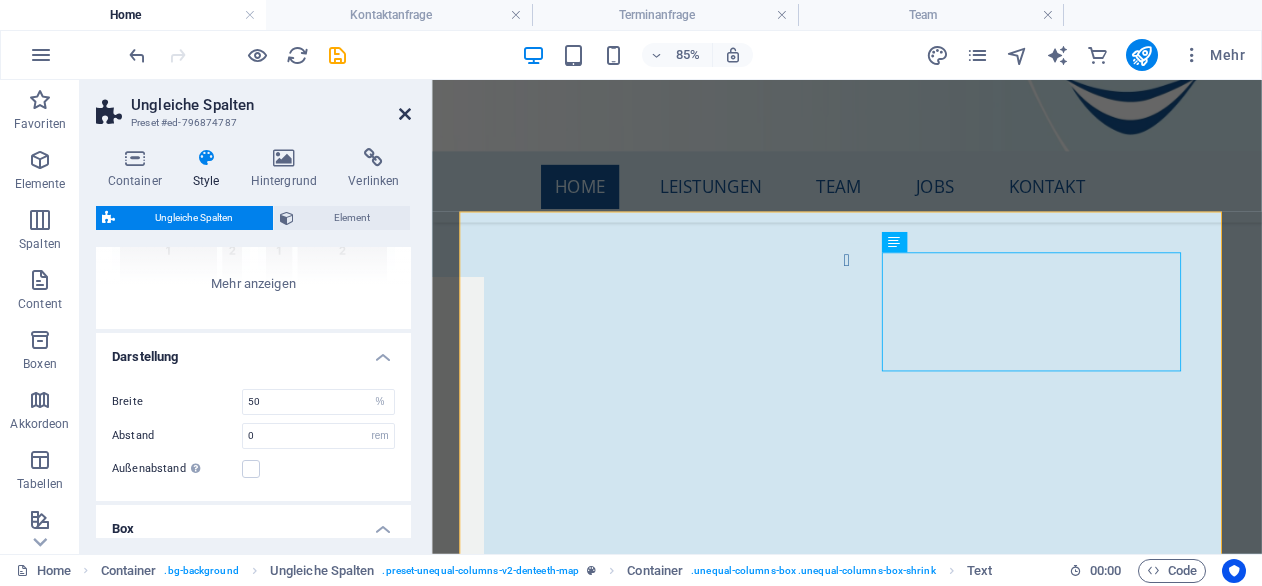 click at bounding box center [405, 114] 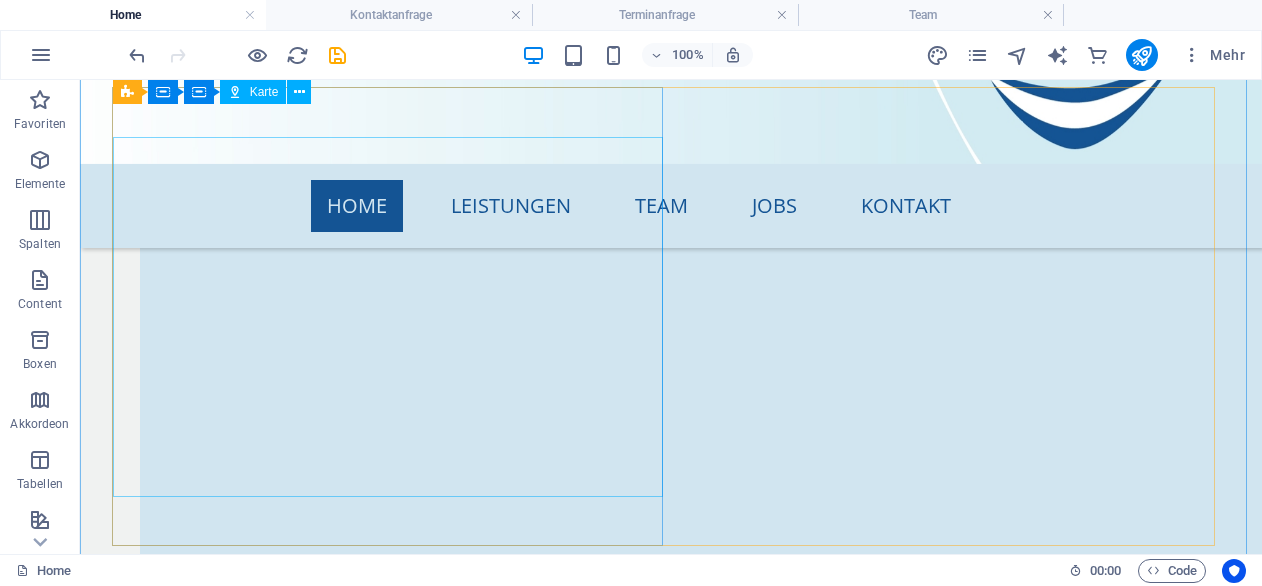 scroll, scrollTop: 7247, scrollLeft: 0, axis: vertical 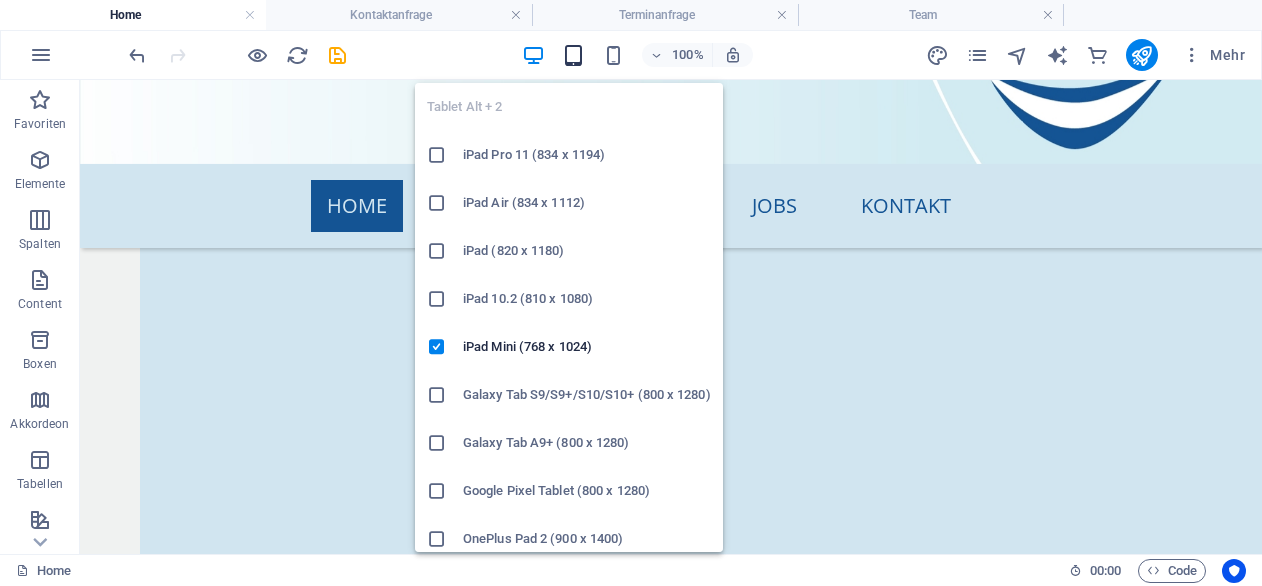 click at bounding box center [573, 55] 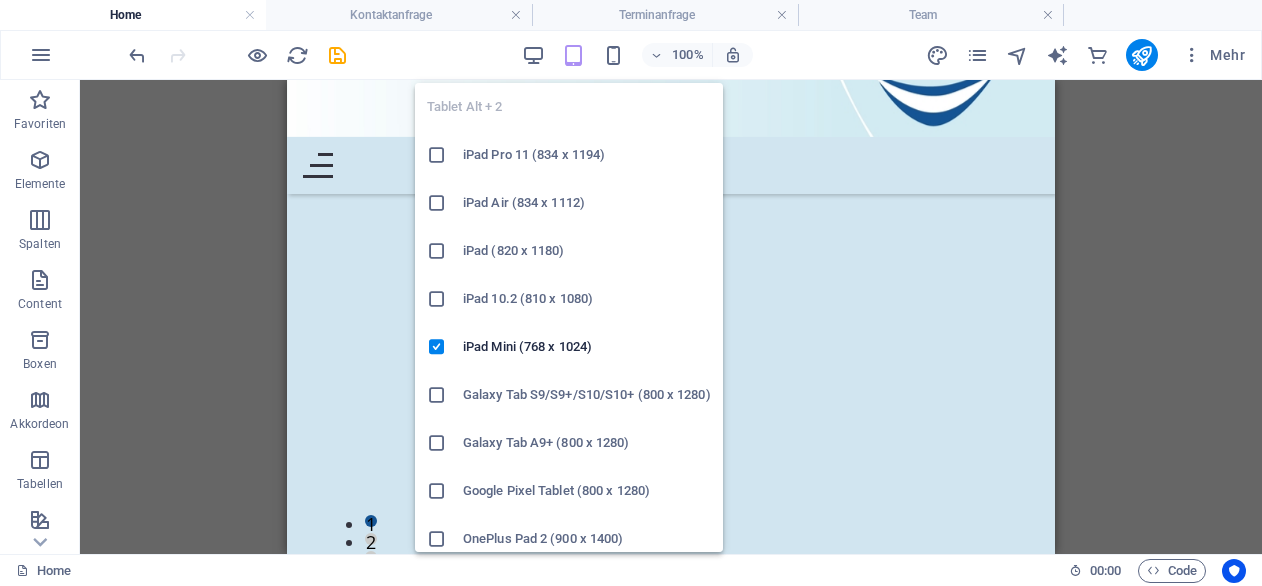 scroll, scrollTop: 7367, scrollLeft: 0, axis: vertical 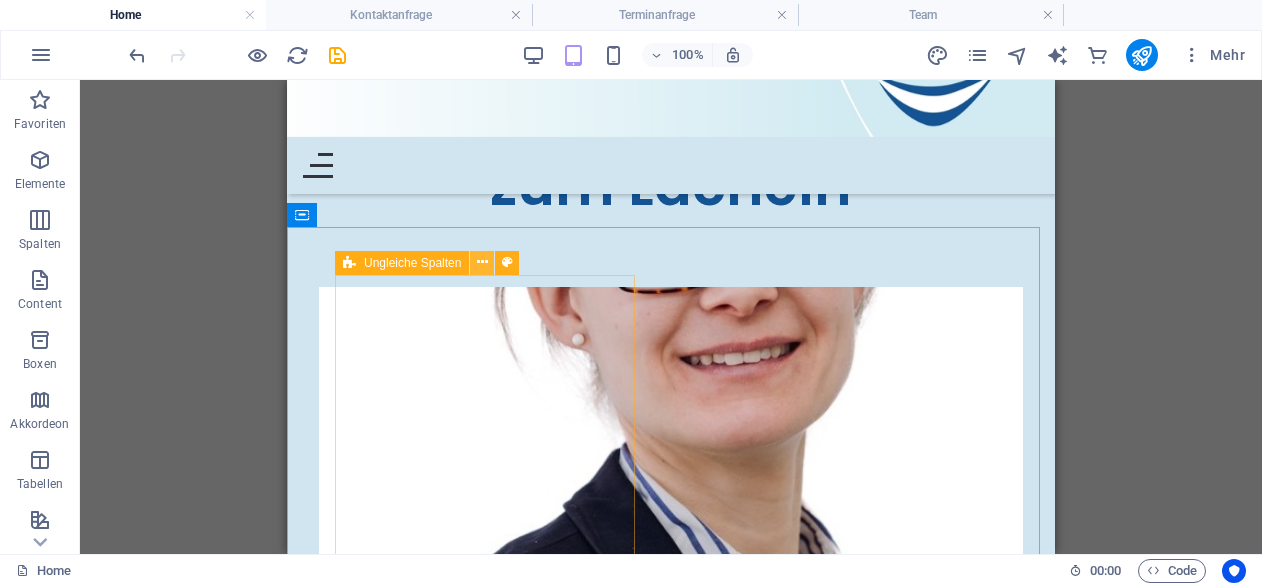 click at bounding box center (482, 262) 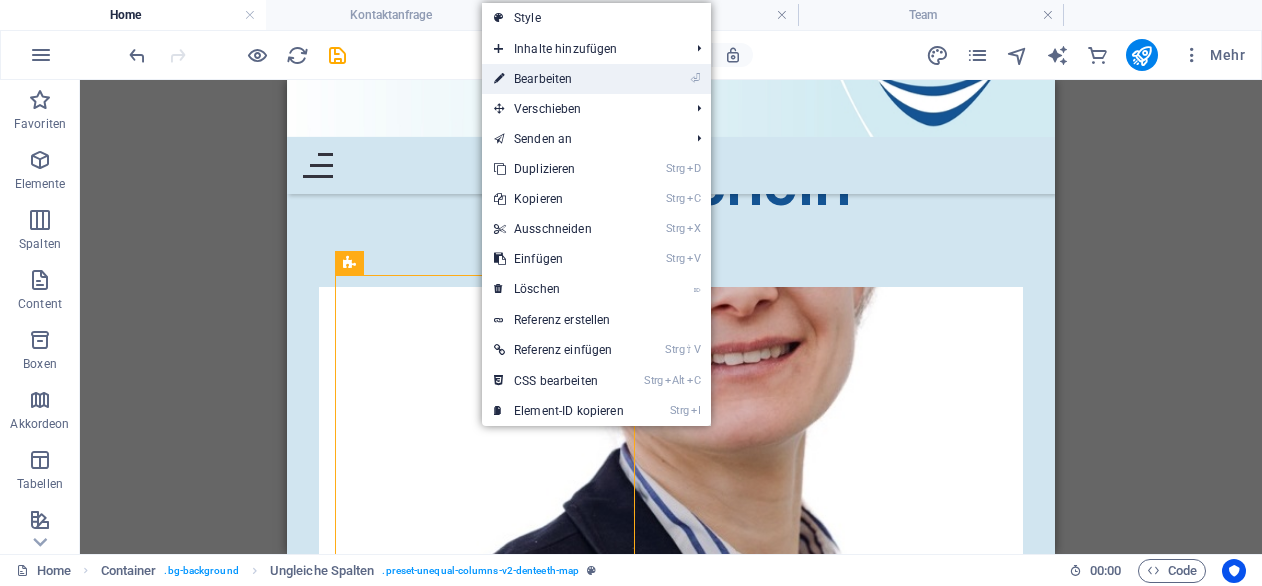 click on "⏎  Bearbeiten" at bounding box center [559, 79] 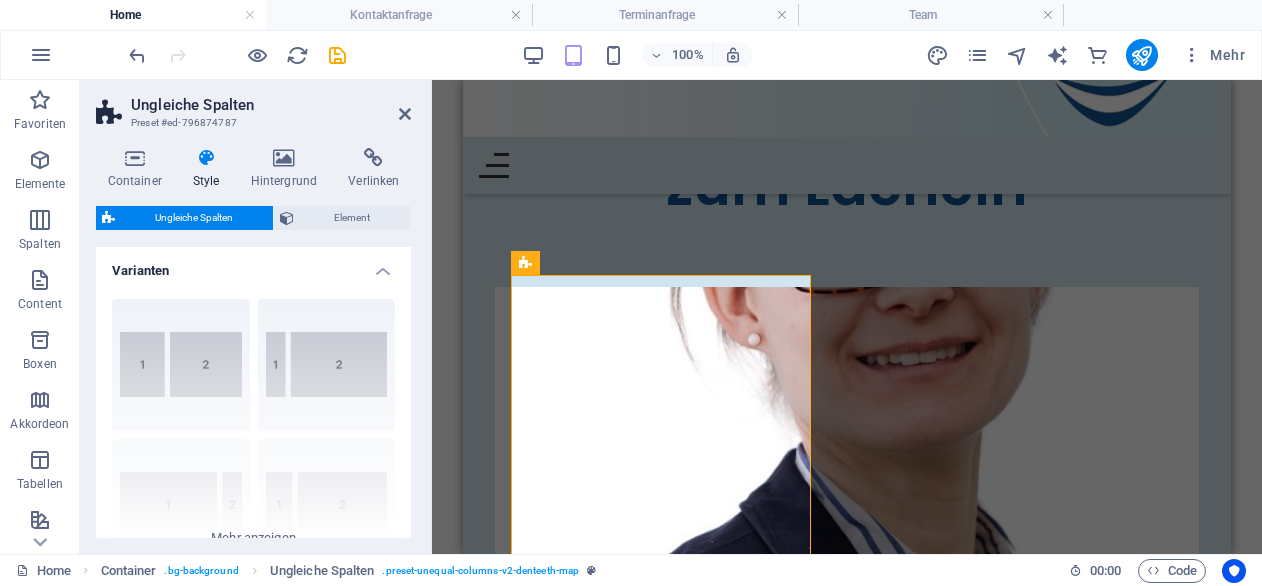 type on "100" 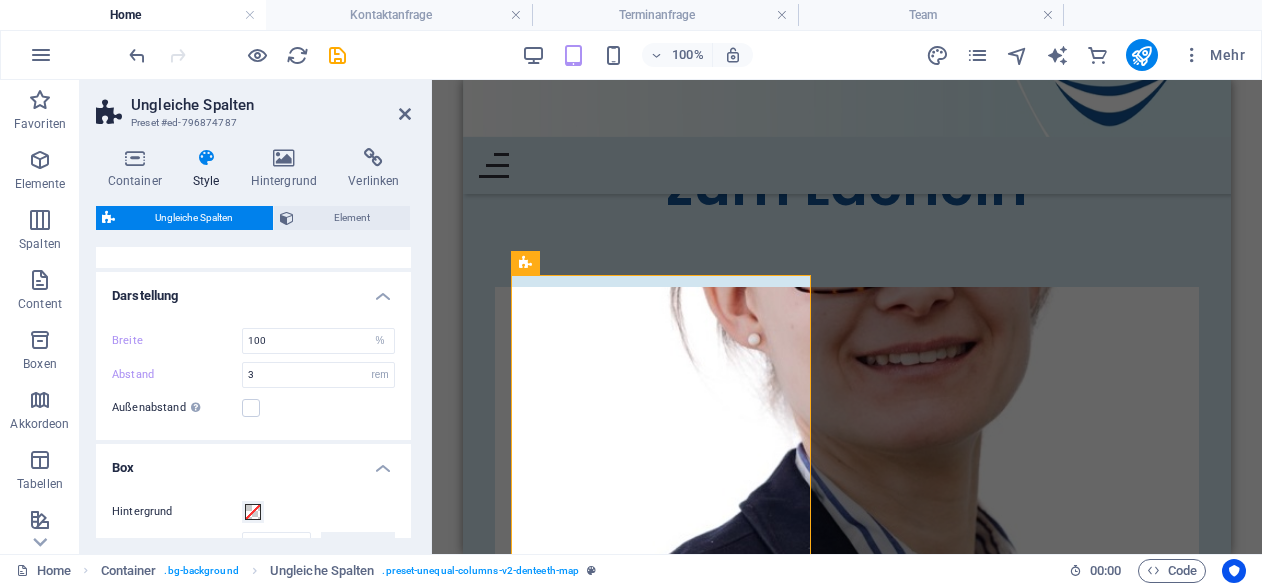 scroll, scrollTop: 319, scrollLeft: 0, axis: vertical 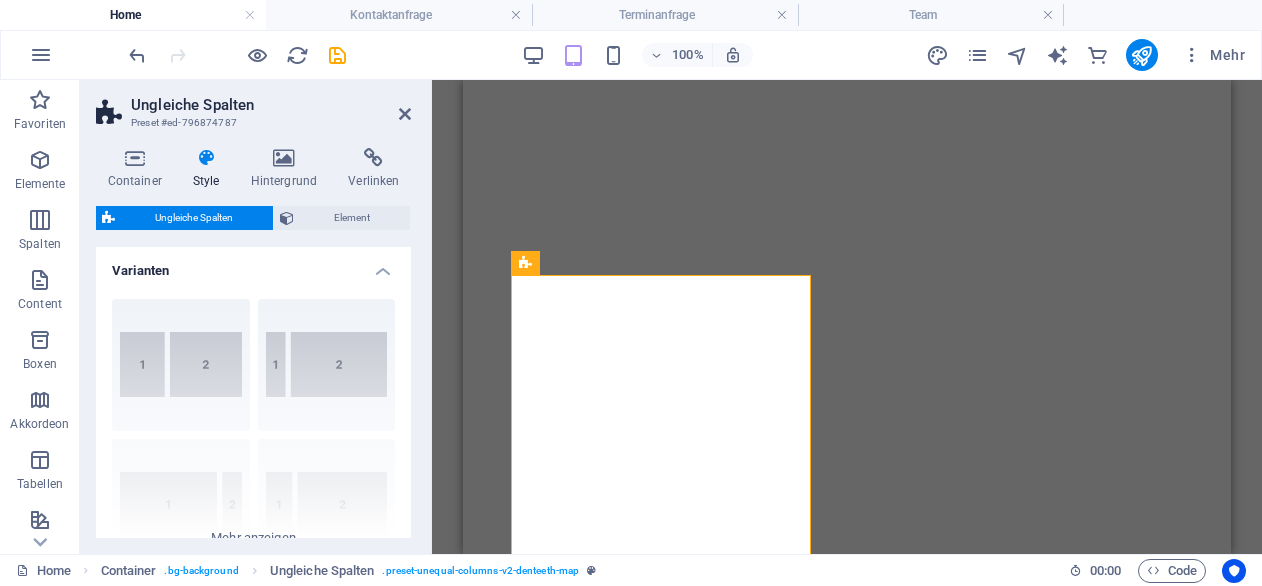 select on "%" 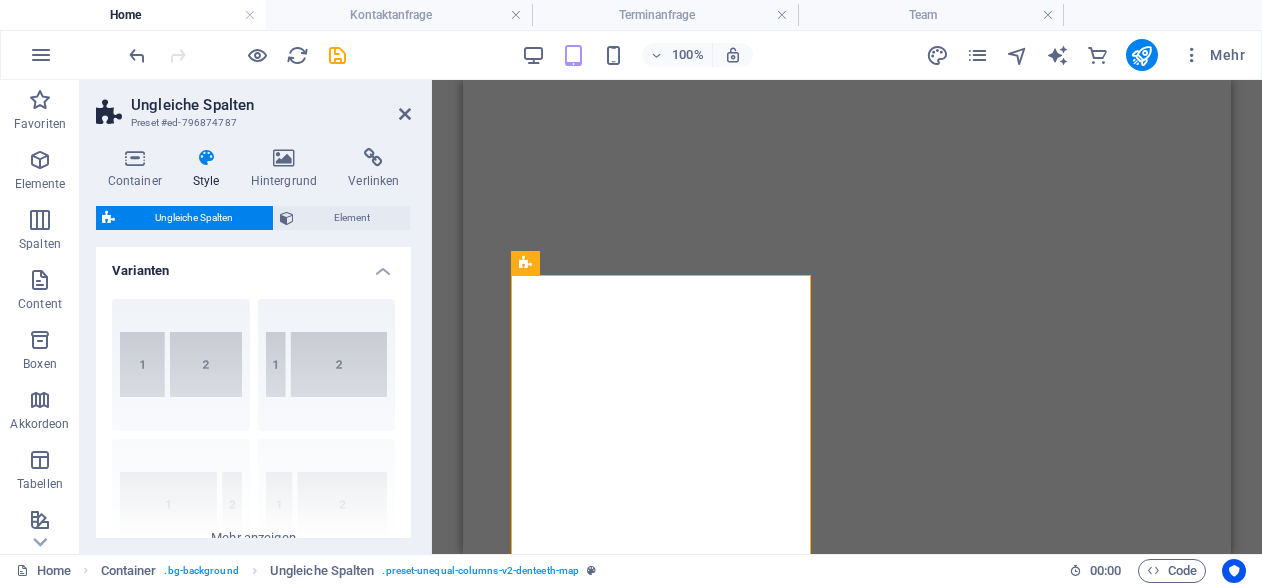 scroll, scrollTop: 0, scrollLeft: 0, axis: both 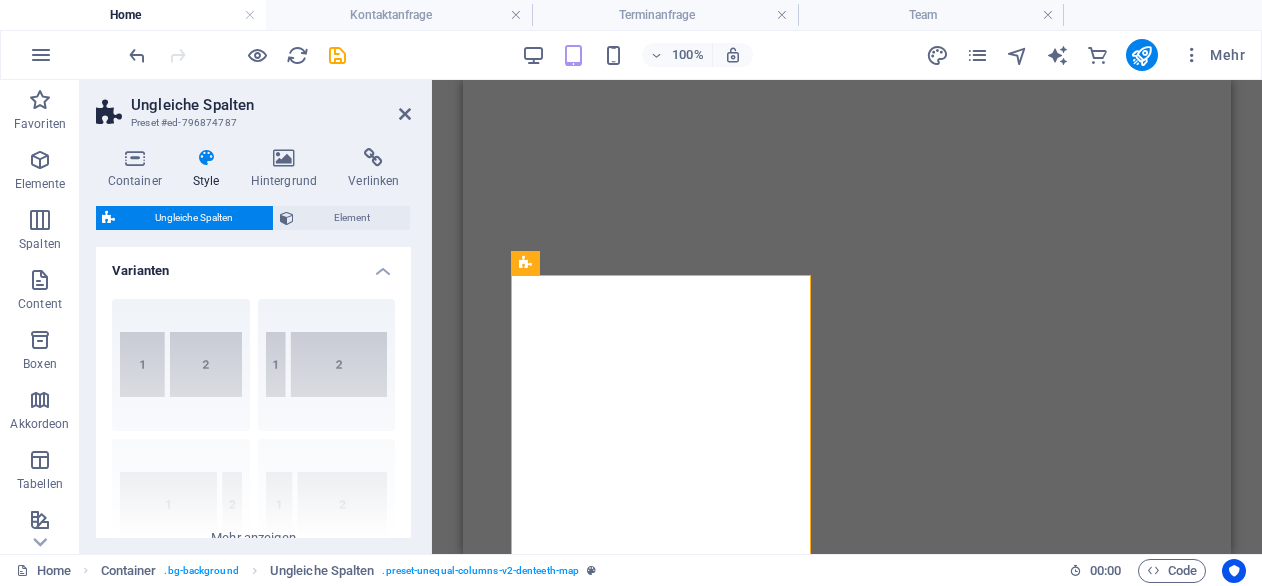 select 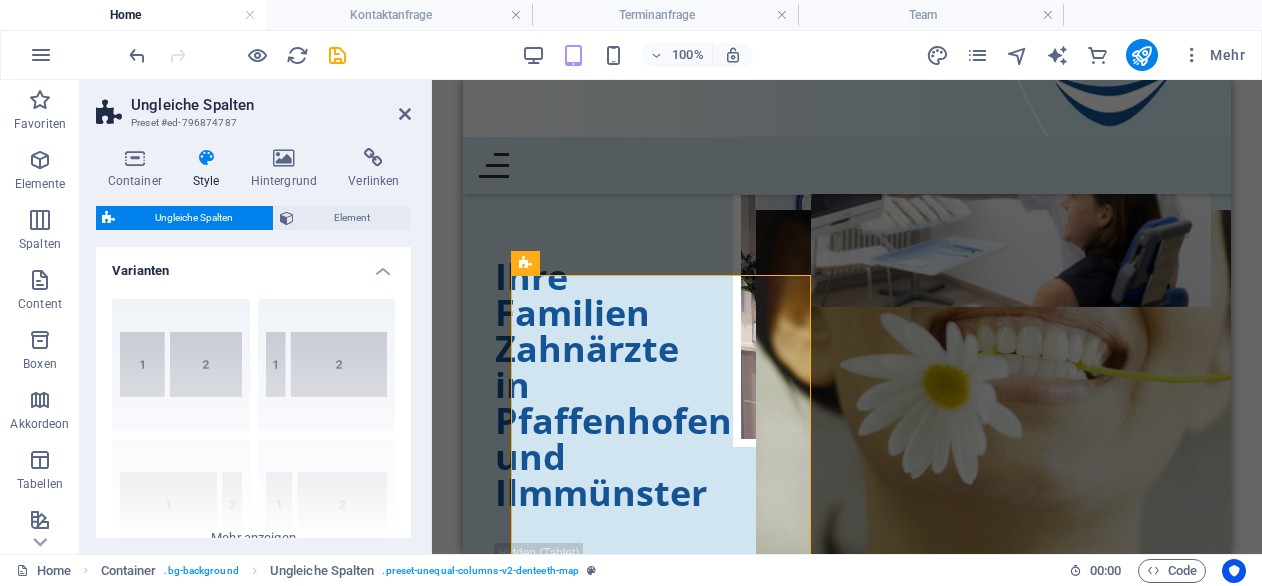 scroll, scrollTop: 0, scrollLeft: 0, axis: both 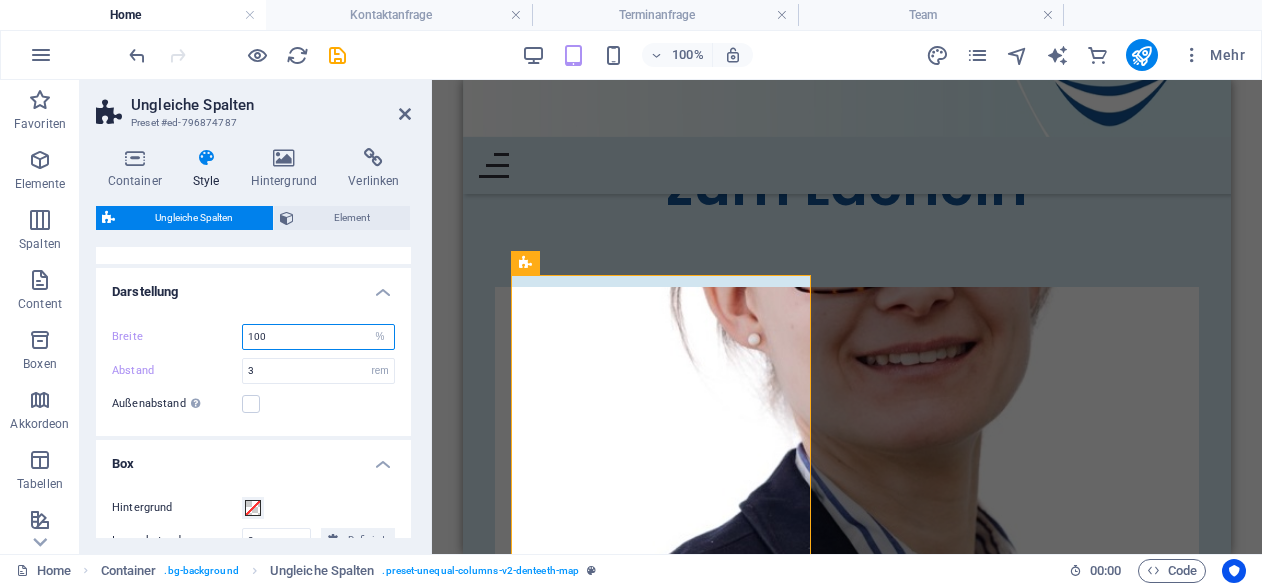 click on "100" at bounding box center [318, 337] 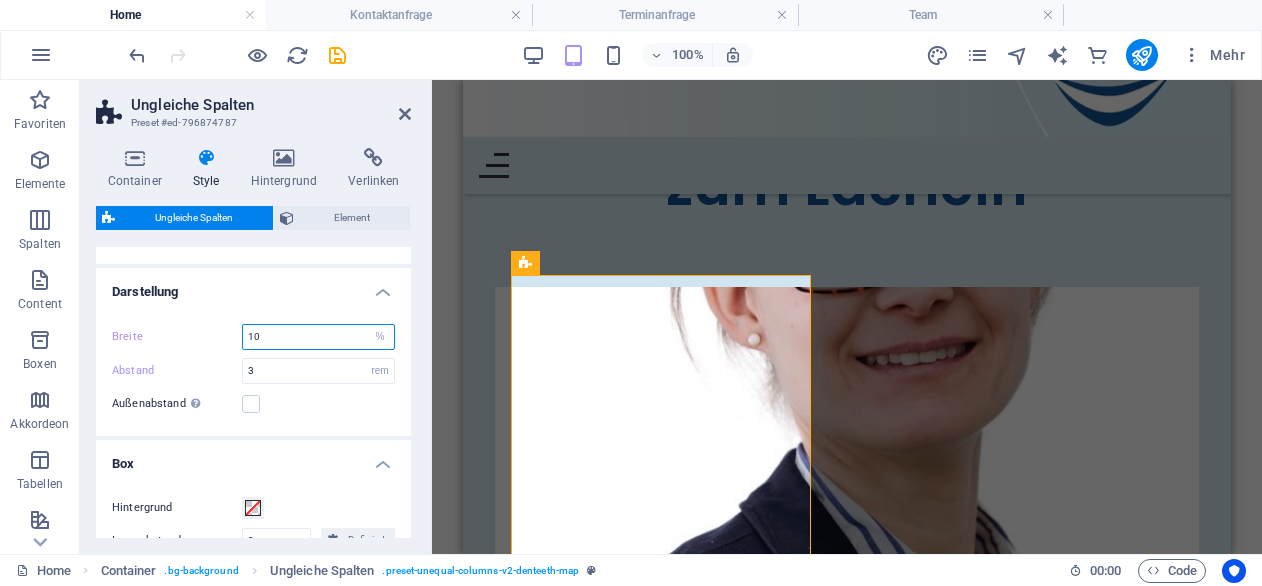 type on "1" 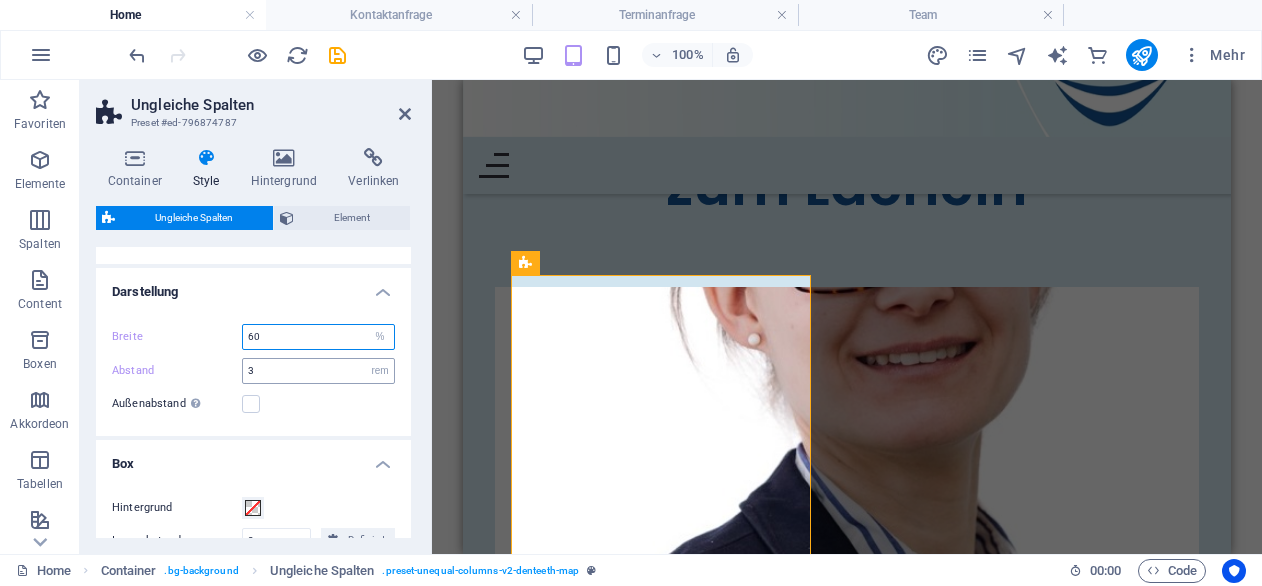 type on "60" 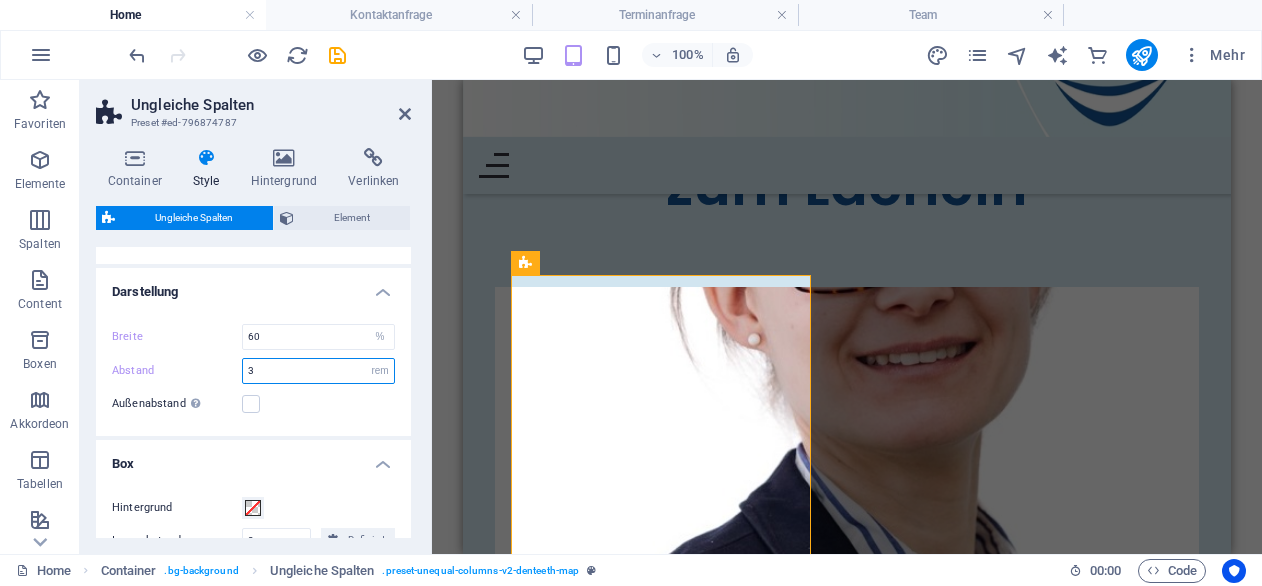 click on "3" at bounding box center [318, 371] 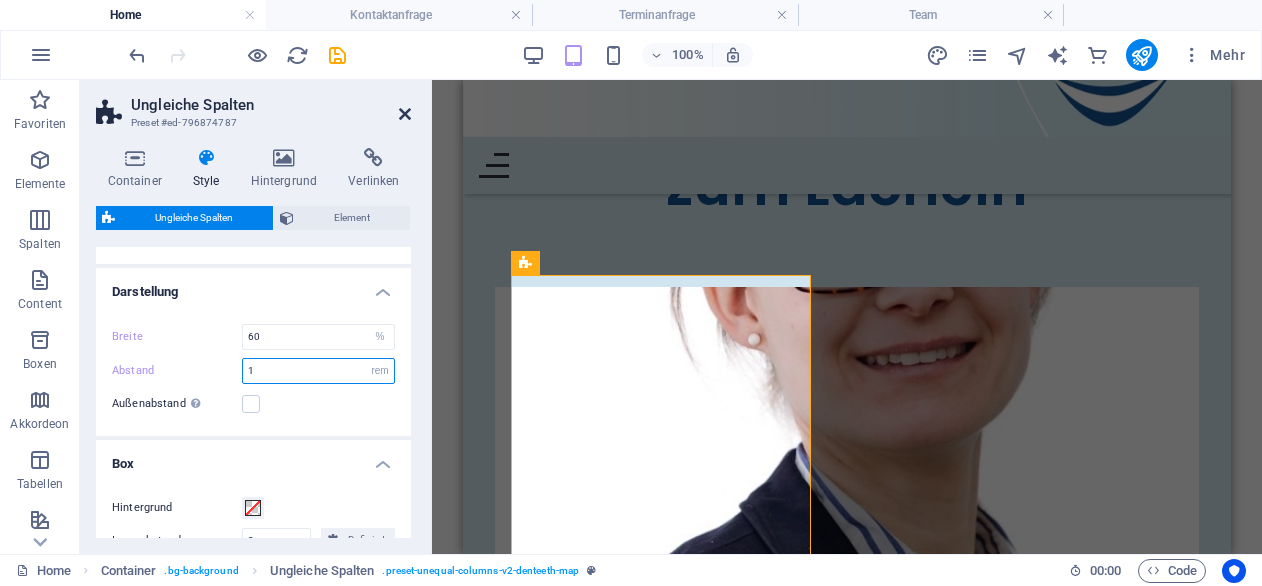 type on "1" 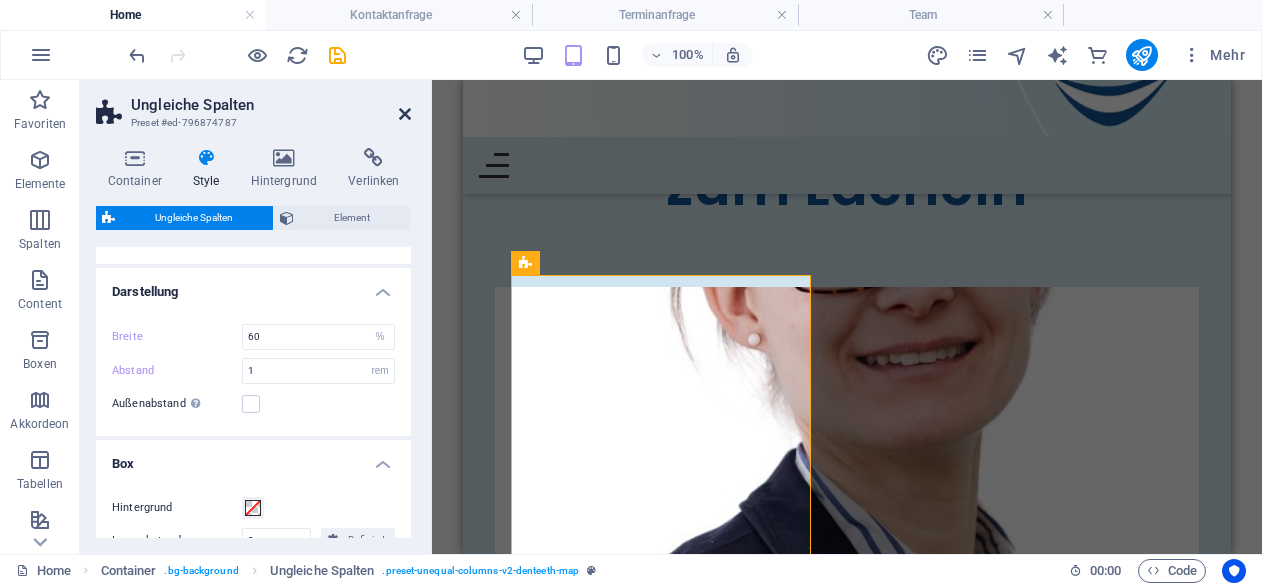 click at bounding box center [405, 114] 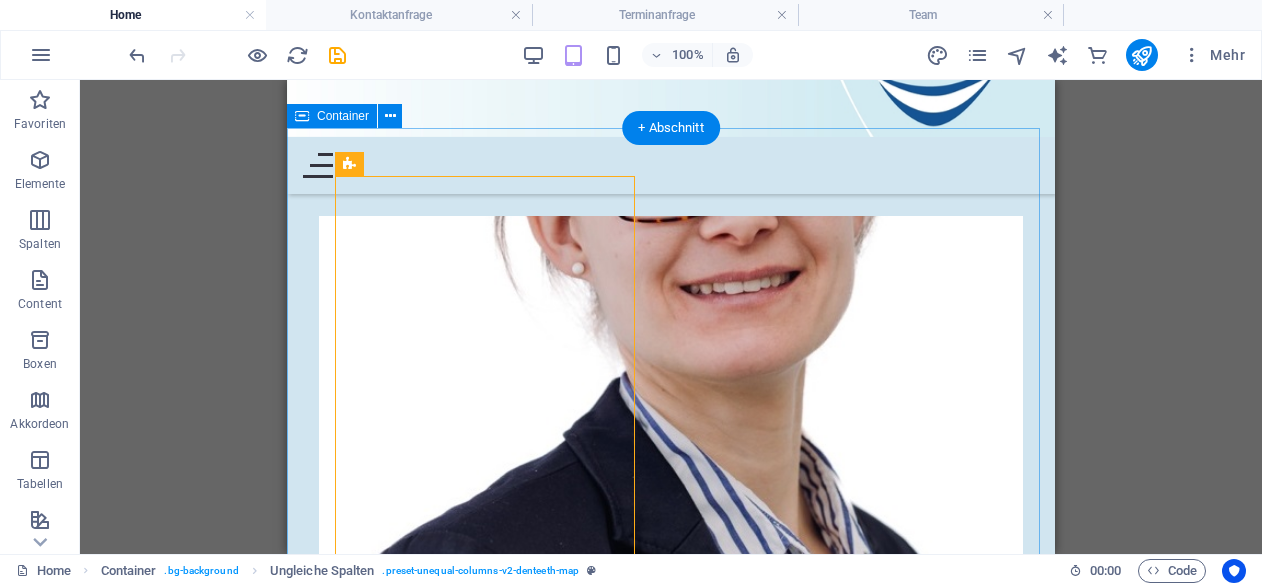 scroll, scrollTop: 7992, scrollLeft: 0, axis: vertical 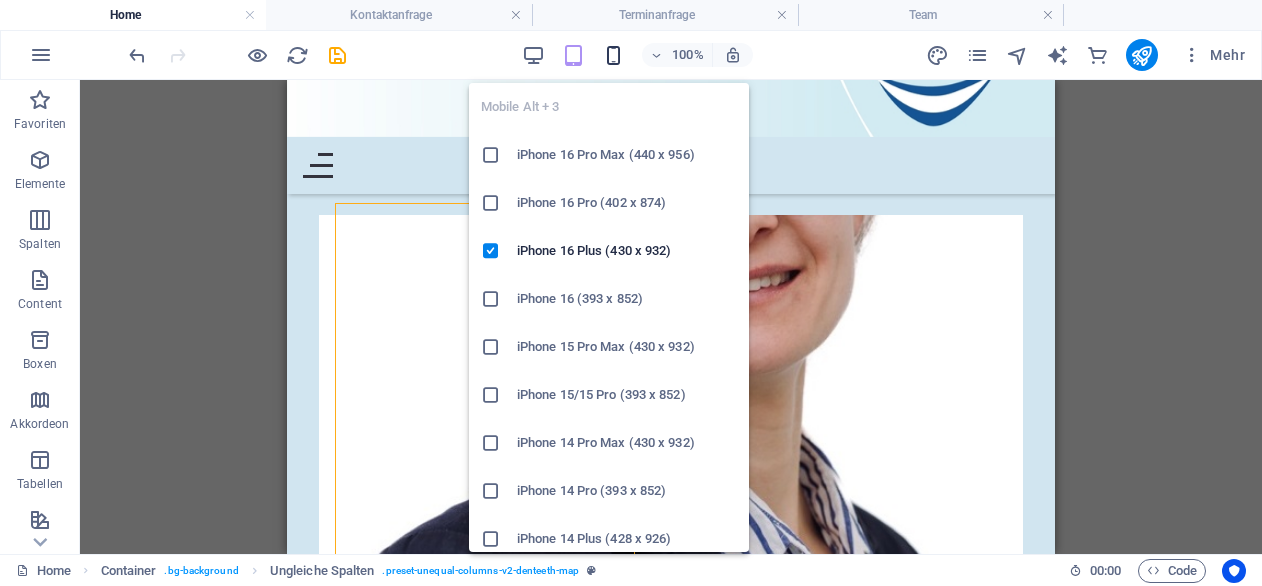 click at bounding box center (613, 55) 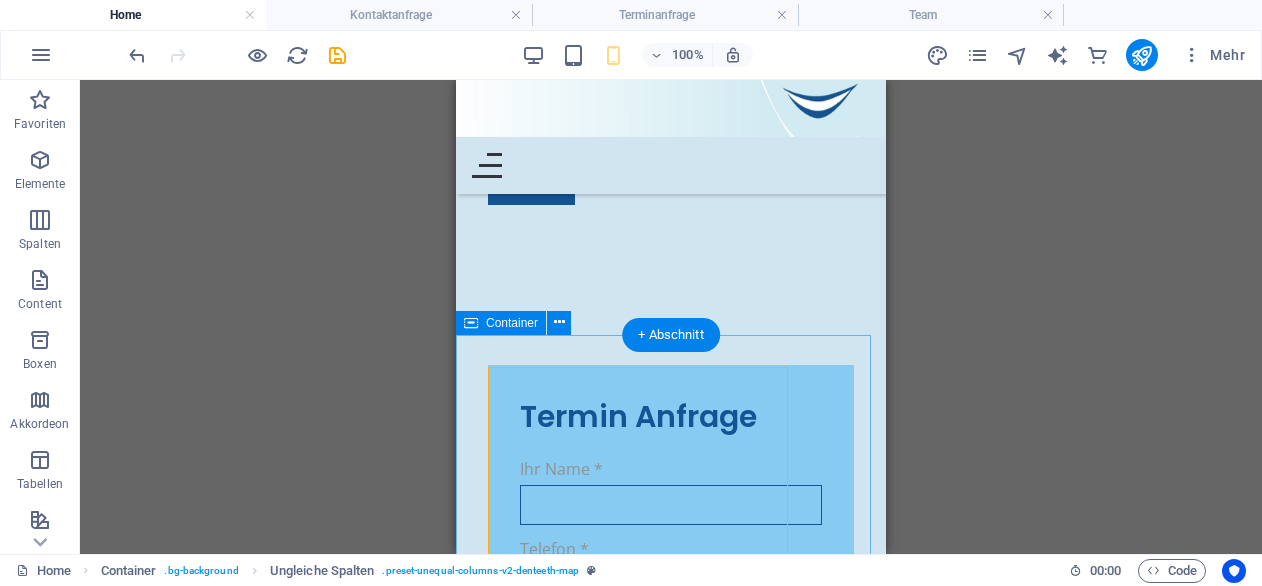 scroll, scrollTop: 9876, scrollLeft: 0, axis: vertical 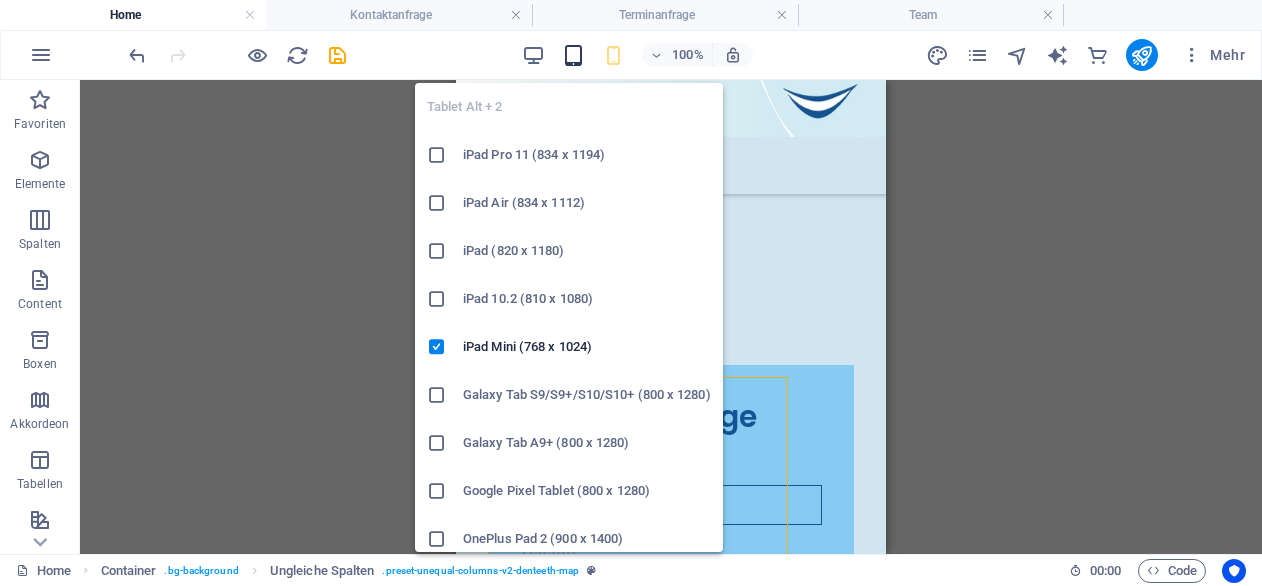 click at bounding box center (573, 55) 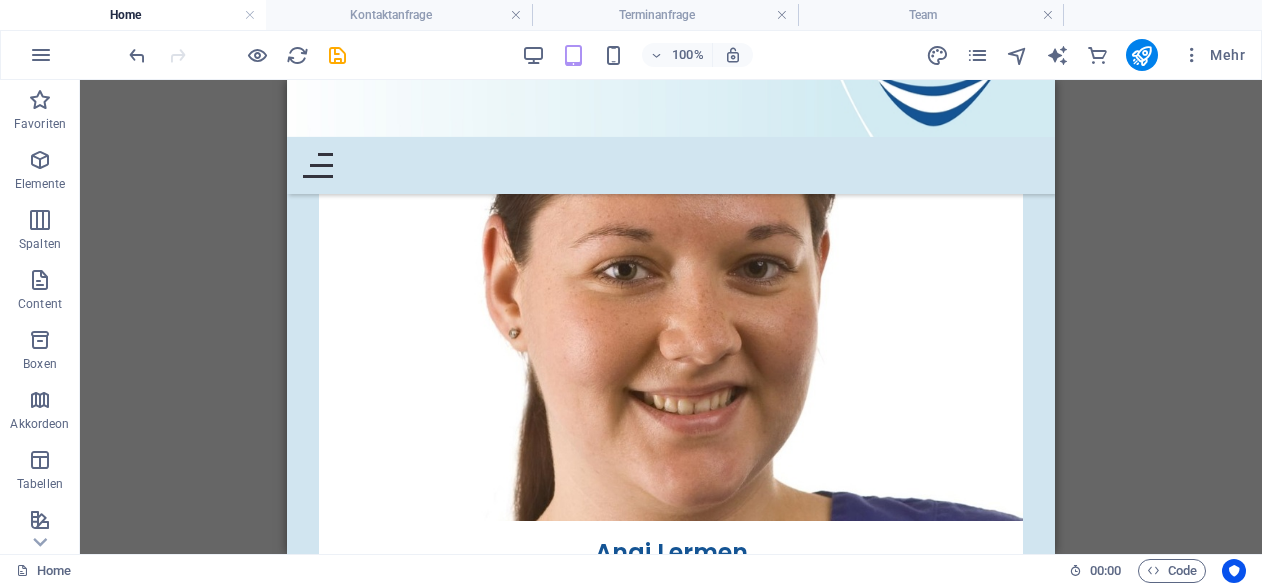 scroll, scrollTop: 8950, scrollLeft: 0, axis: vertical 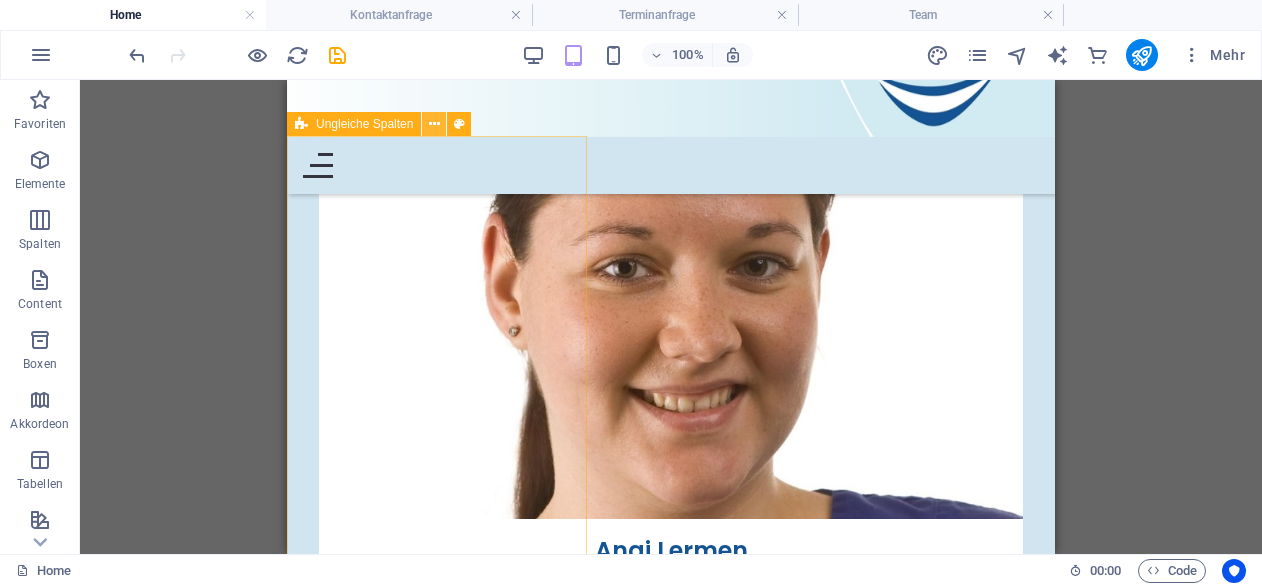 click at bounding box center (434, 124) 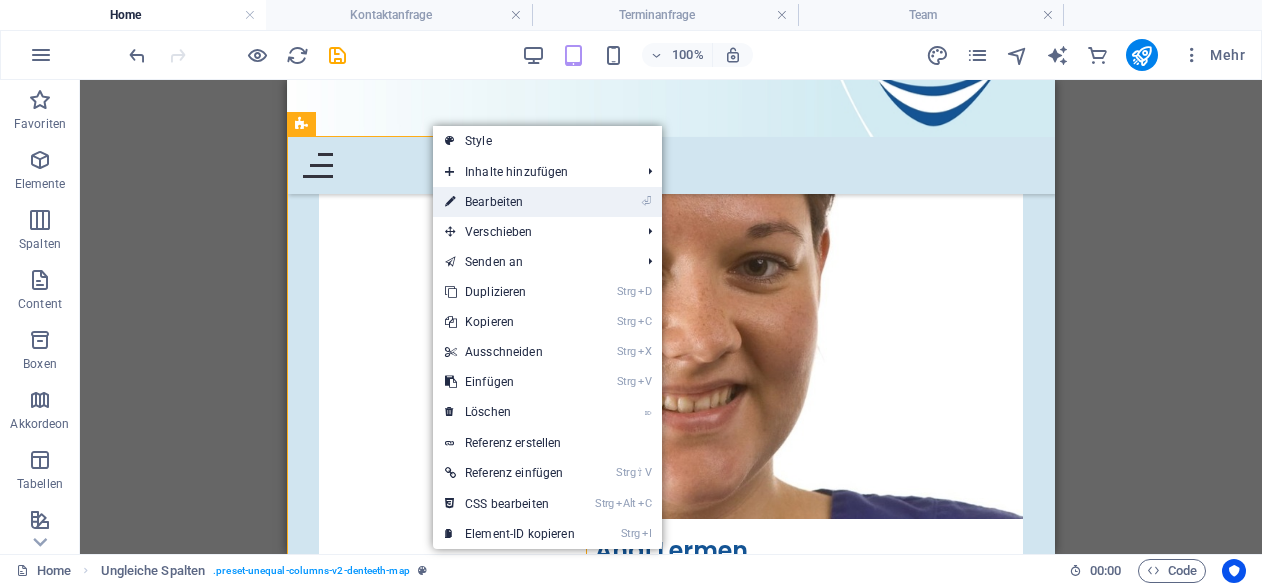 click on "⏎  Bearbeiten" at bounding box center [510, 202] 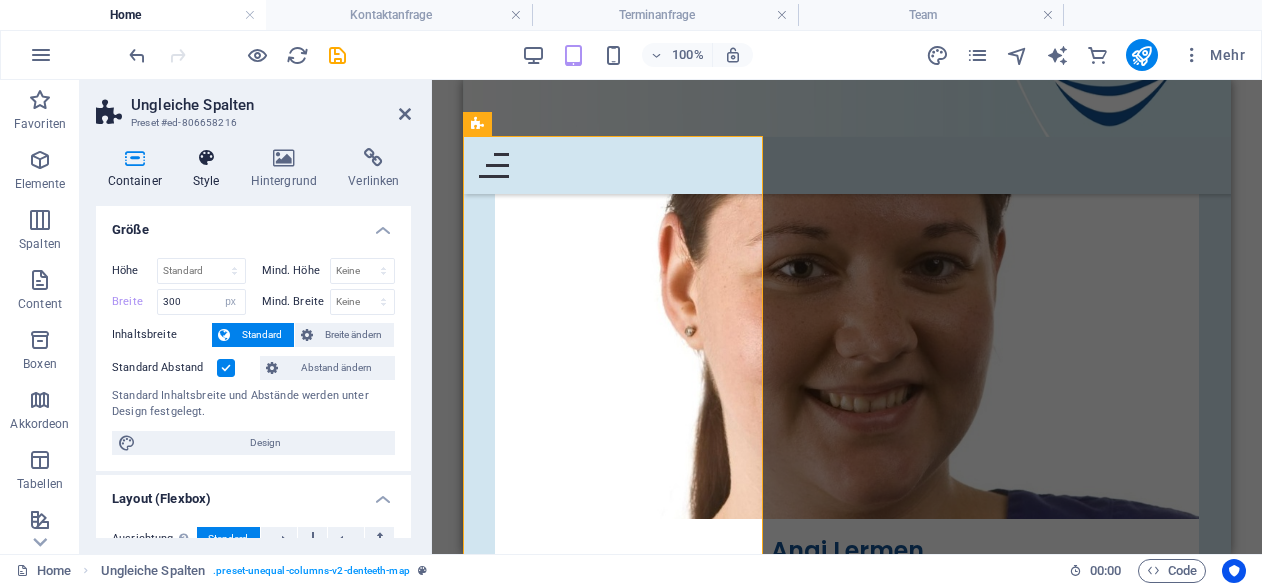 click on "Style" at bounding box center (210, 169) 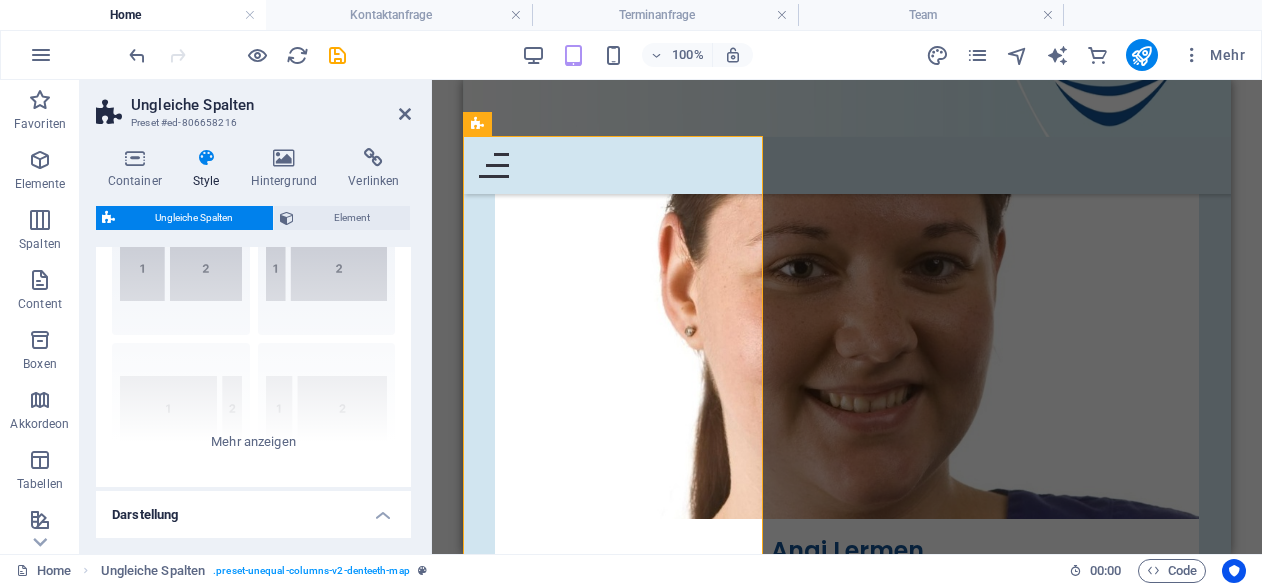 scroll, scrollTop: 0, scrollLeft: 0, axis: both 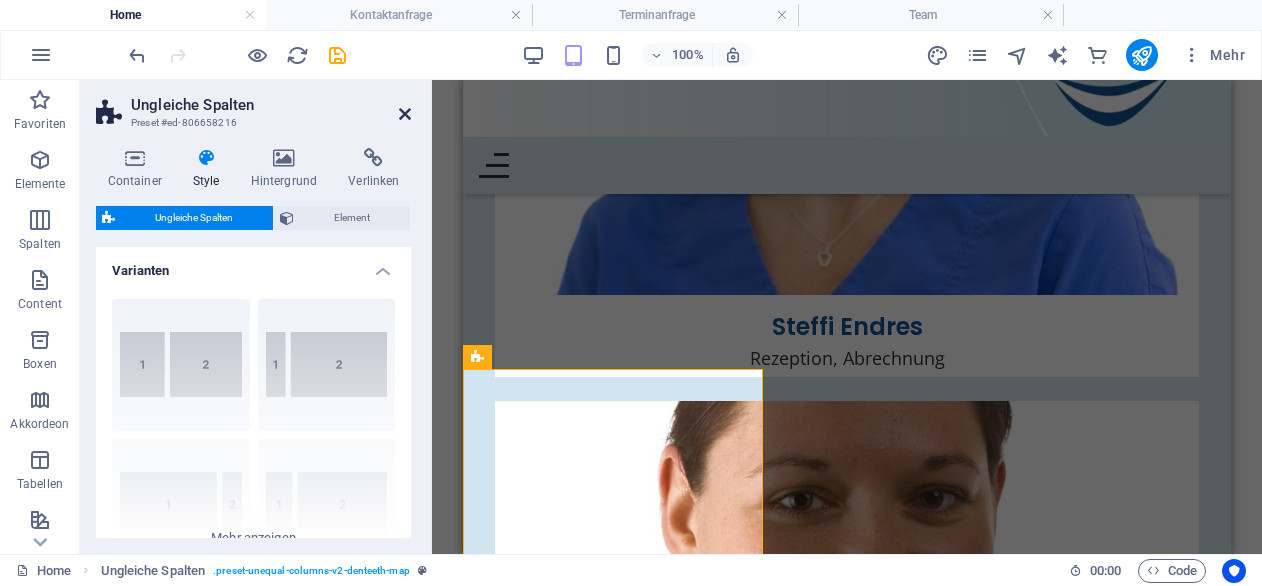 click at bounding box center (405, 114) 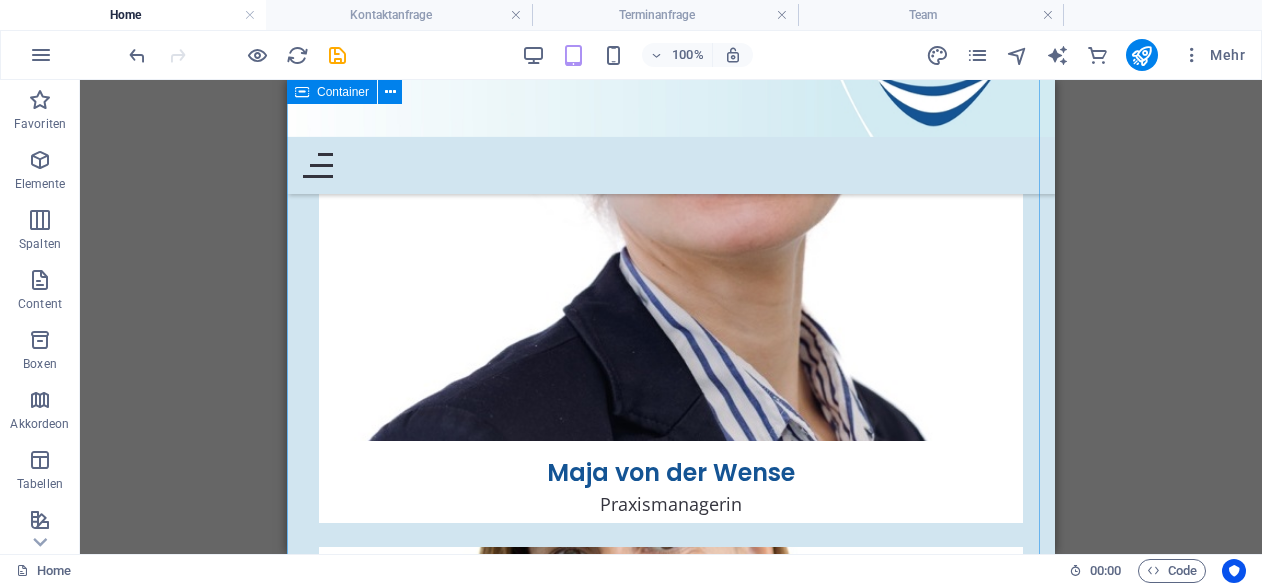 scroll, scrollTop: 8108, scrollLeft: 0, axis: vertical 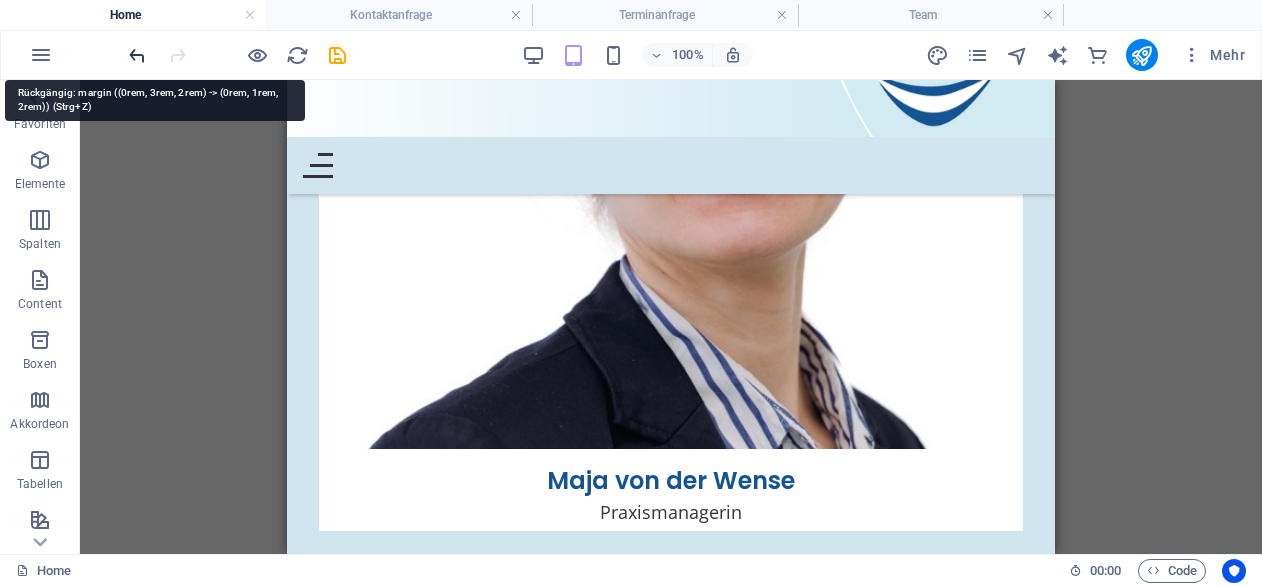 click at bounding box center [137, 55] 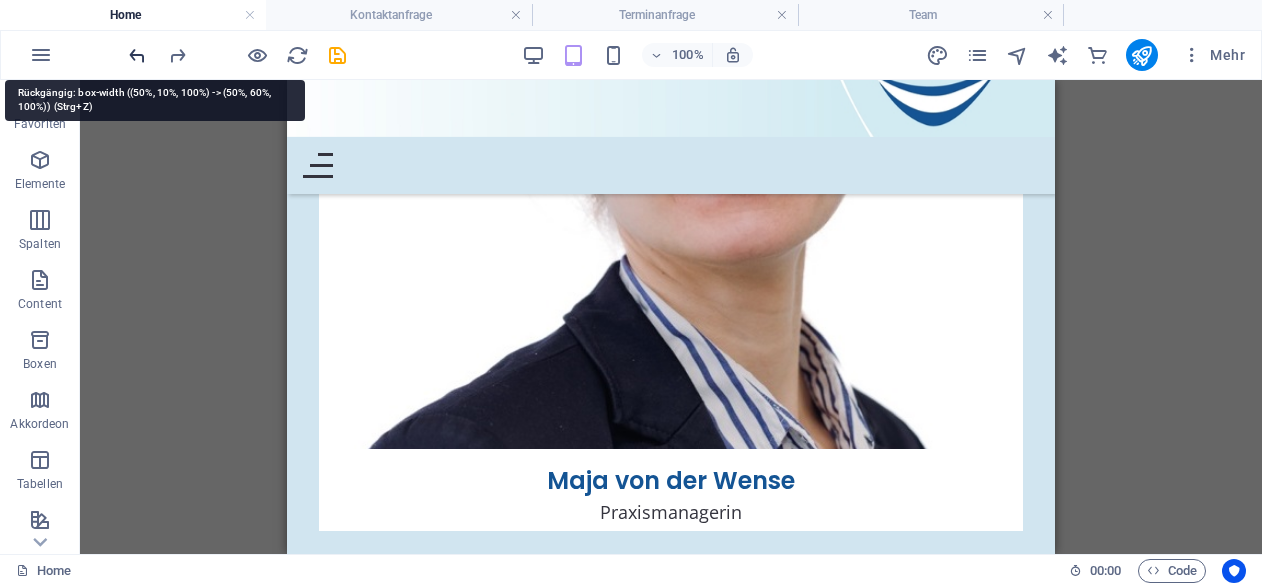 click at bounding box center (137, 55) 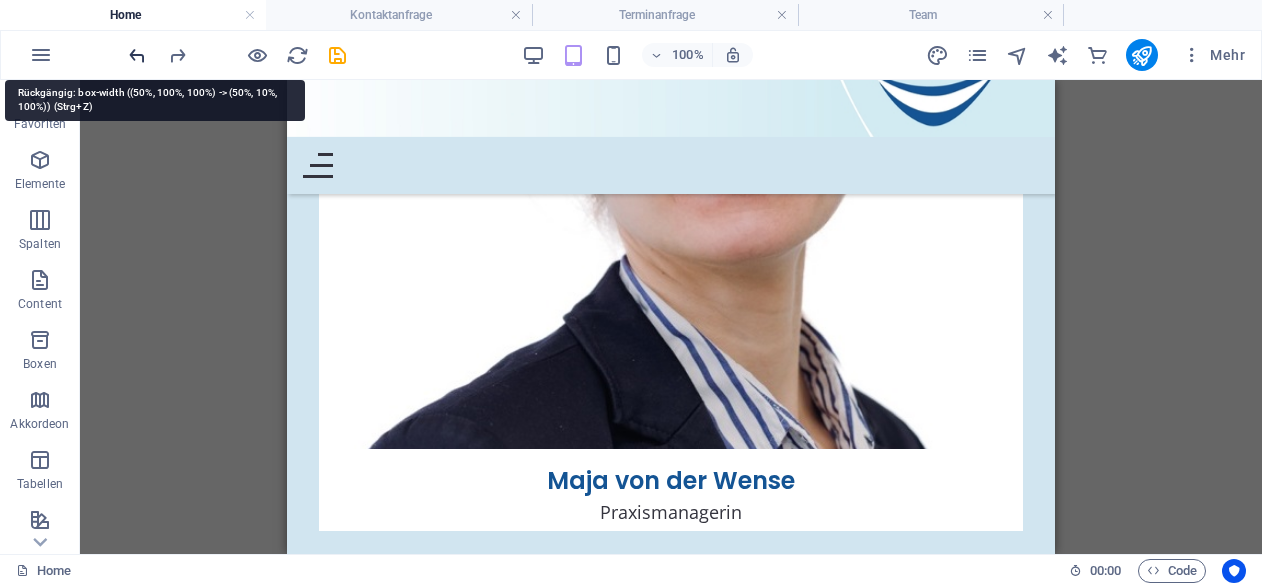 click at bounding box center [137, 55] 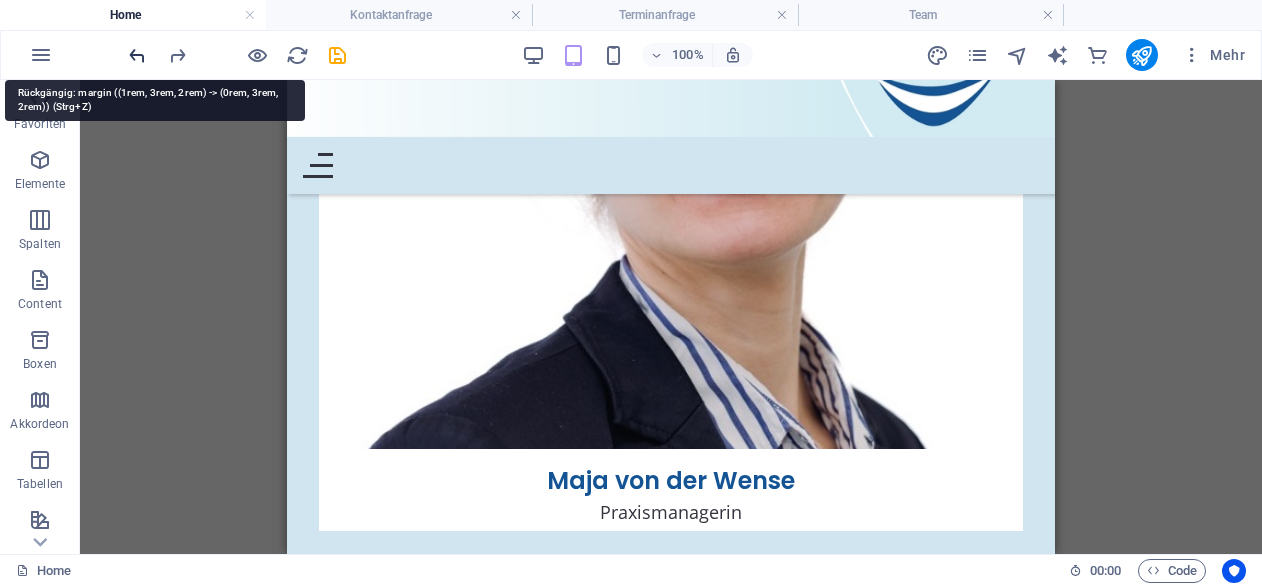 click at bounding box center [137, 55] 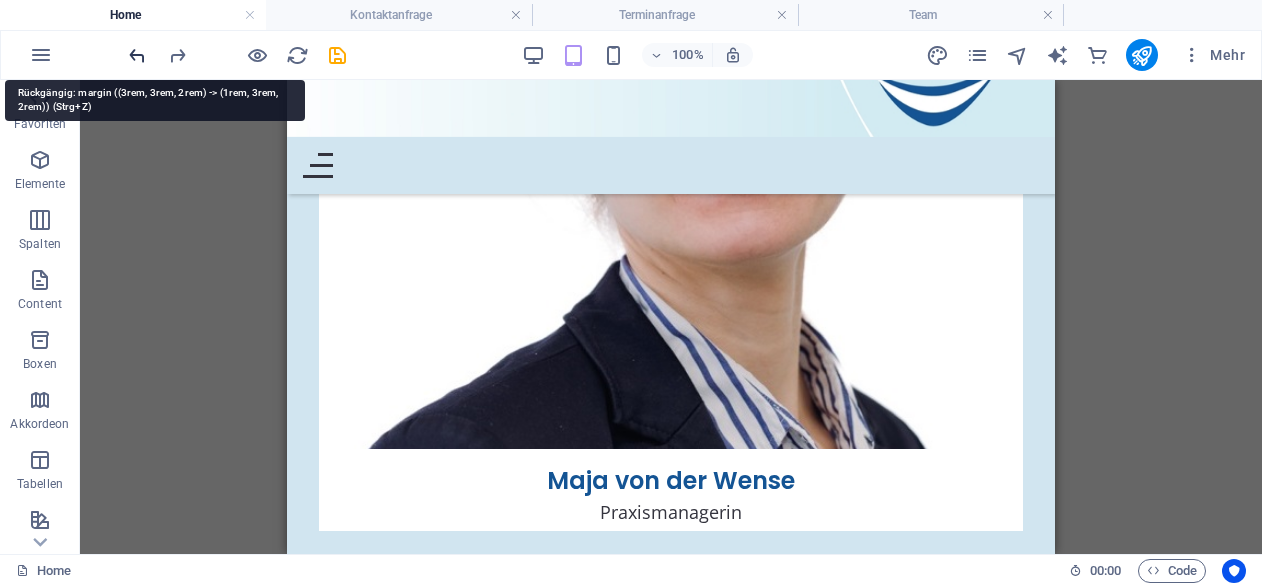 click at bounding box center [137, 55] 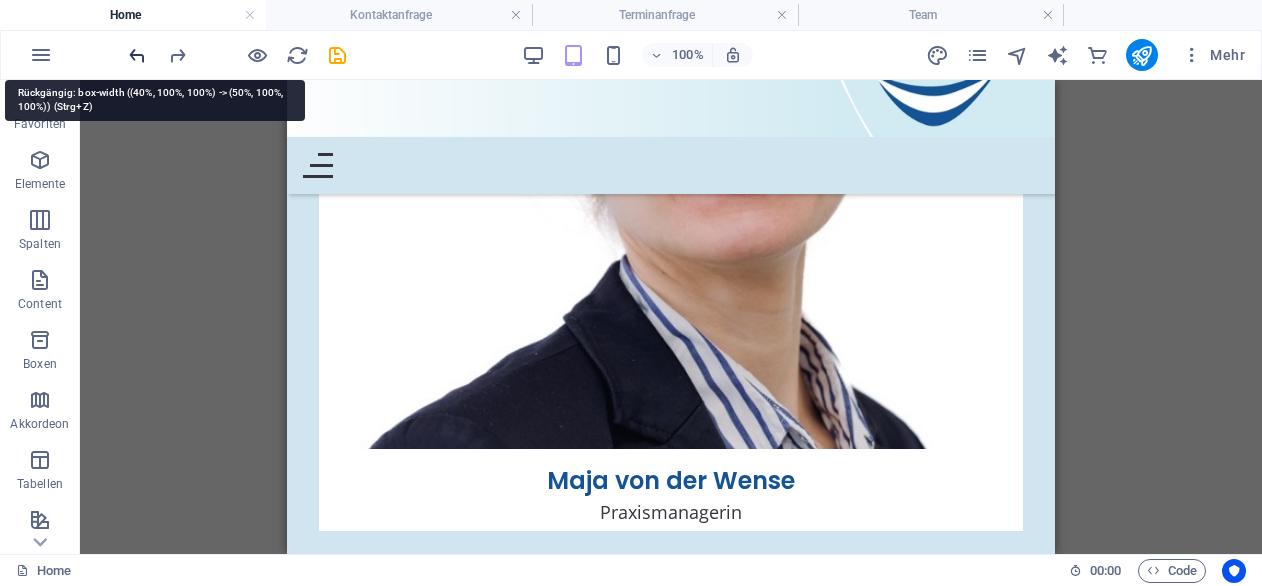 click at bounding box center (137, 55) 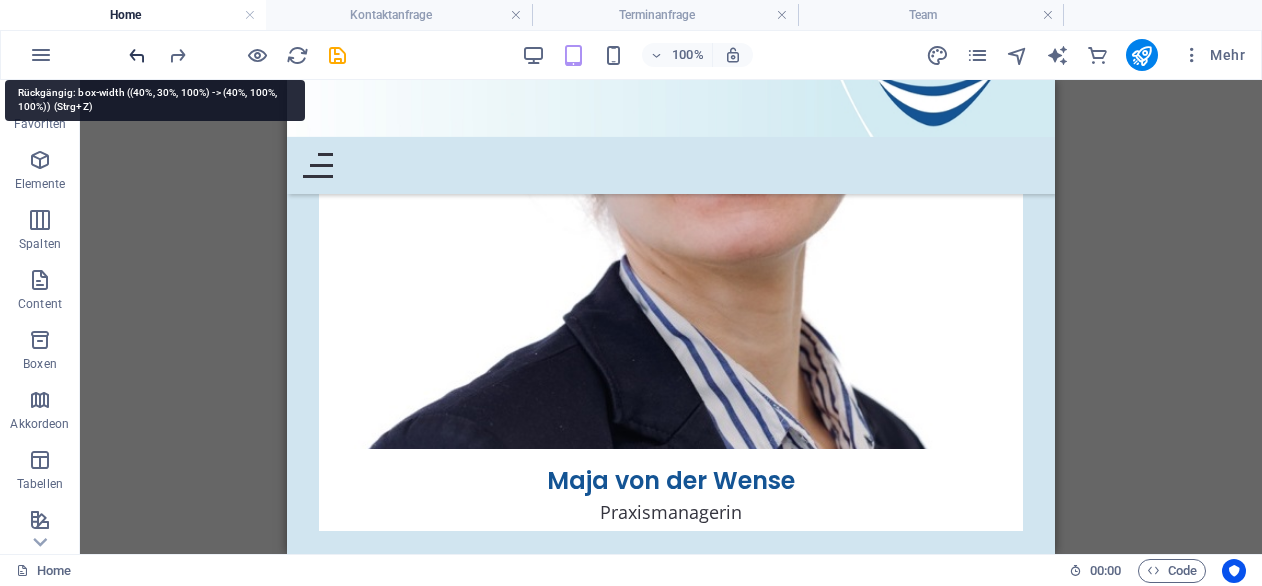 click at bounding box center [137, 55] 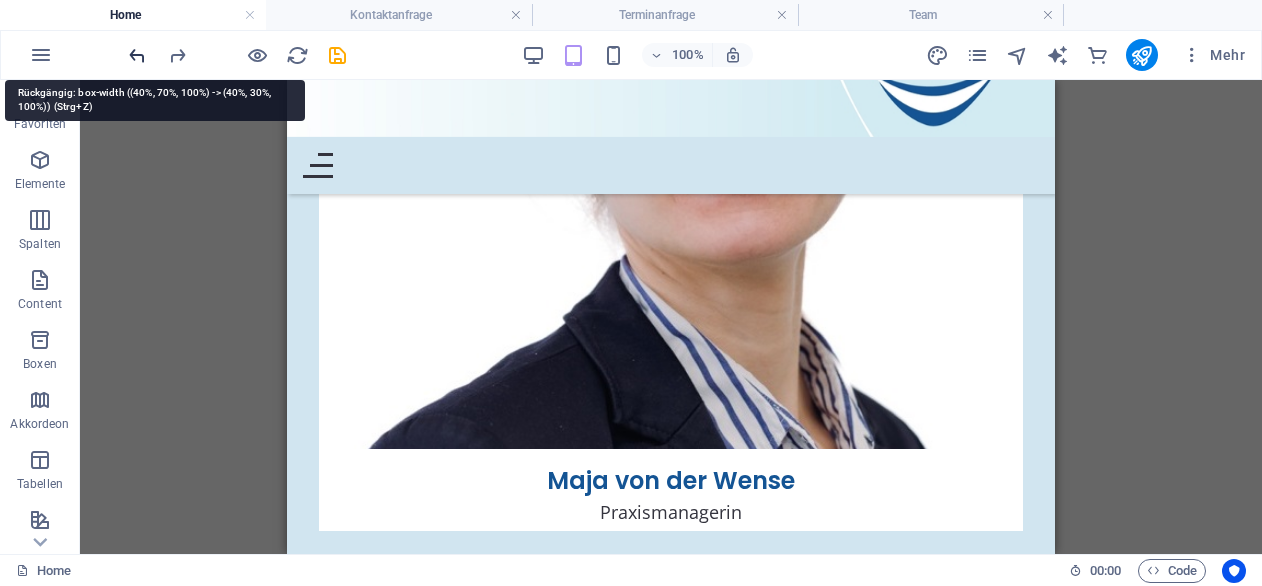 click at bounding box center (137, 55) 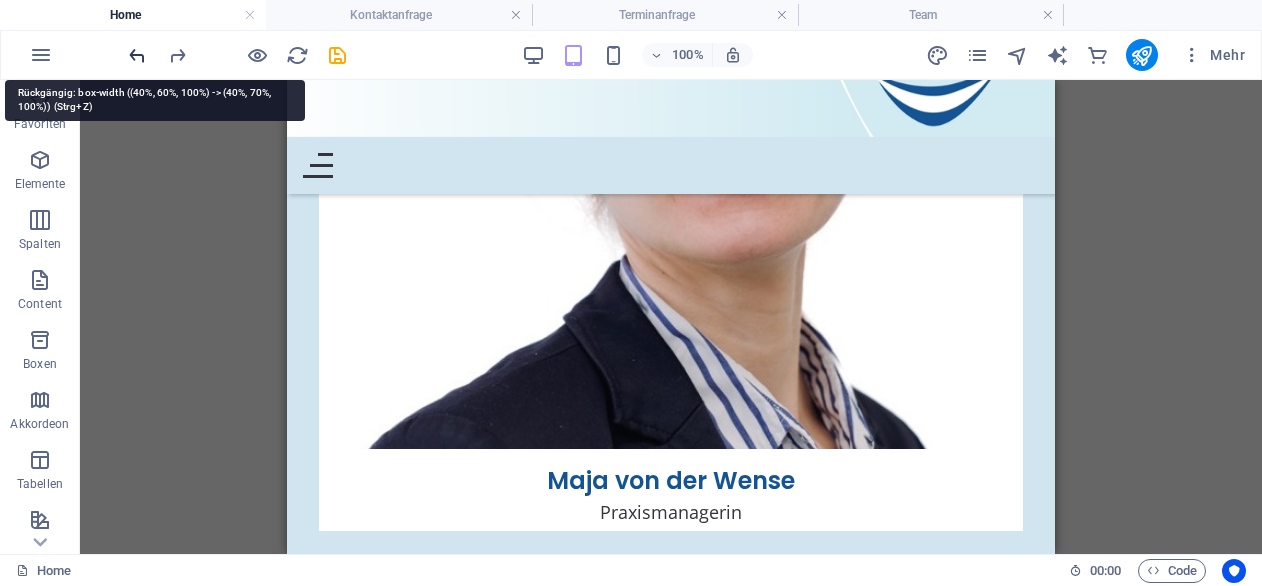 click at bounding box center (137, 55) 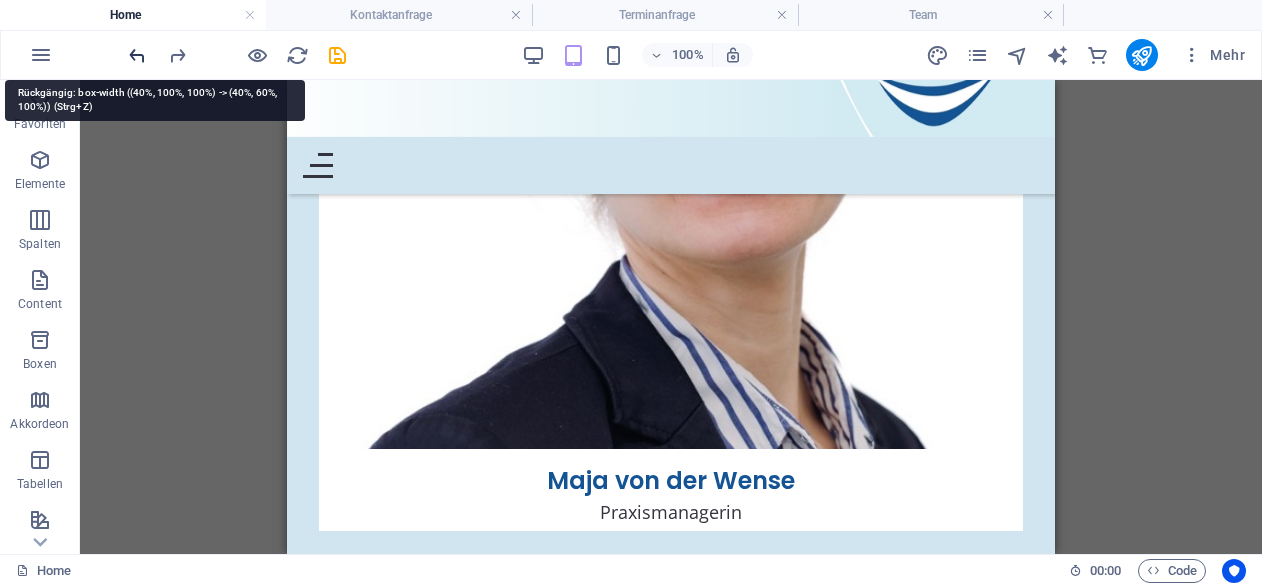 click at bounding box center (137, 55) 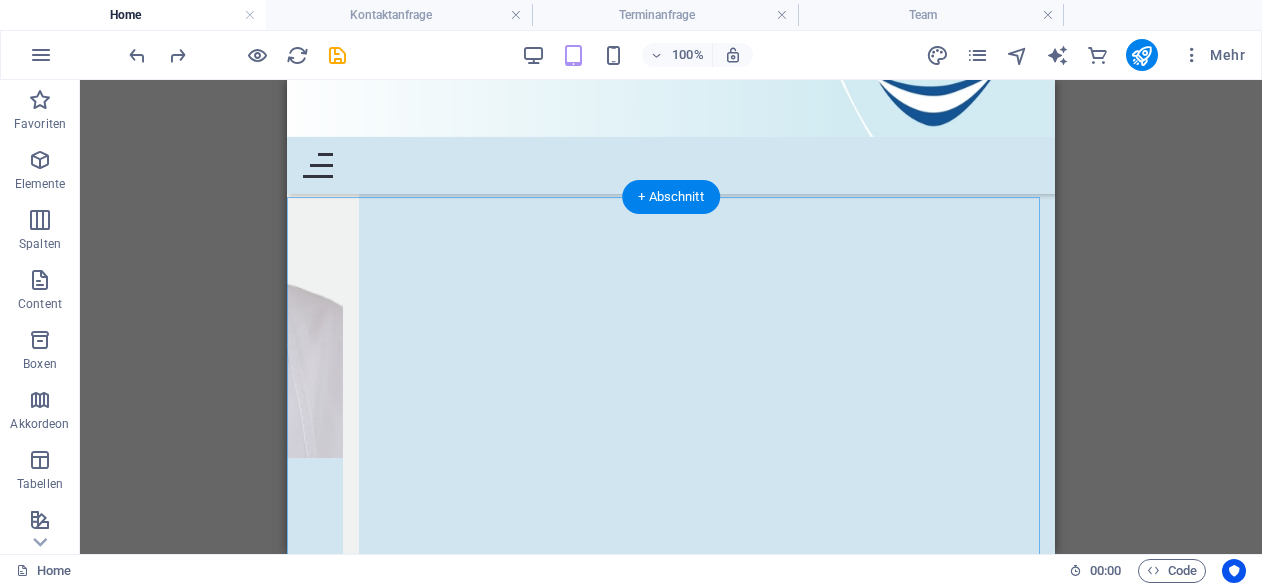 scroll, scrollTop: 7021, scrollLeft: 0, axis: vertical 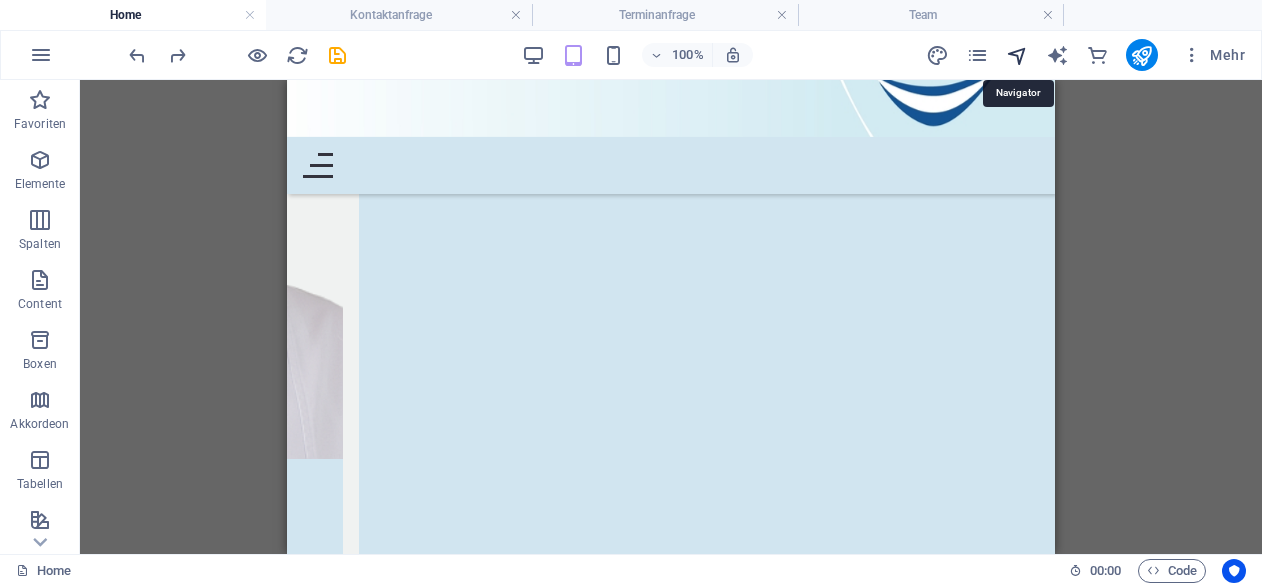 click at bounding box center (1017, 55) 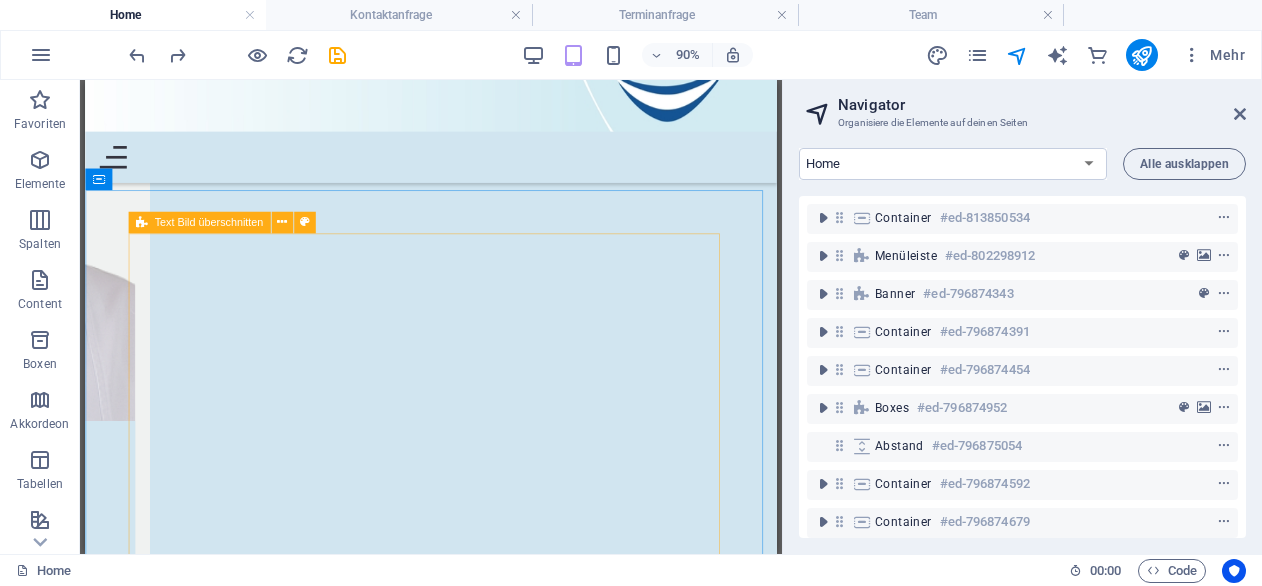 click on "Text Bild überschnitten" at bounding box center [209, 222] 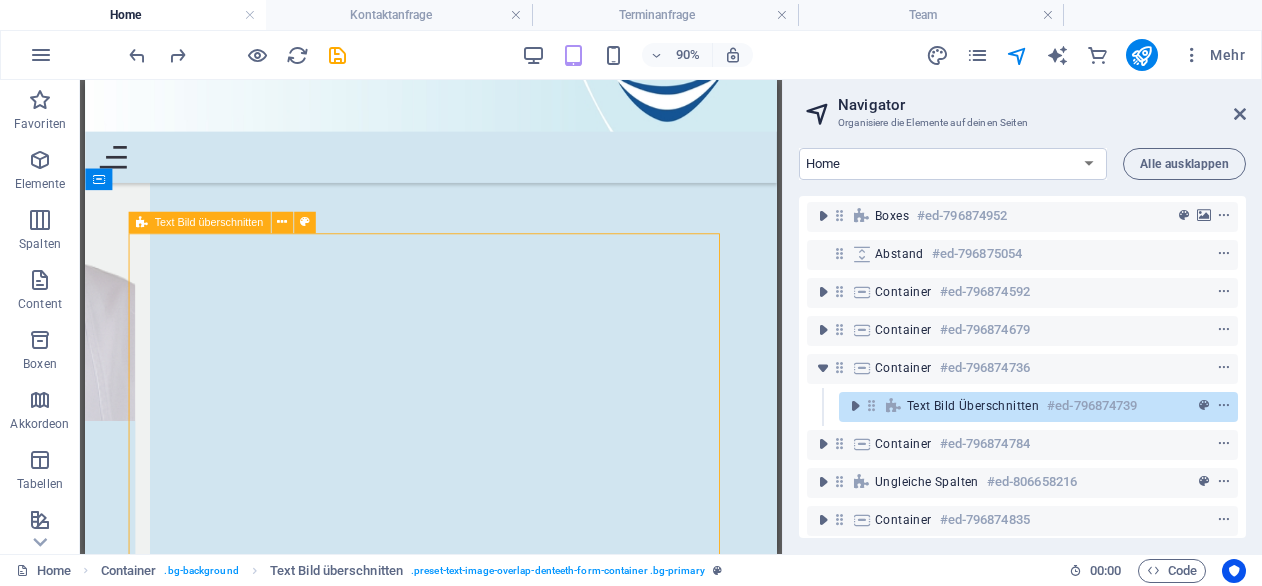scroll, scrollTop: 213, scrollLeft: 0, axis: vertical 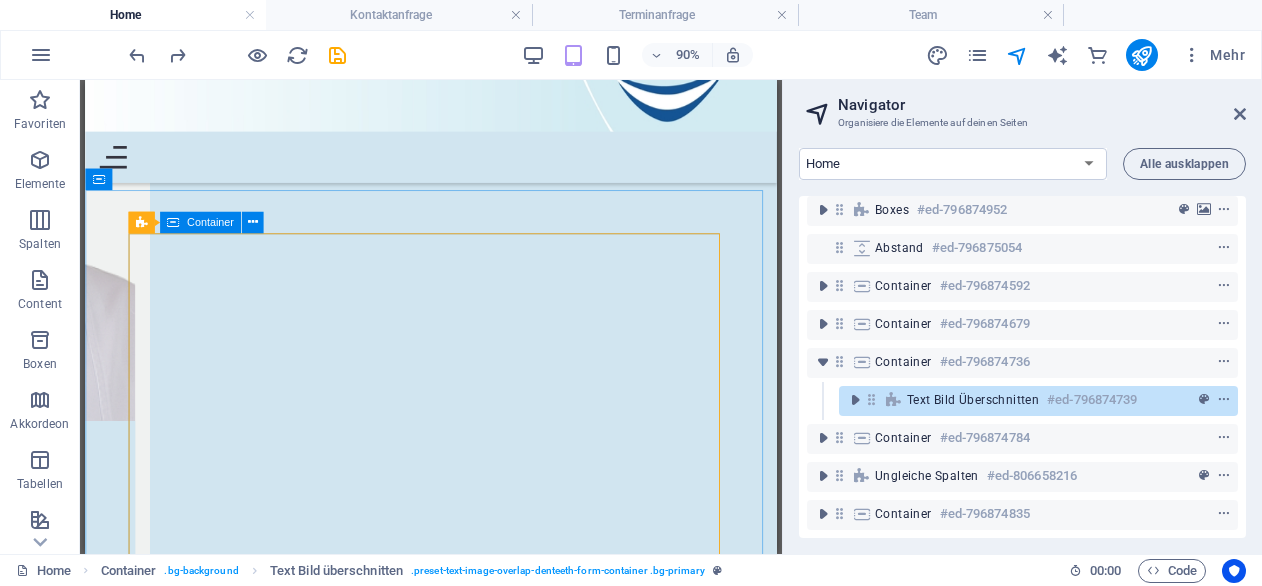 click on "Container" at bounding box center (210, 222) 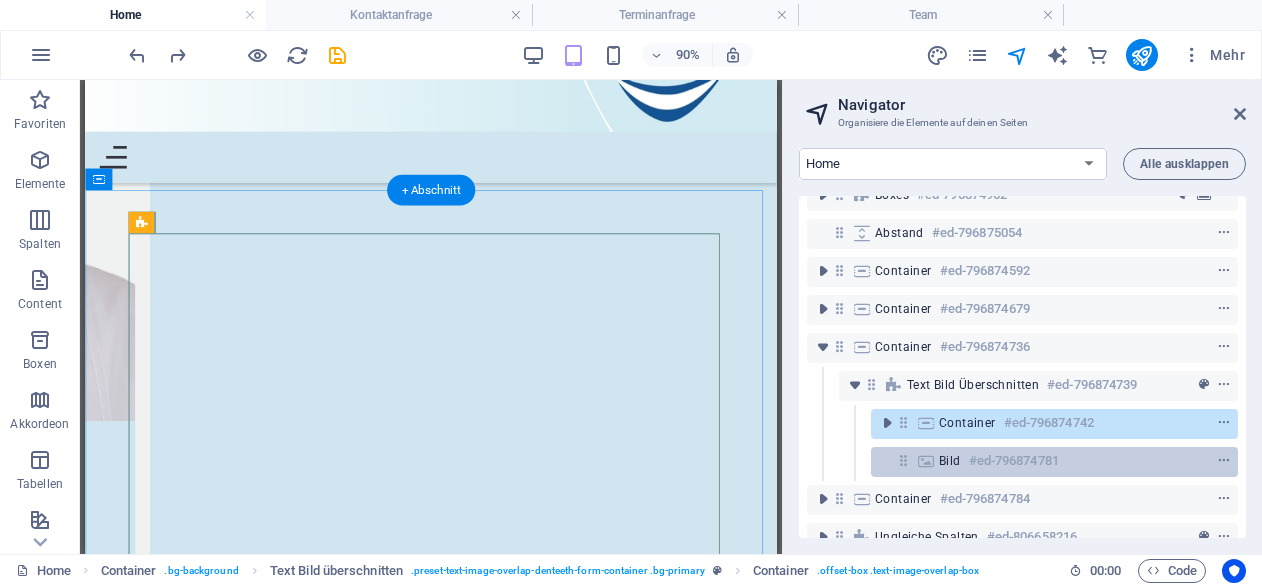 click on "#ed-796874781" at bounding box center [1014, 461] 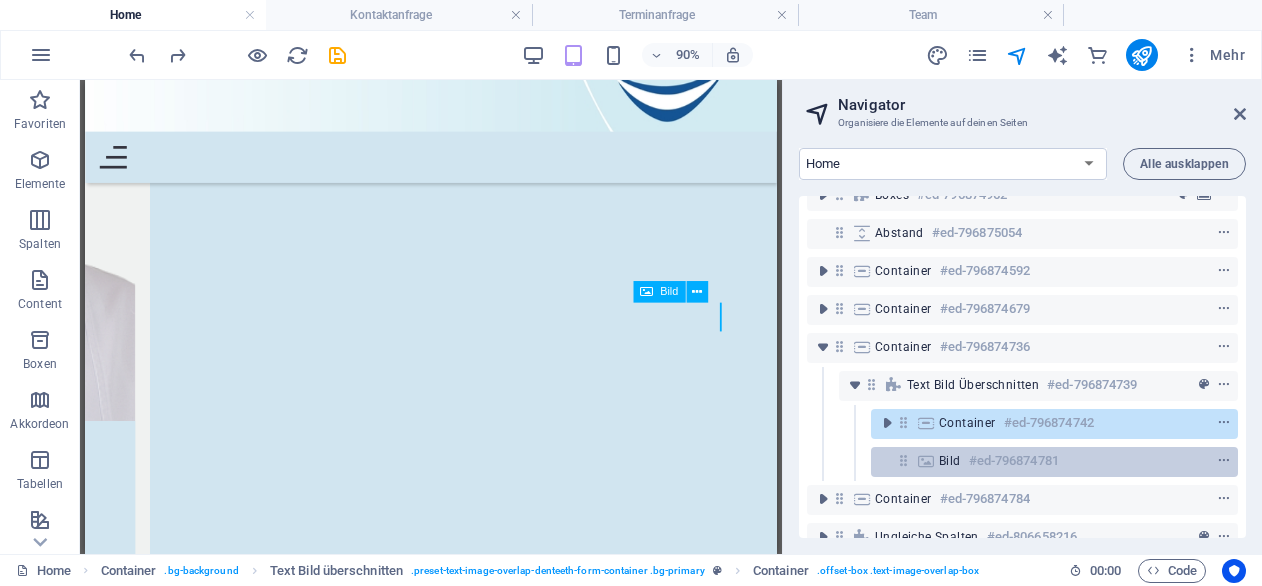 scroll, scrollTop: 7342, scrollLeft: 0, axis: vertical 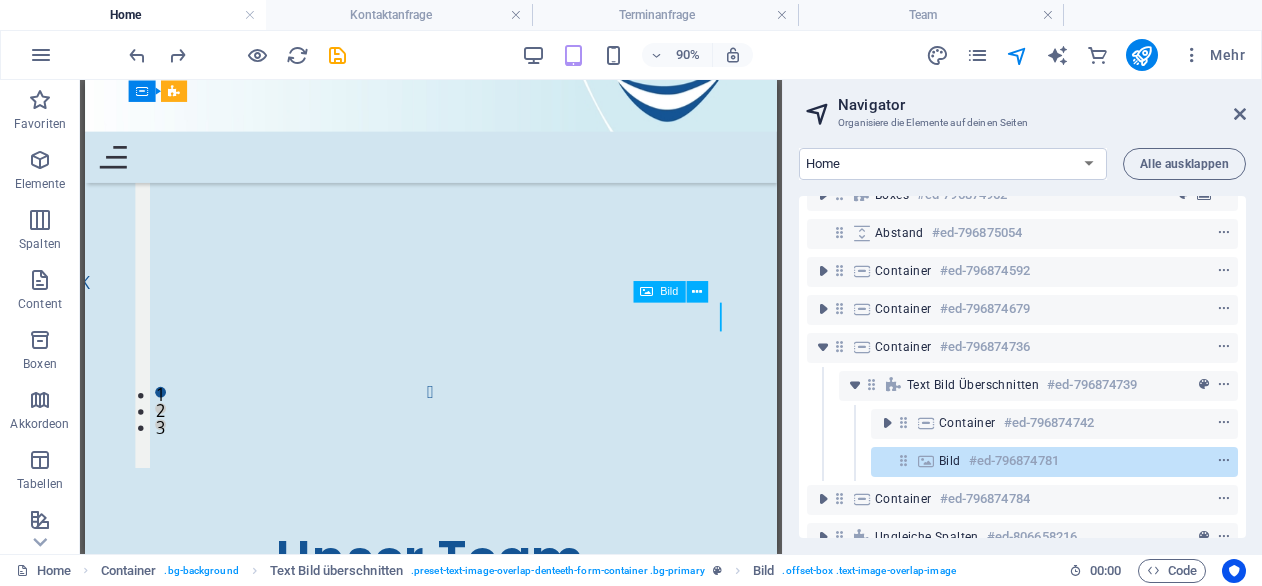 click on "#ed-796874781" at bounding box center [1014, 461] 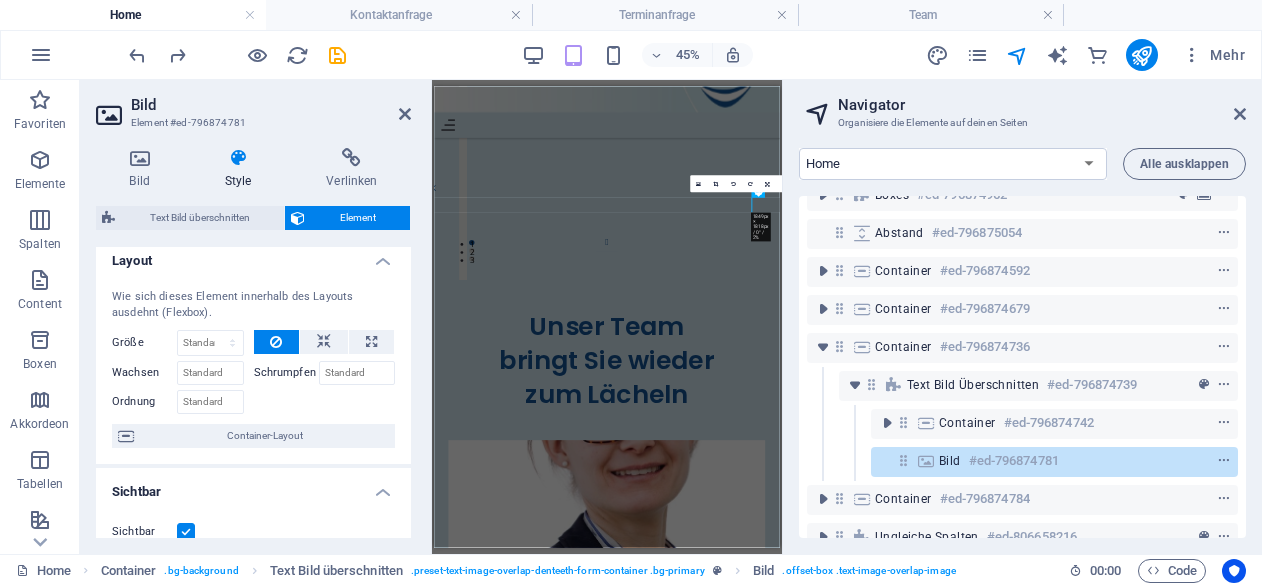 scroll, scrollTop: 0, scrollLeft: 0, axis: both 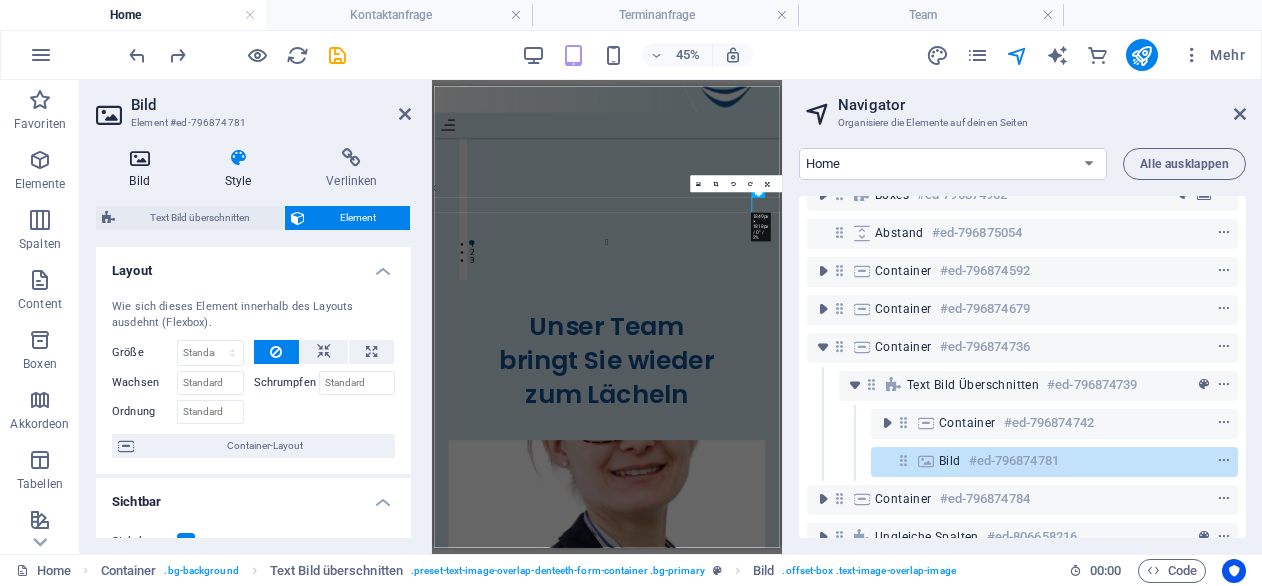 click at bounding box center [139, 158] 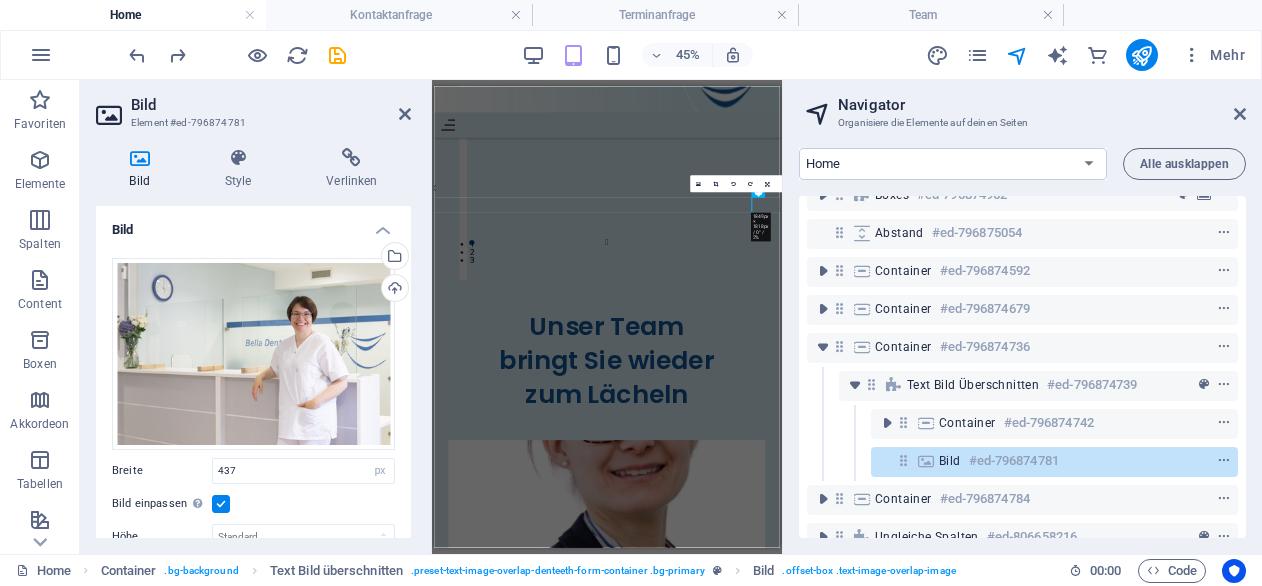 click at bounding box center [221, 504] 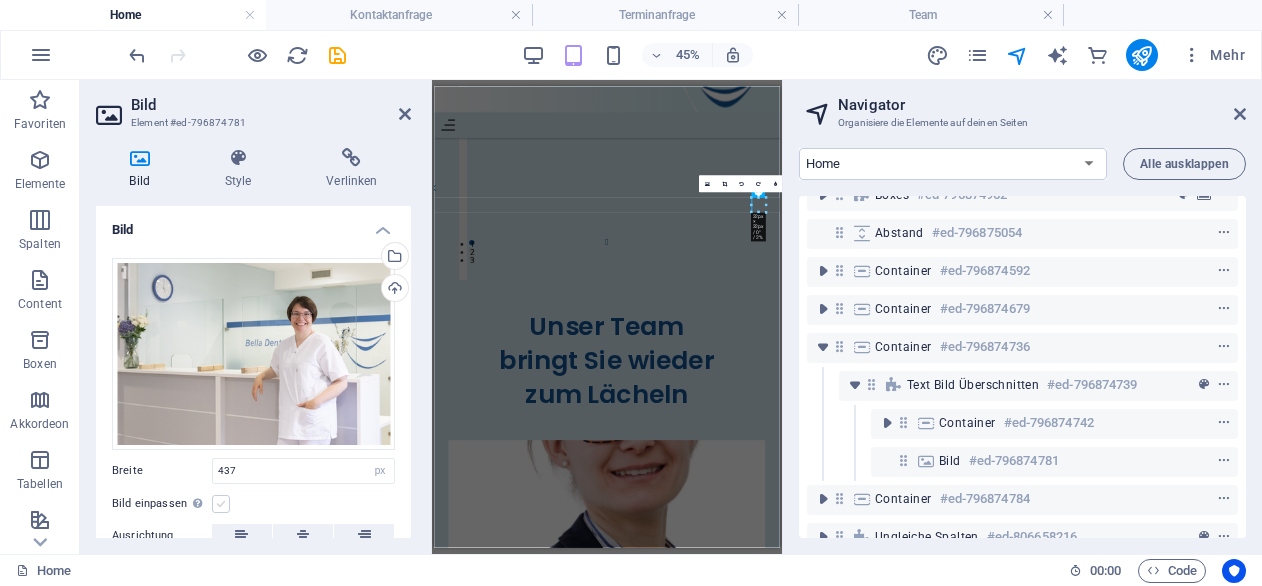 click at bounding box center [221, 504] 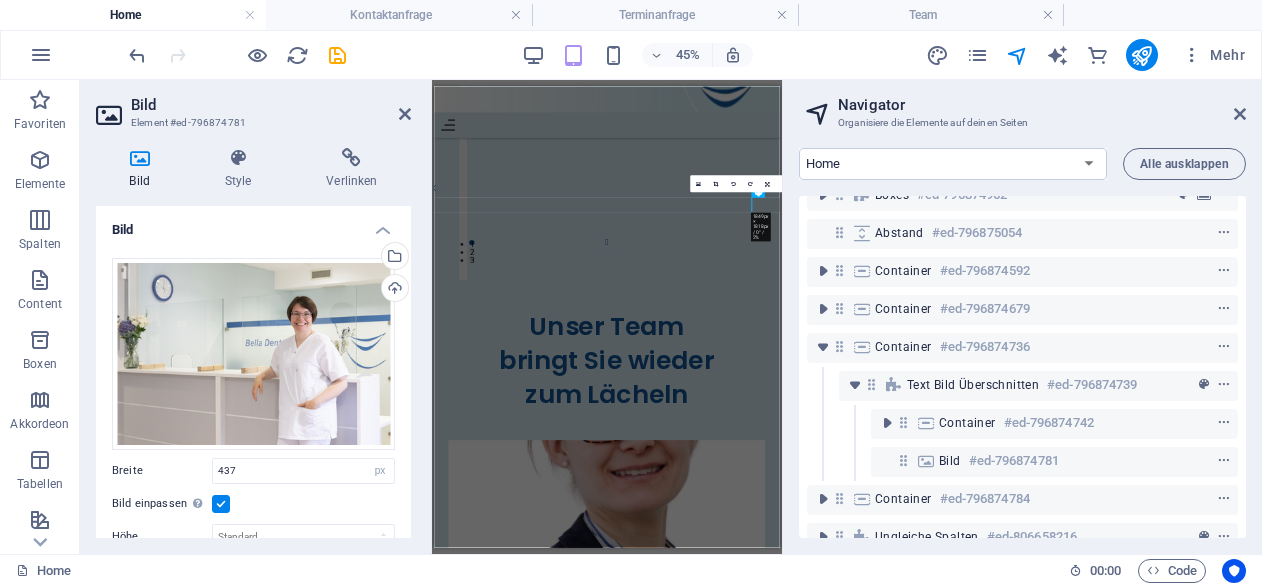 click at bounding box center [221, 504] 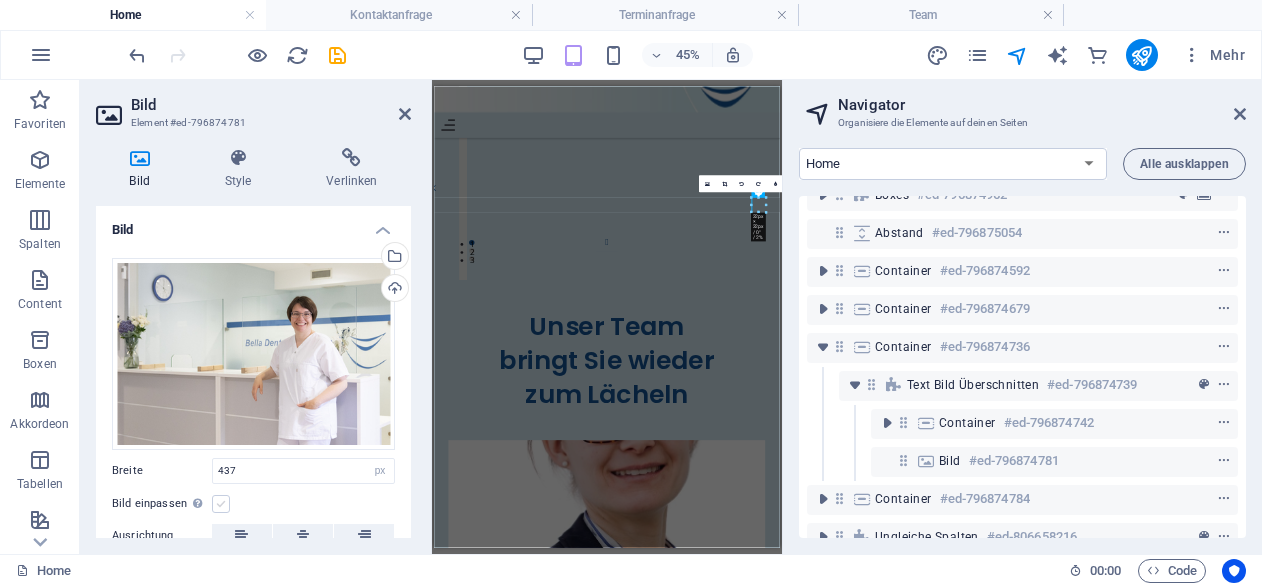click at bounding box center [221, 504] 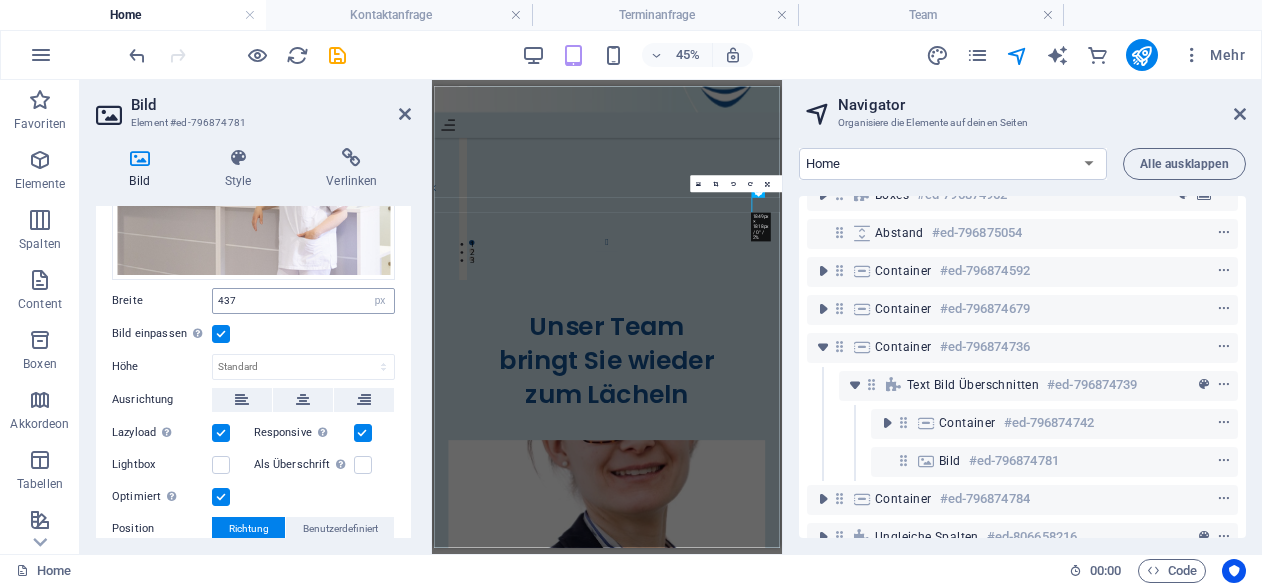 scroll, scrollTop: 171, scrollLeft: 0, axis: vertical 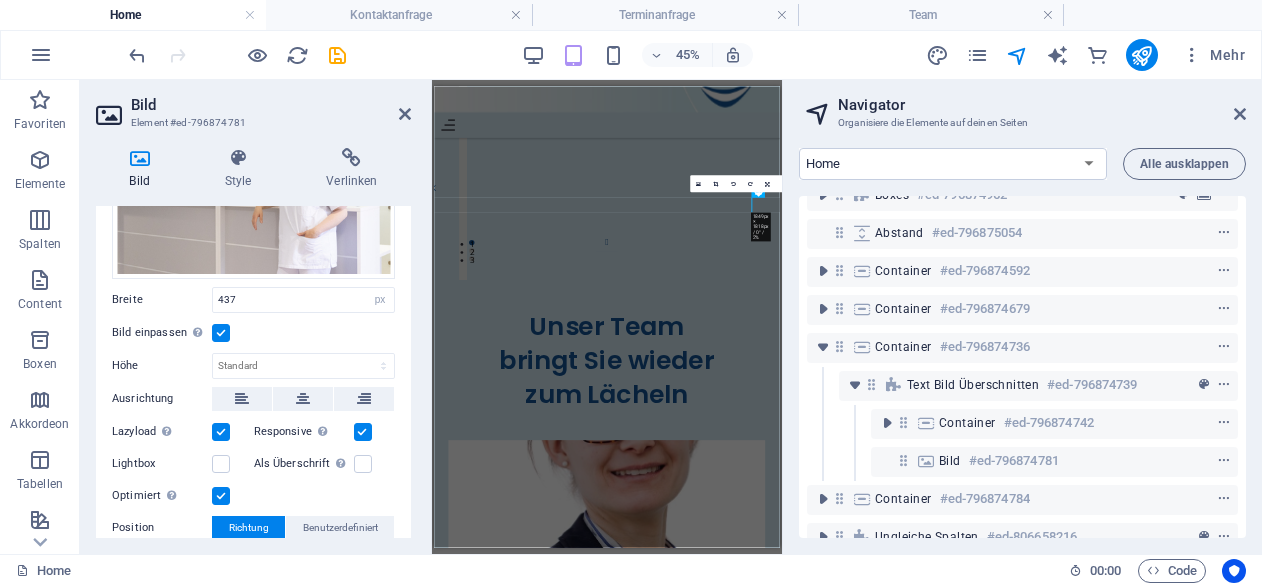 click at bounding box center [363, 432] 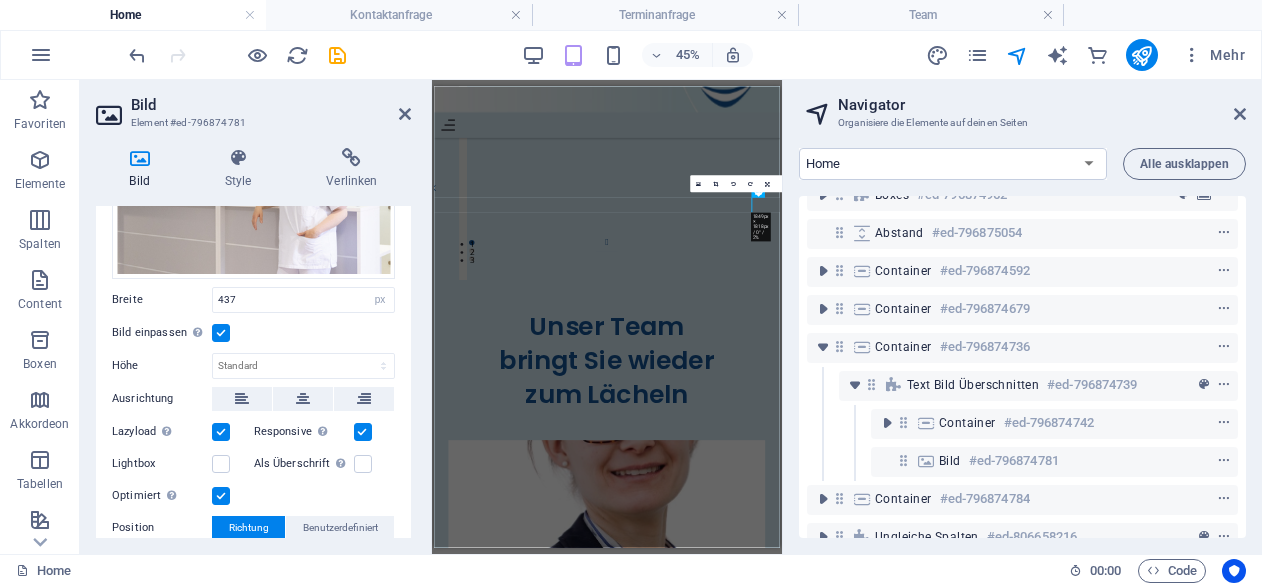 click on "Responsive Automatisch Retina-Bilder und kleinere Bilder auf Smartphones laden" at bounding box center (0, 0) 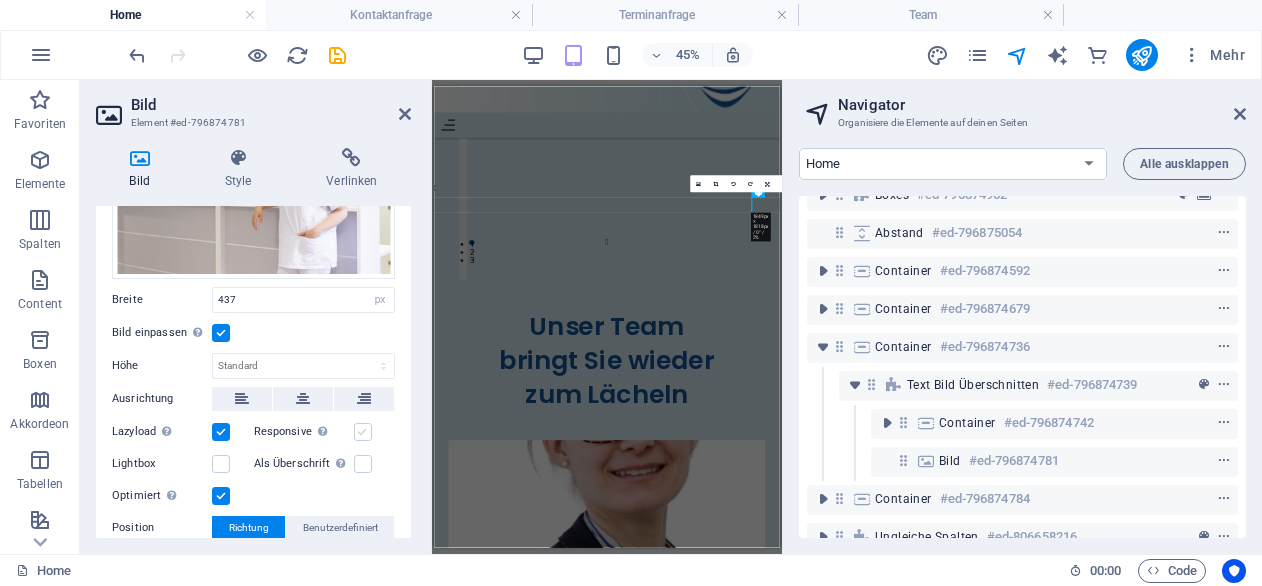 click at bounding box center (363, 432) 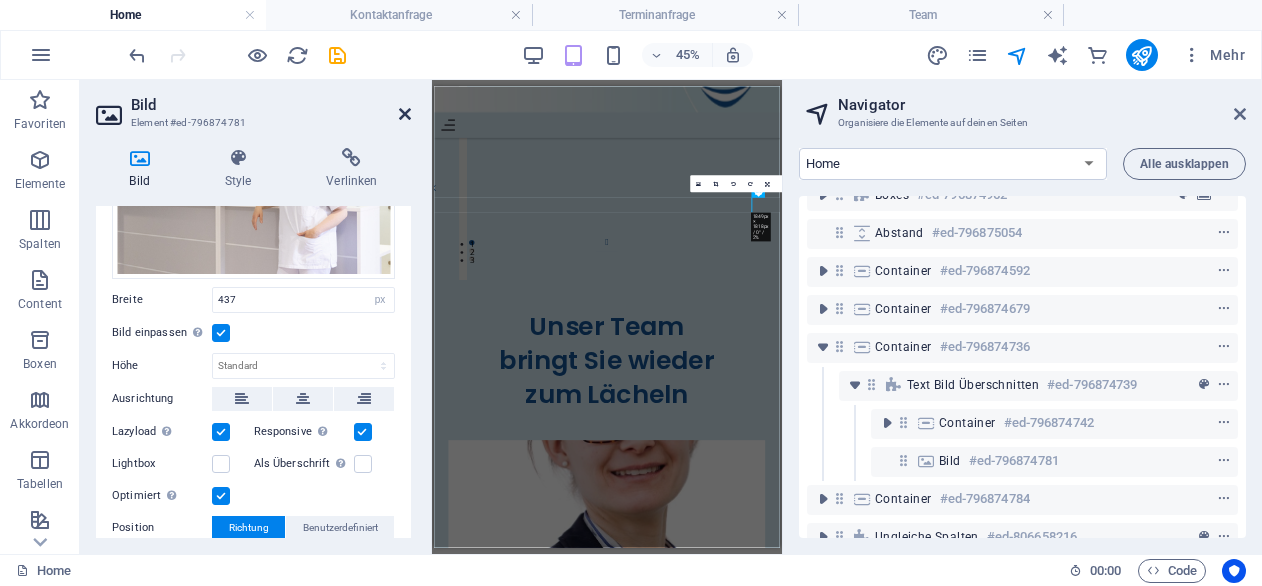 click at bounding box center (405, 114) 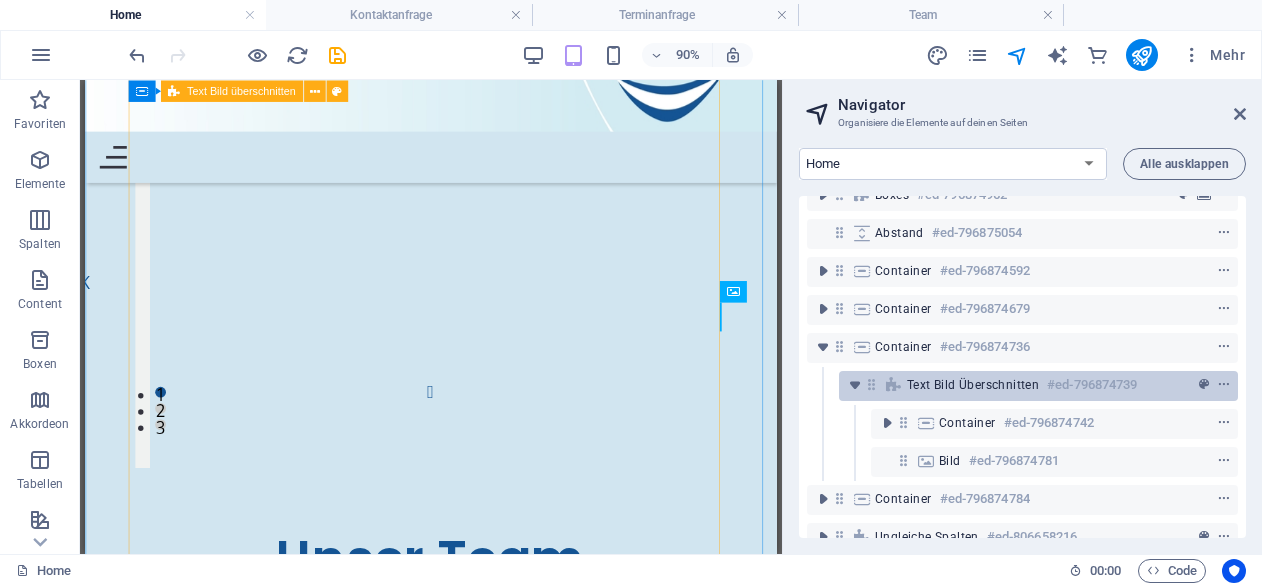 click on "Text Bild überschnitten" at bounding box center [973, 385] 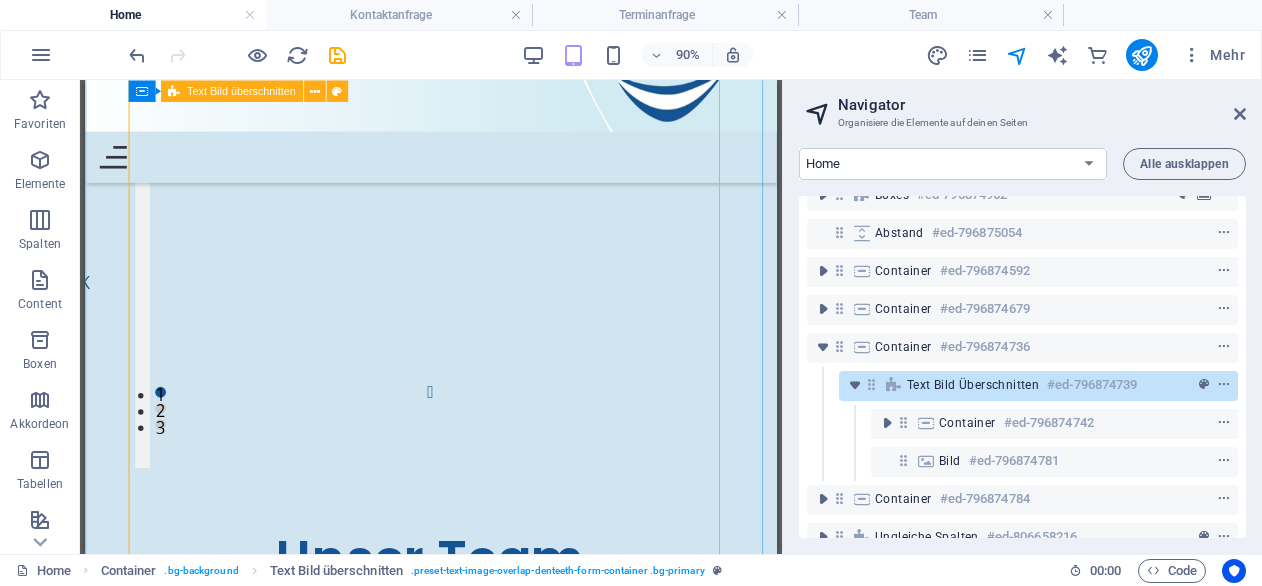 click on "Text Bild überschnitten" at bounding box center (973, 385) 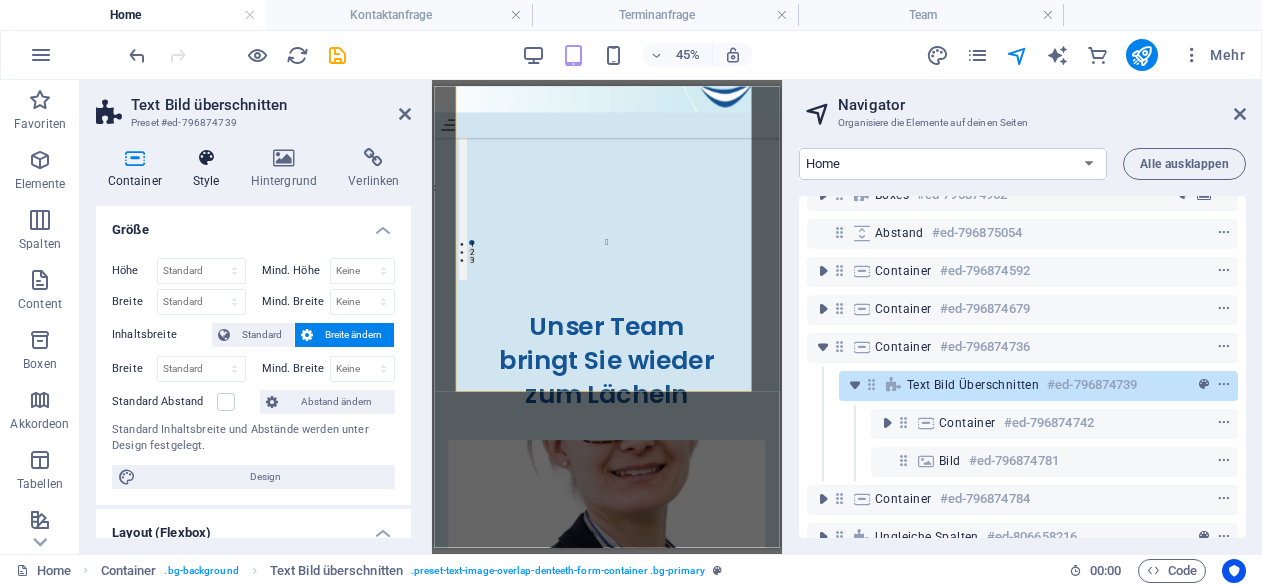 click at bounding box center (206, 158) 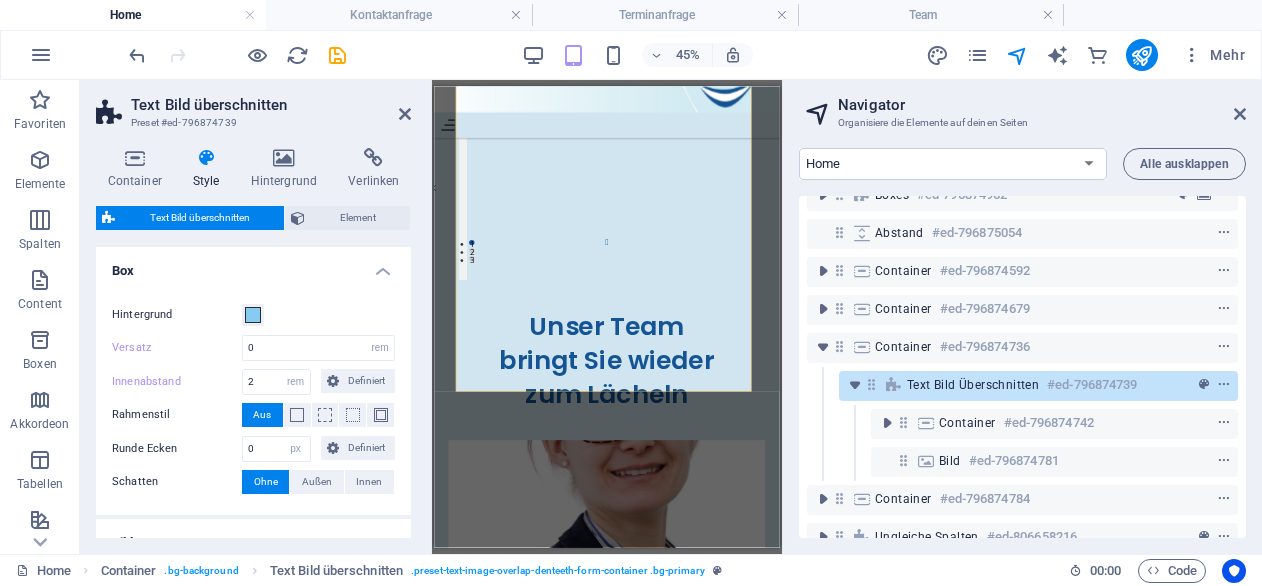 scroll, scrollTop: 106, scrollLeft: 0, axis: vertical 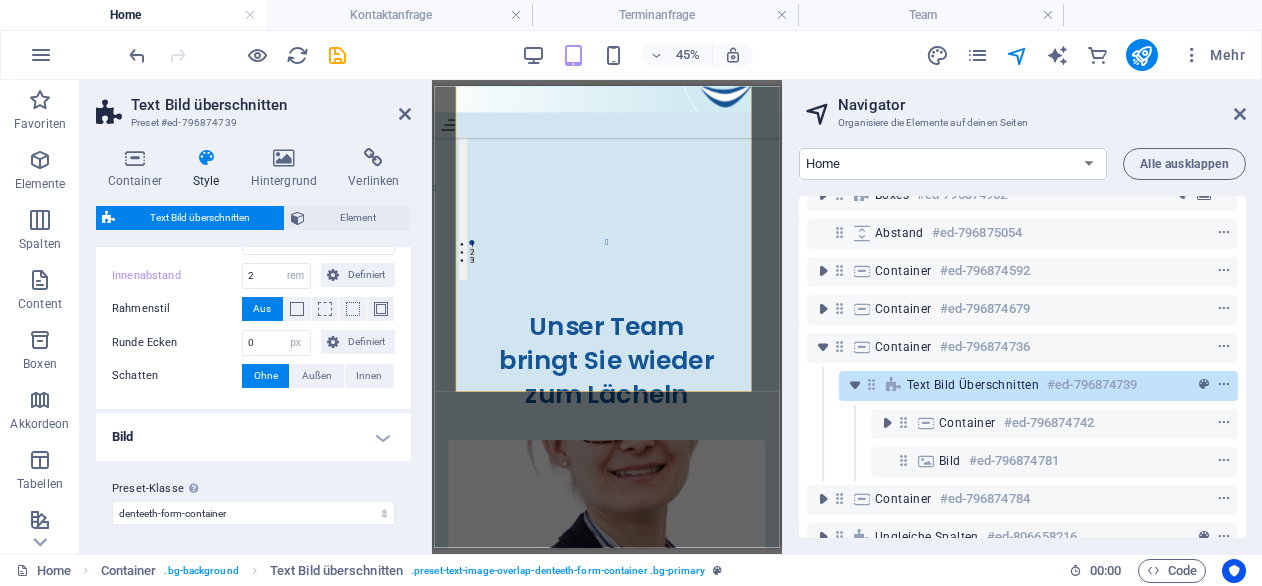 click on "Bild" at bounding box center (253, 437) 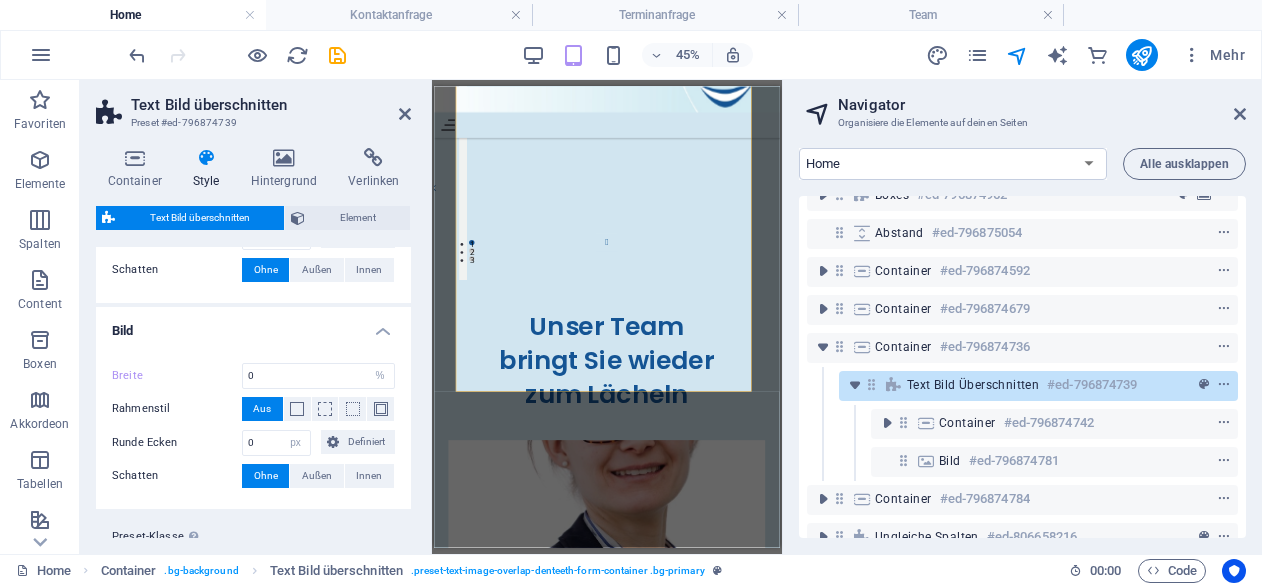 scroll, scrollTop: 259, scrollLeft: 0, axis: vertical 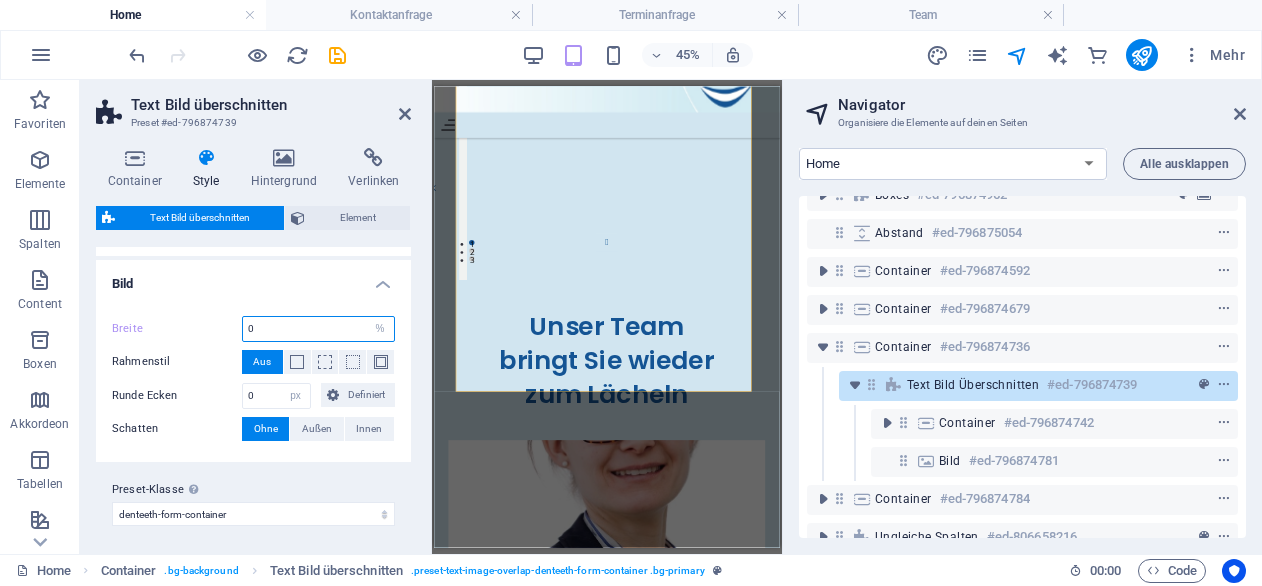 click on "0" at bounding box center [318, 329] 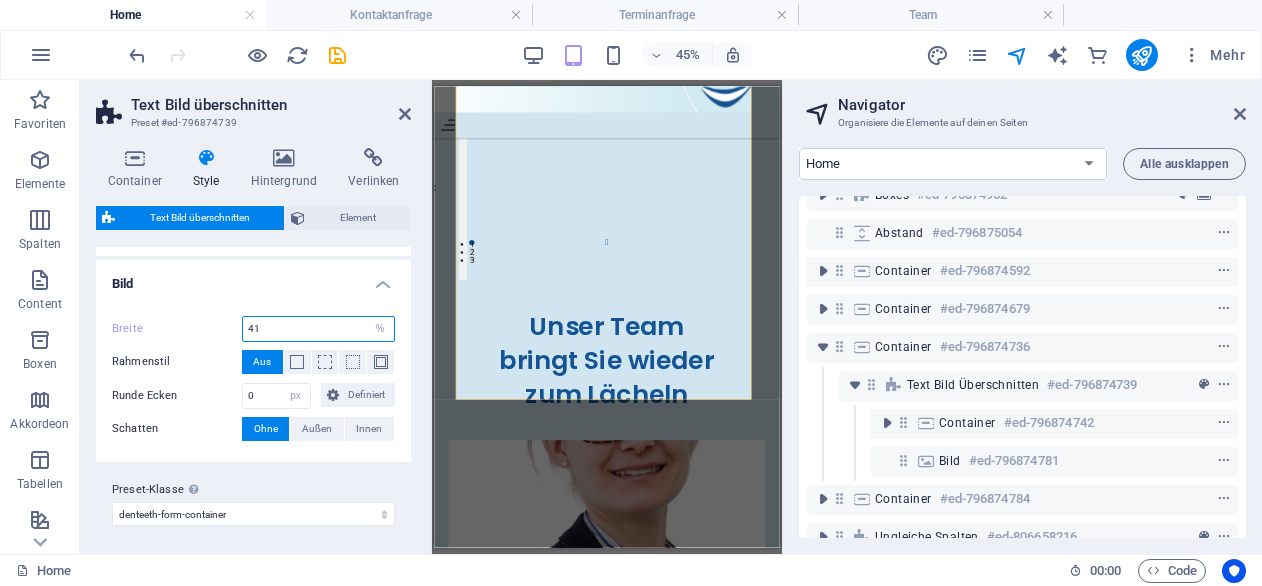 type on "42" 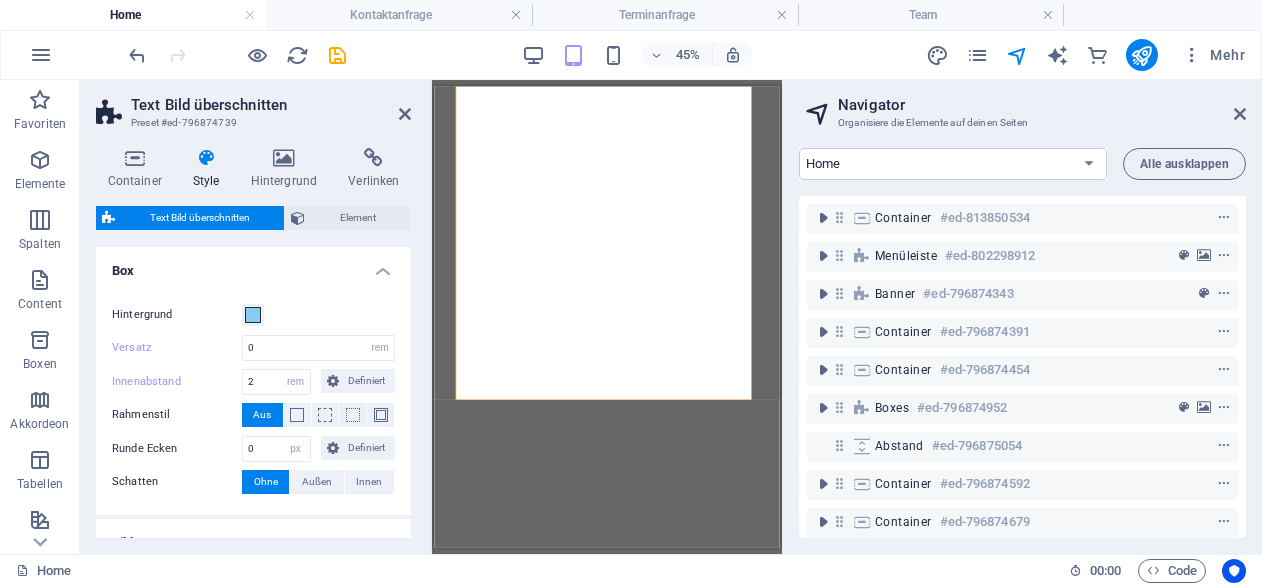 select on "rem" 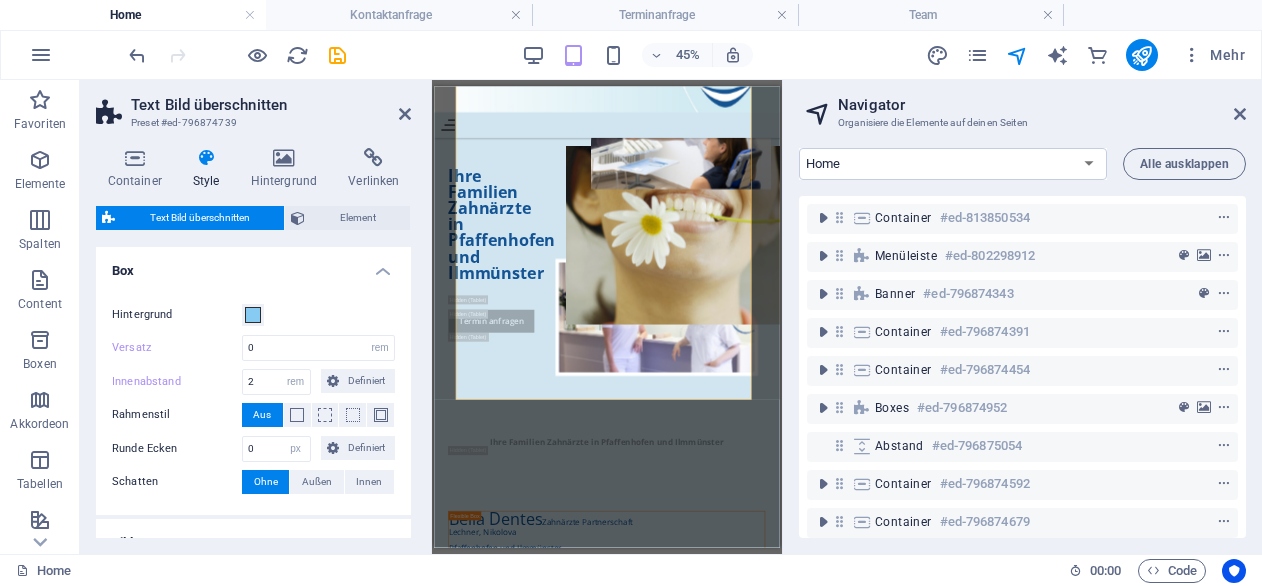 scroll, scrollTop: 0, scrollLeft: 0, axis: both 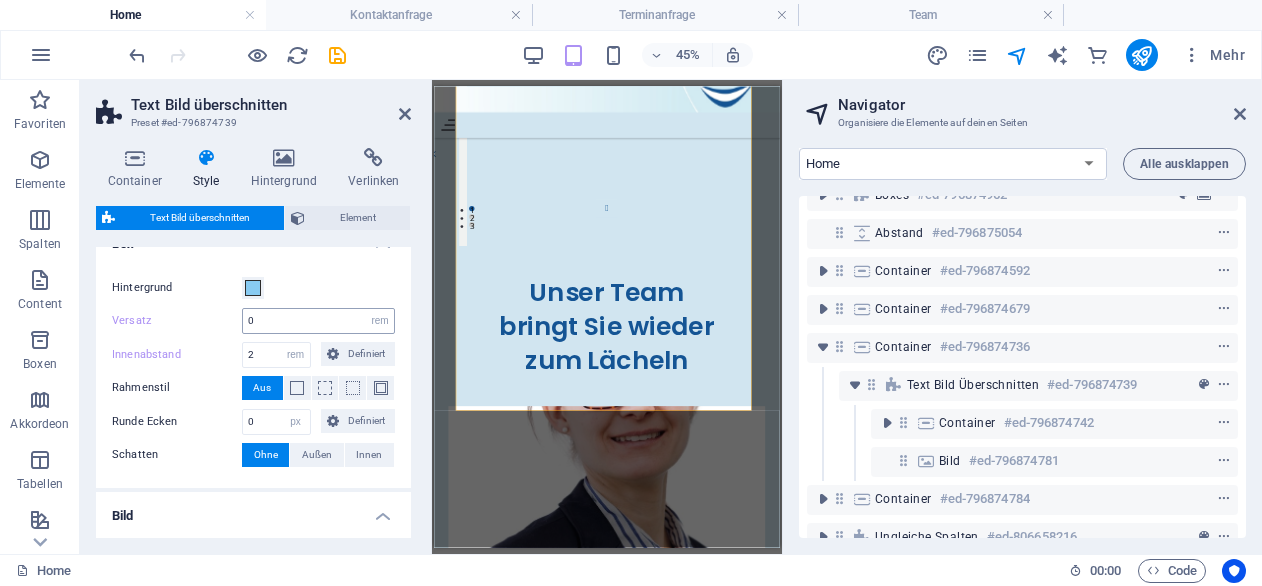 type on "42" 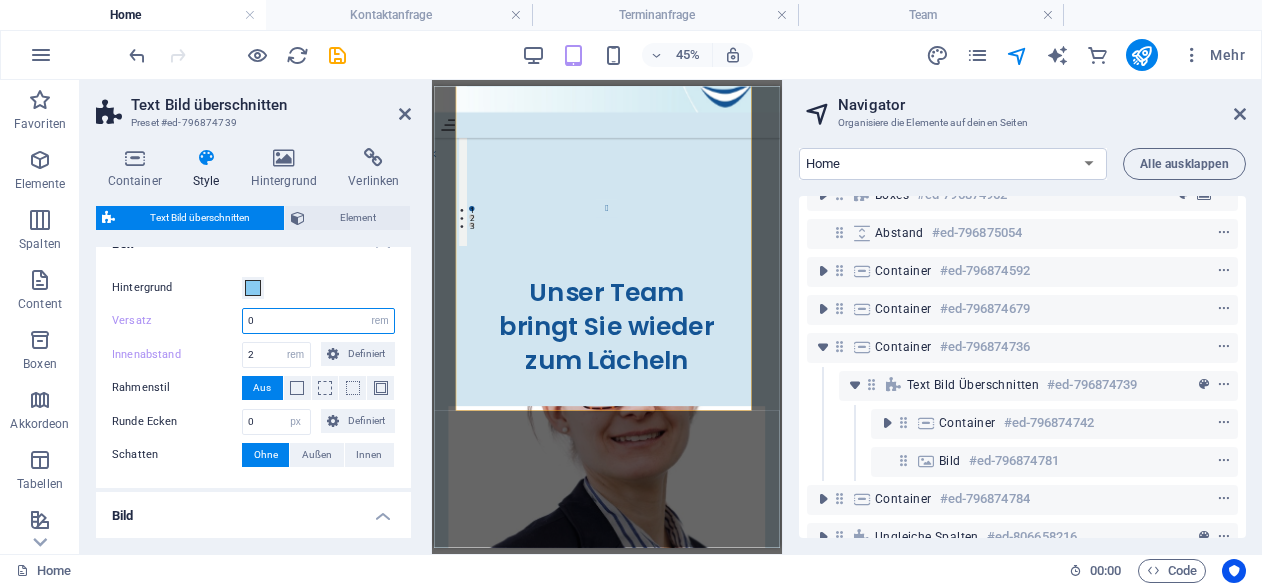 click on "0" at bounding box center (318, 321) 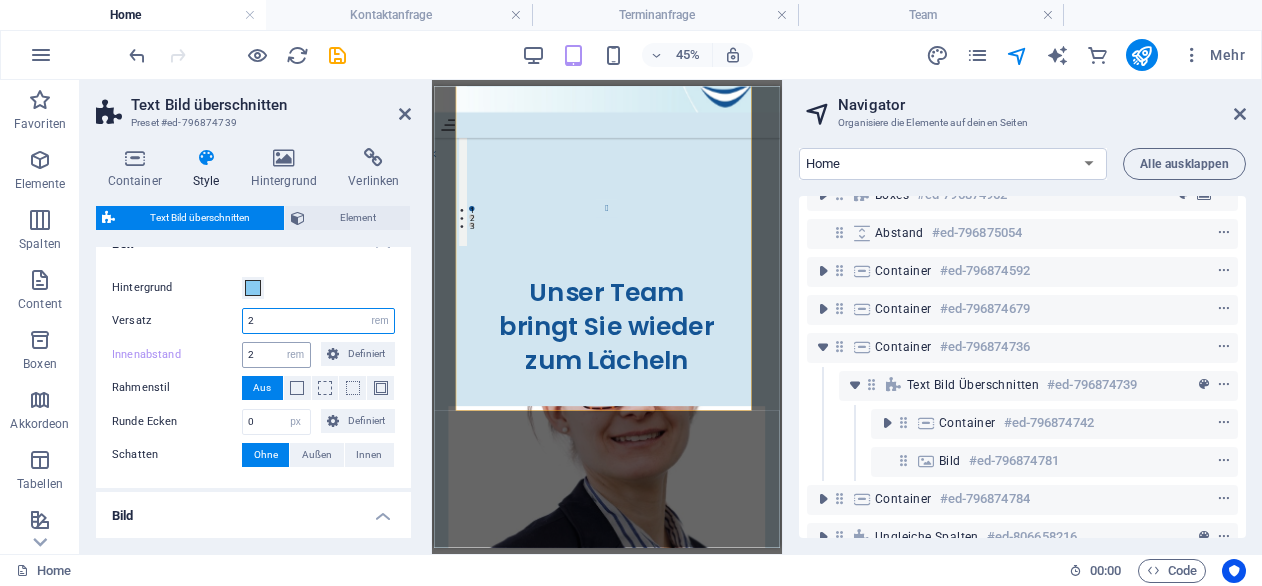 type on "2" 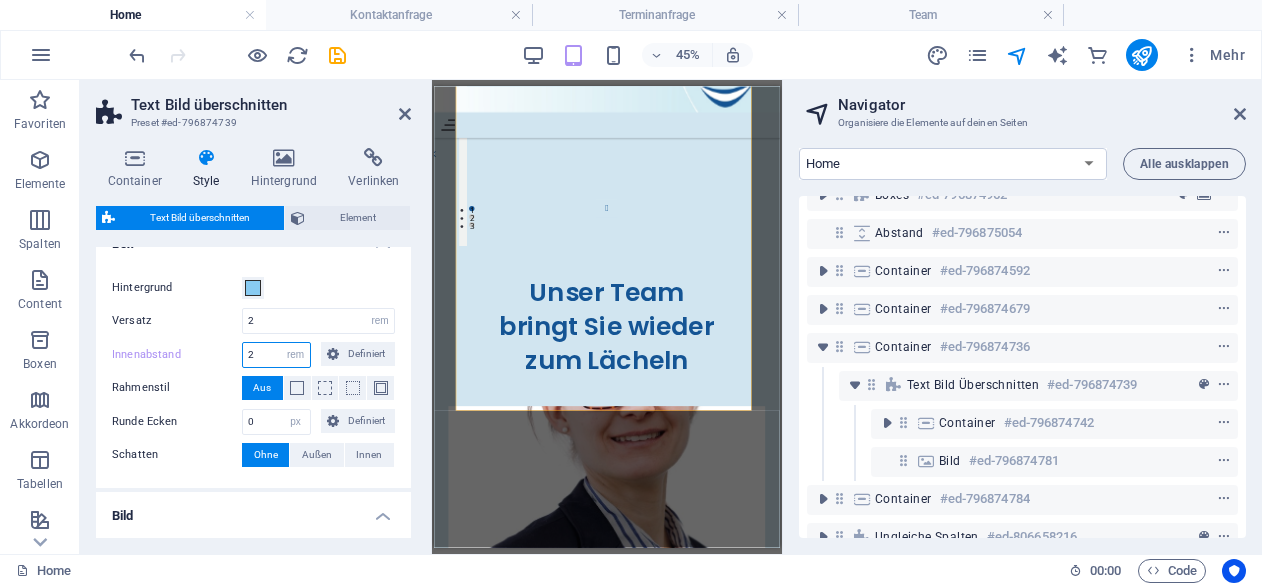 click on "2" at bounding box center (276, 355) 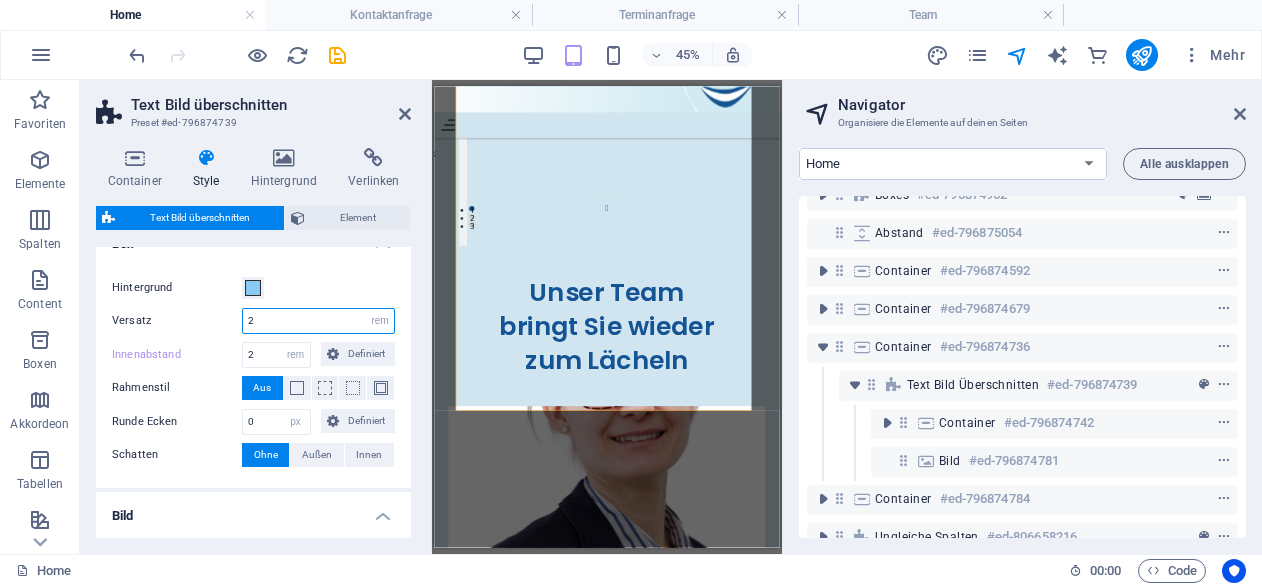 click on "2" at bounding box center [318, 321] 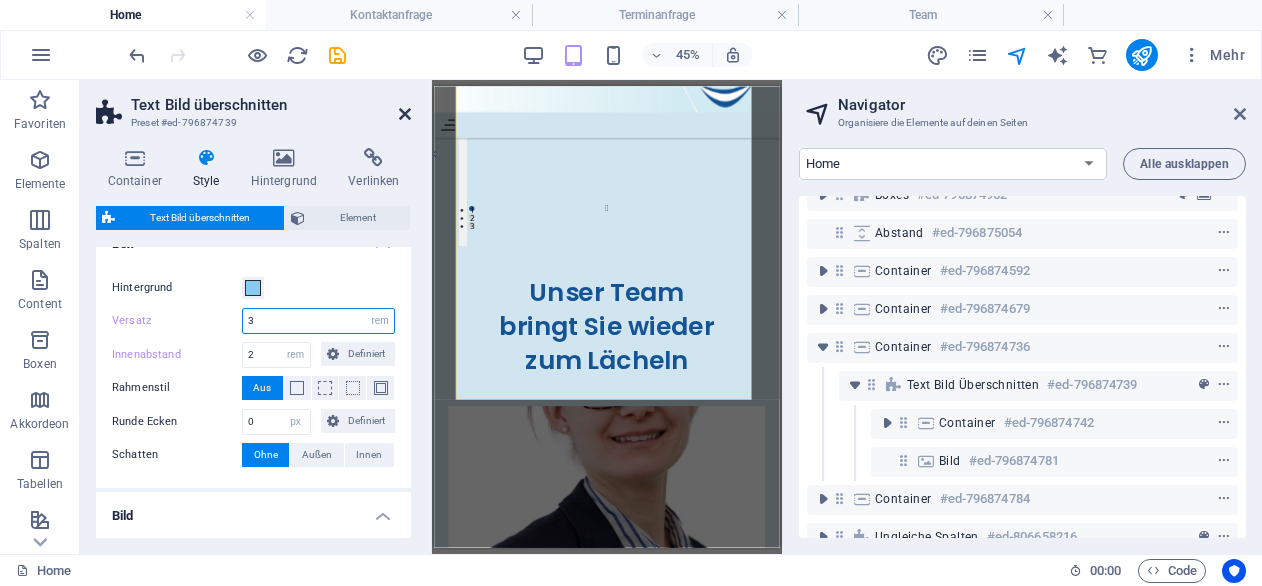 type on "3" 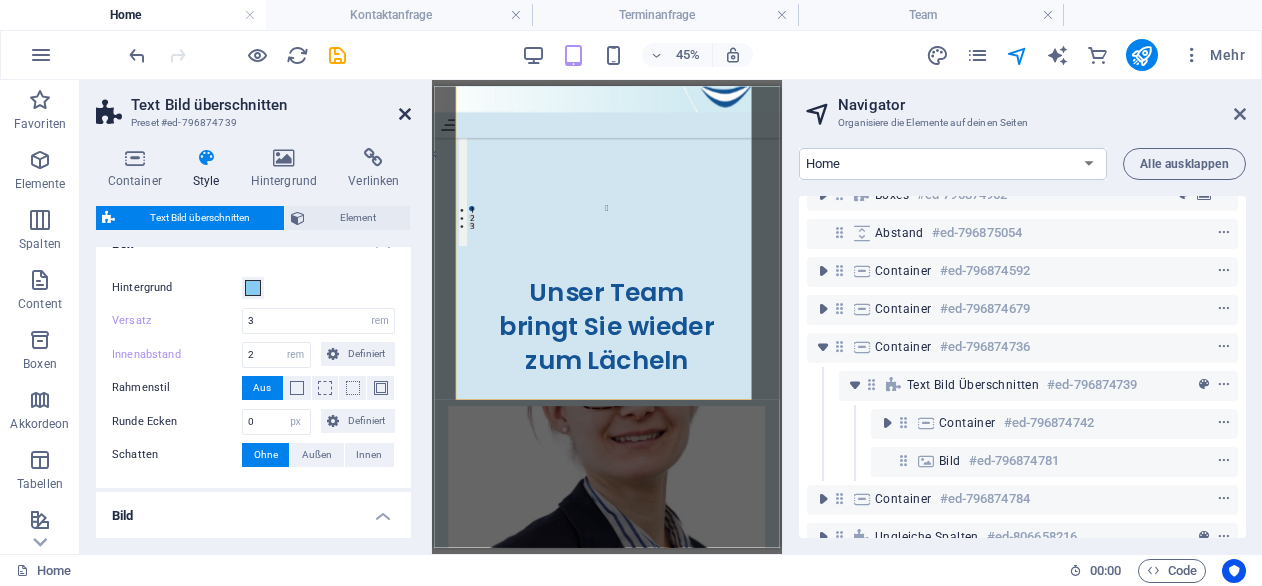 click at bounding box center [405, 114] 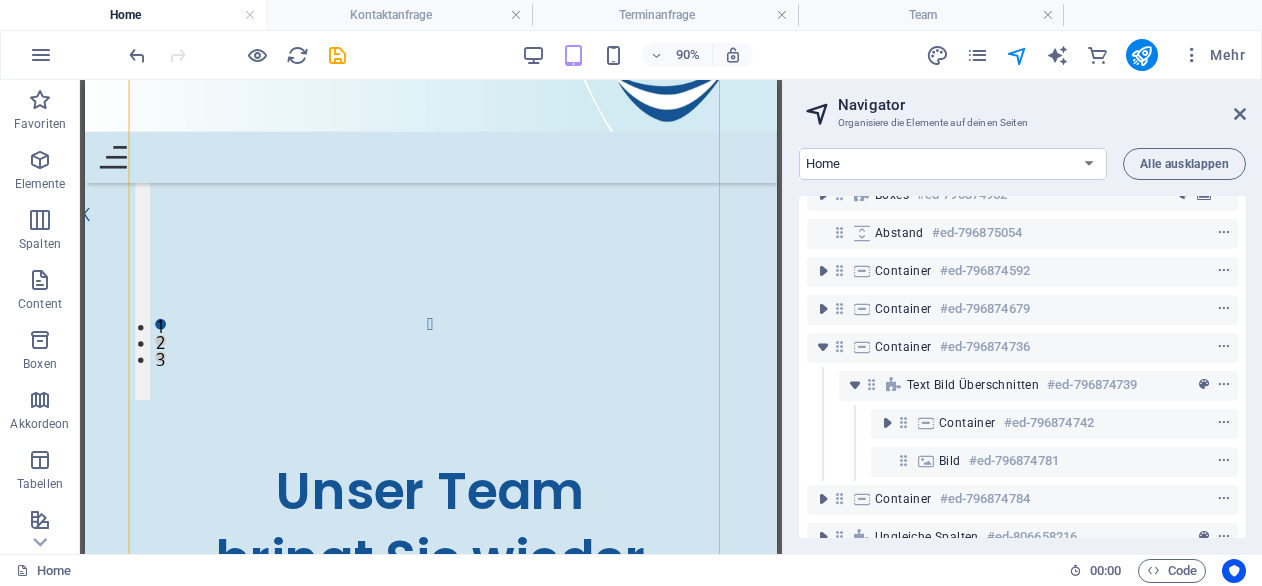 click on "Navigator Organisiere die Elemente auf deinen Seiten Home  Team  Services  Terminanfrage  Legal Notice  Privacy  Team Member  test  Testing  Impressum  Datenschutzrichtlinie  Kontaktanfrage  Jobs  Jobs: Einzelseiten-Layout  Job Anfrage  Praxis Pfaffenhofen Bilder  Praxis Ilmmünster Bilder  Zertifikat  Zahnreinigung  Vorsorge  Kinderzahnbehandlung  Seniorenzahnmedizin  Bleaching  Zahnerhaltung  Zahnersatz  Angstpatienten  Alle ausklappen Container #ed-813850534 Menüleiste #ed-802298912 Banner #ed-796874343 Container #ed-796874391 Container #ed-796874454 Boxes #ed-796874952 Abstand #ed-796875054 Container #ed-796874592 Container #ed-796874679 Container #ed-796874736 Text Bild überschnitten #ed-796874739 Container #ed-796874742 Bild #ed-796874781 Container #ed-796874784 Ungleiche Spalten #ed-806658216 Container #ed-796874835" at bounding box center (1022, 317) 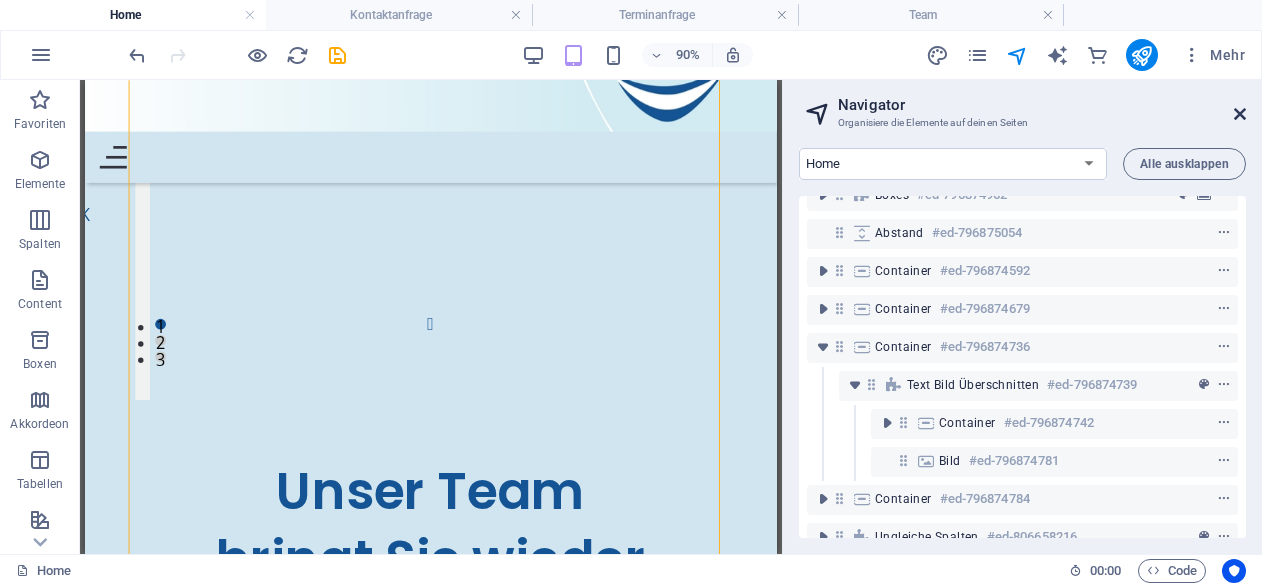click at bounding box center (1240, 114) 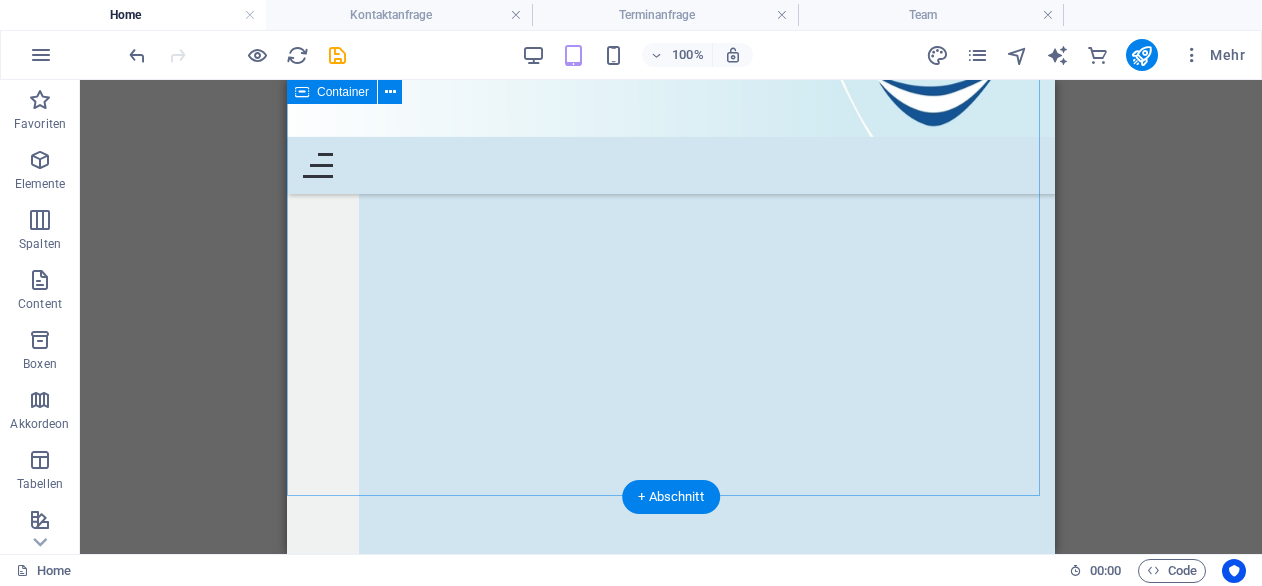 scroll, scrollTop: 6742, scrollLeft: 0, axis: vertical 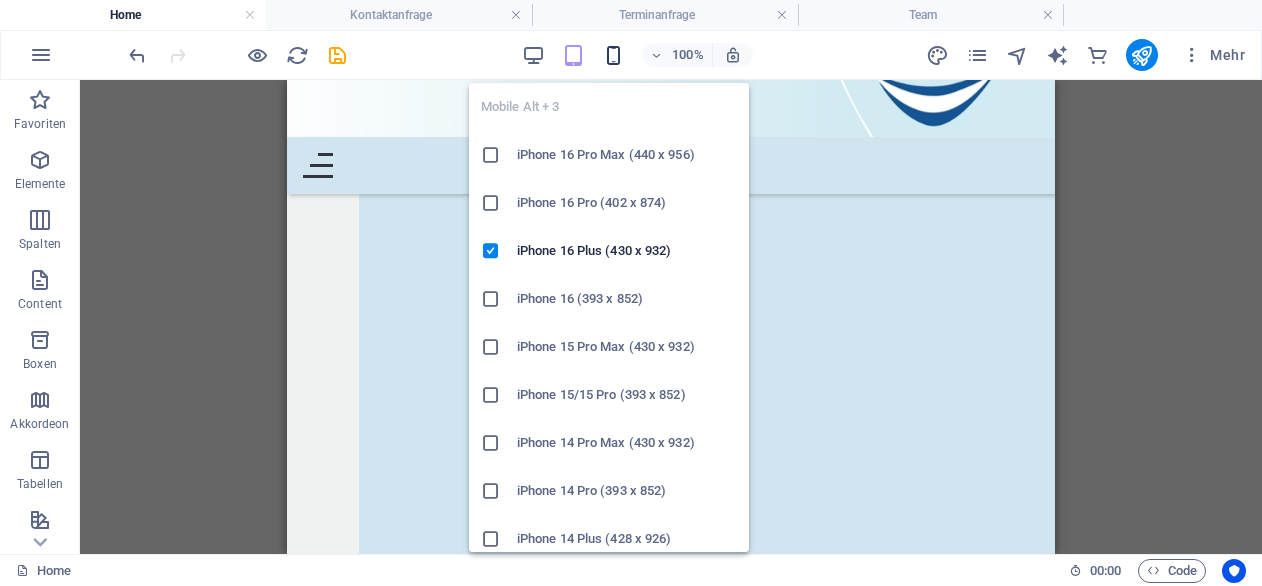 click at bounding box center [613, 55] 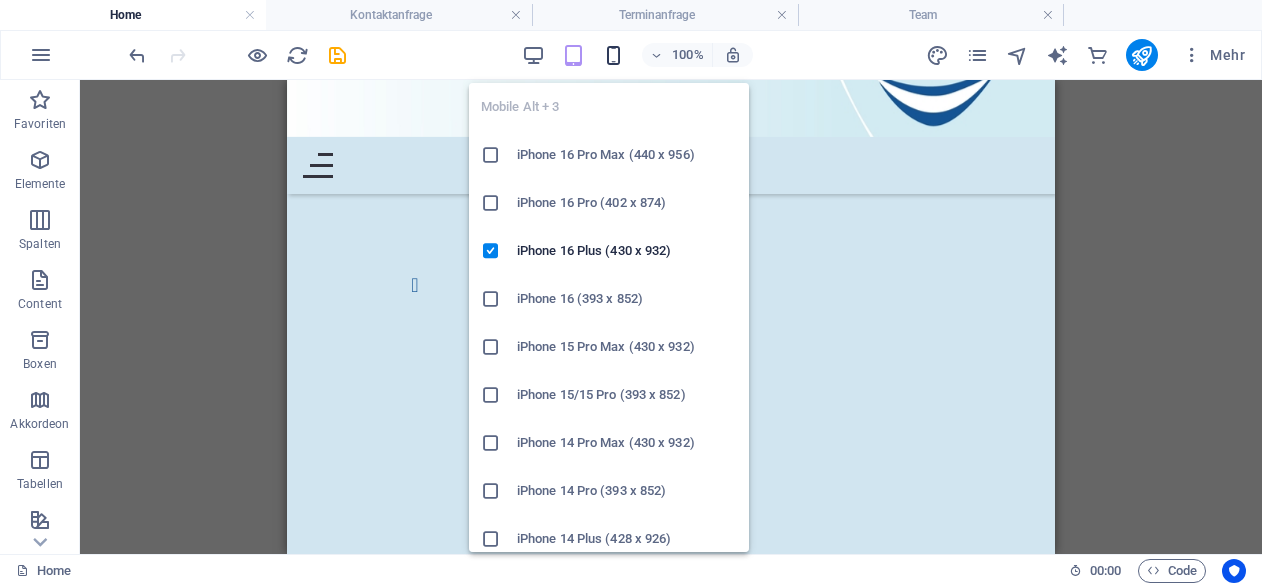scroll, scrollTop: 7848, scrollLeft: 0, axis: vertical 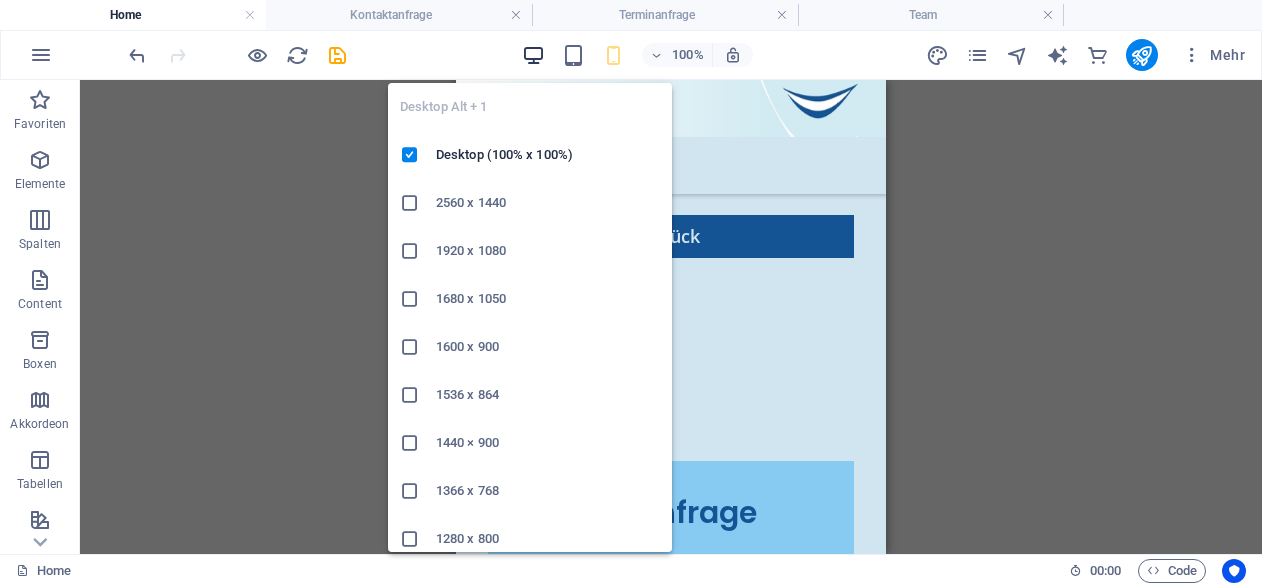 click at bounding box center (533, 55) 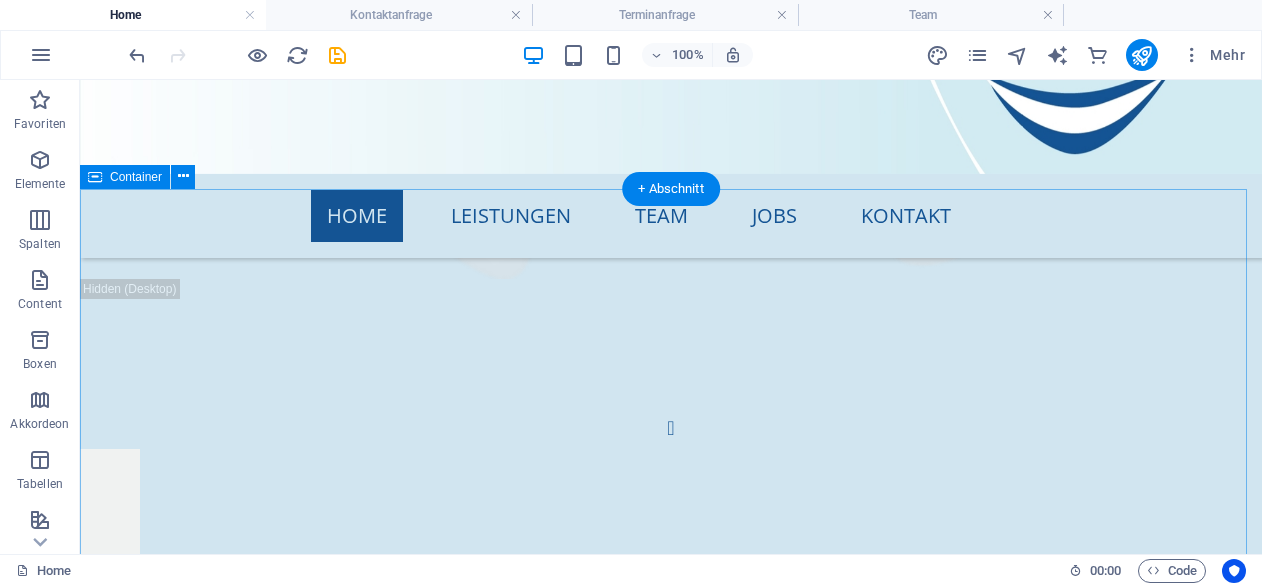 scroll, scrollTop: 7074, scrollLeft: 0, axis: vertical 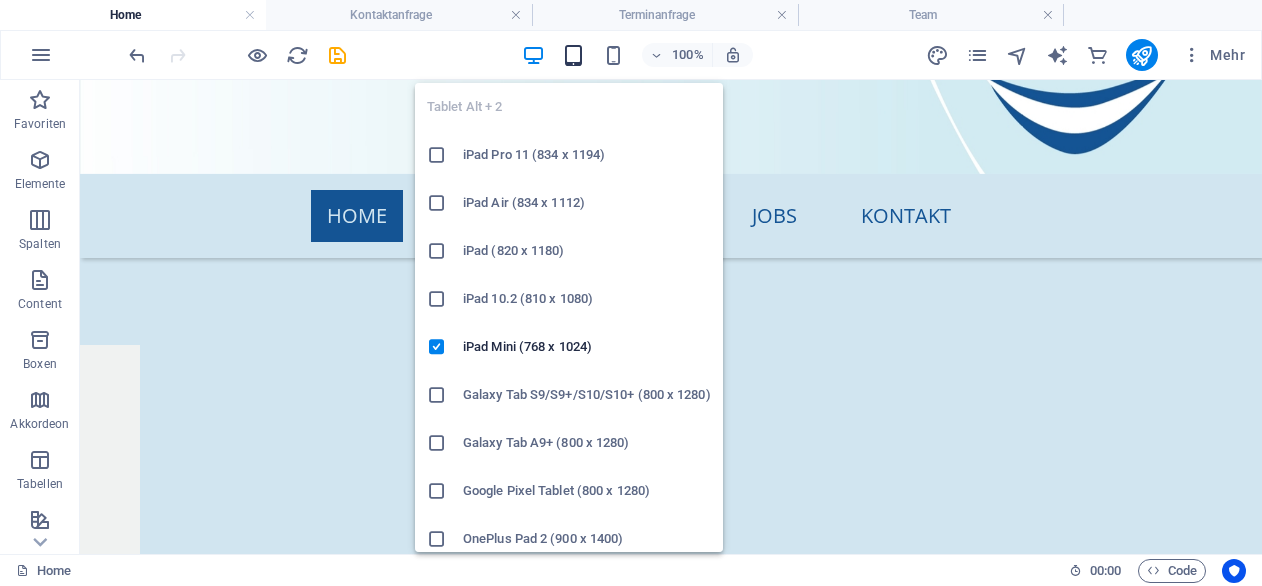 click at bounding box center [573, 55] 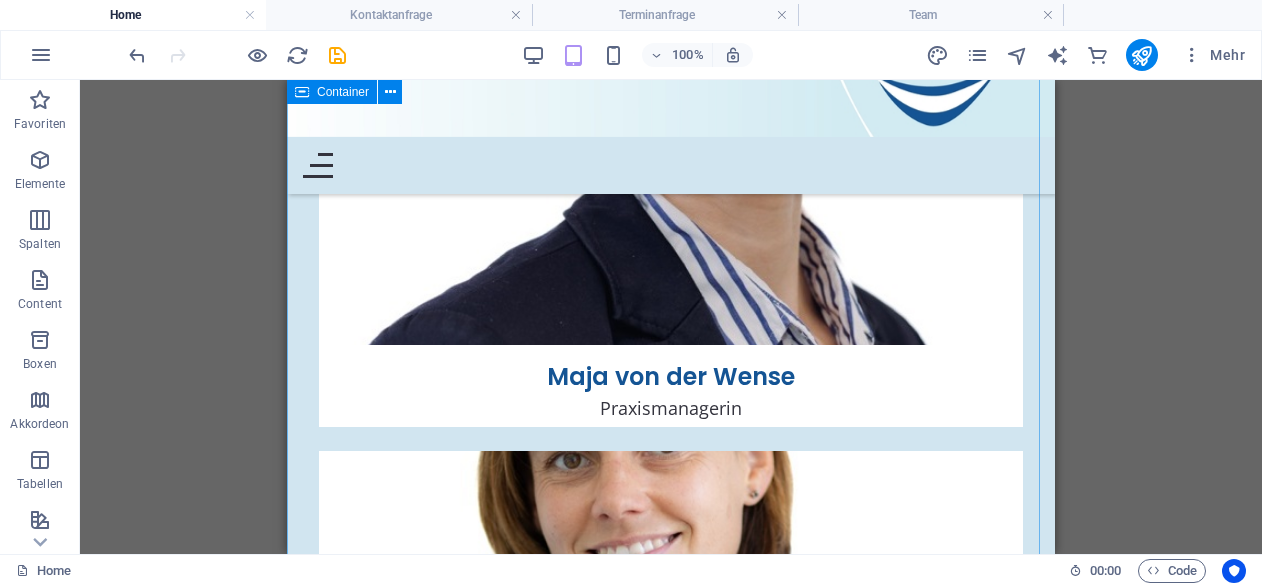 scroll, scrollTop: 8211, scrollLeft: 0, axis: vertical 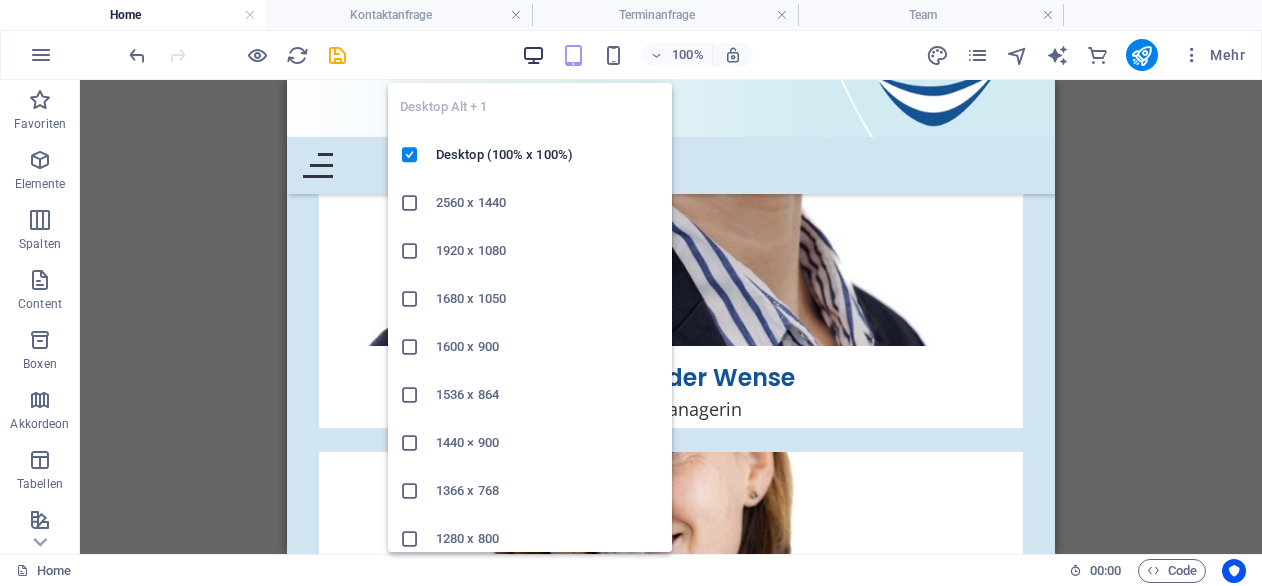 click at bounding box center [533, 55] 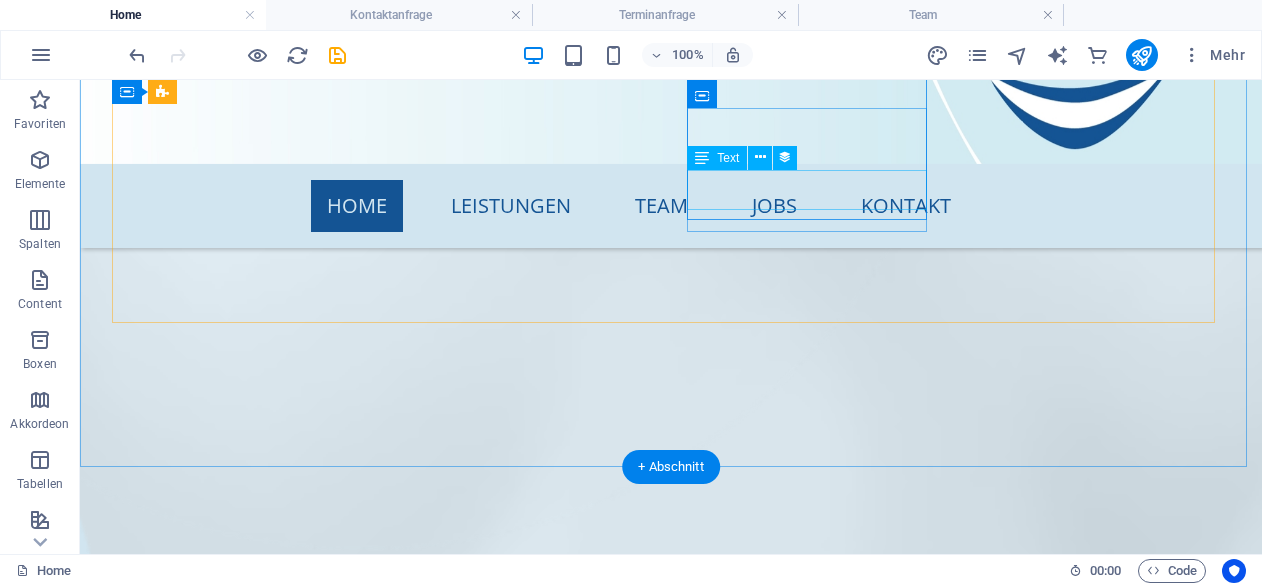 scroll, scrollTop: 5776, scrollLeft: 0, axis: vertical 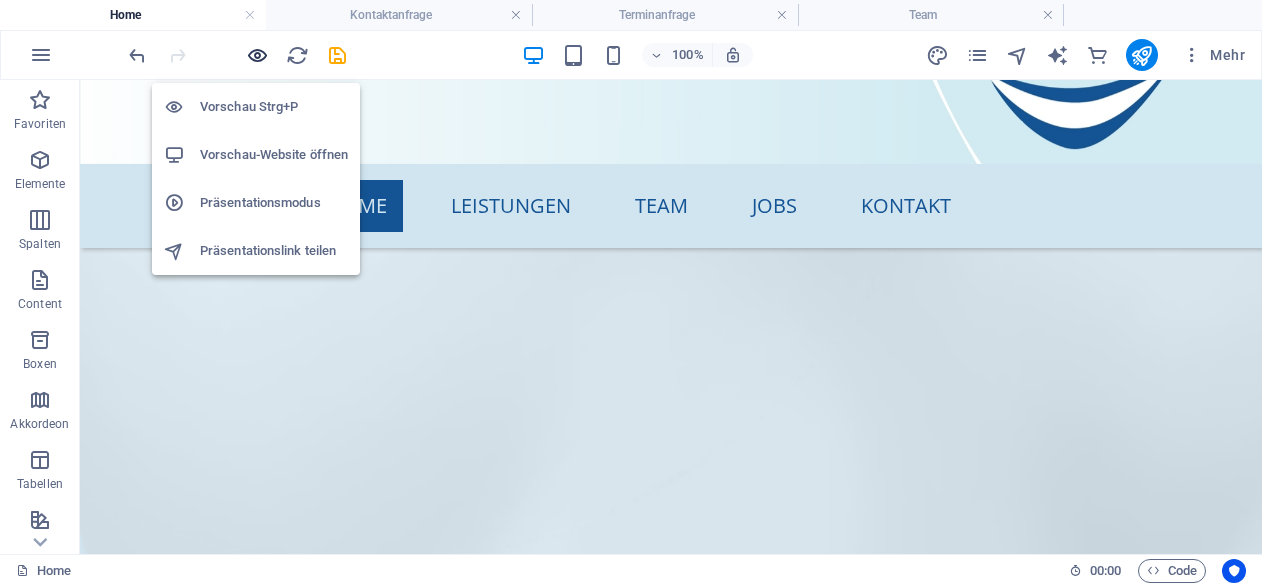 click at bounding box center (257, 55) 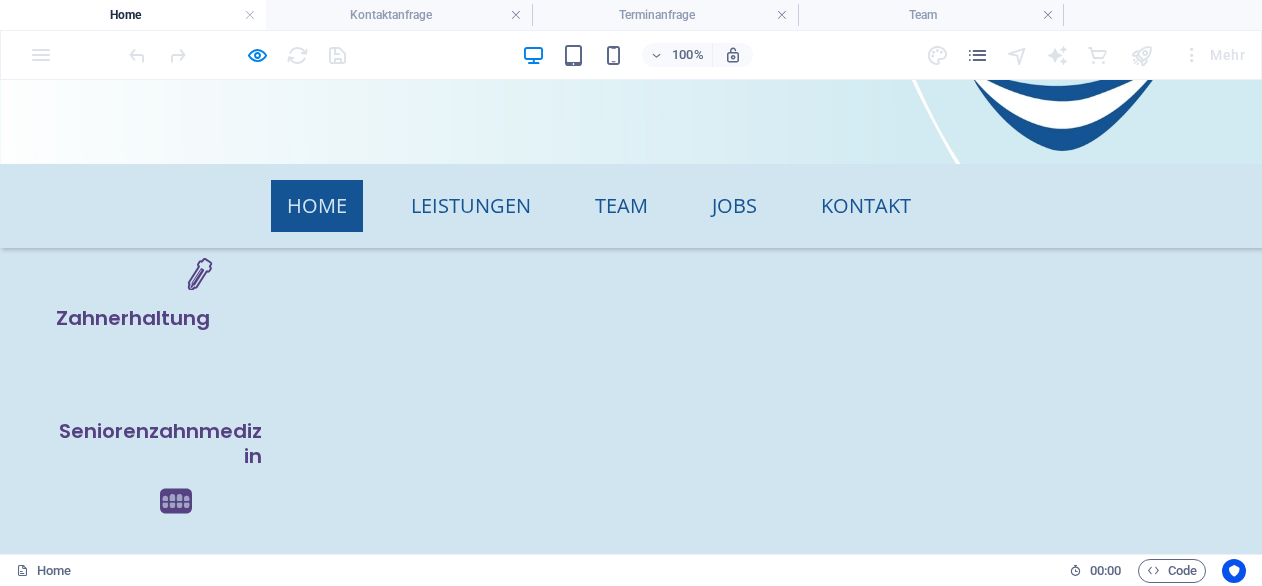 scroll, scrollTop: 4140, scrollLeft: 0, axis: vertical 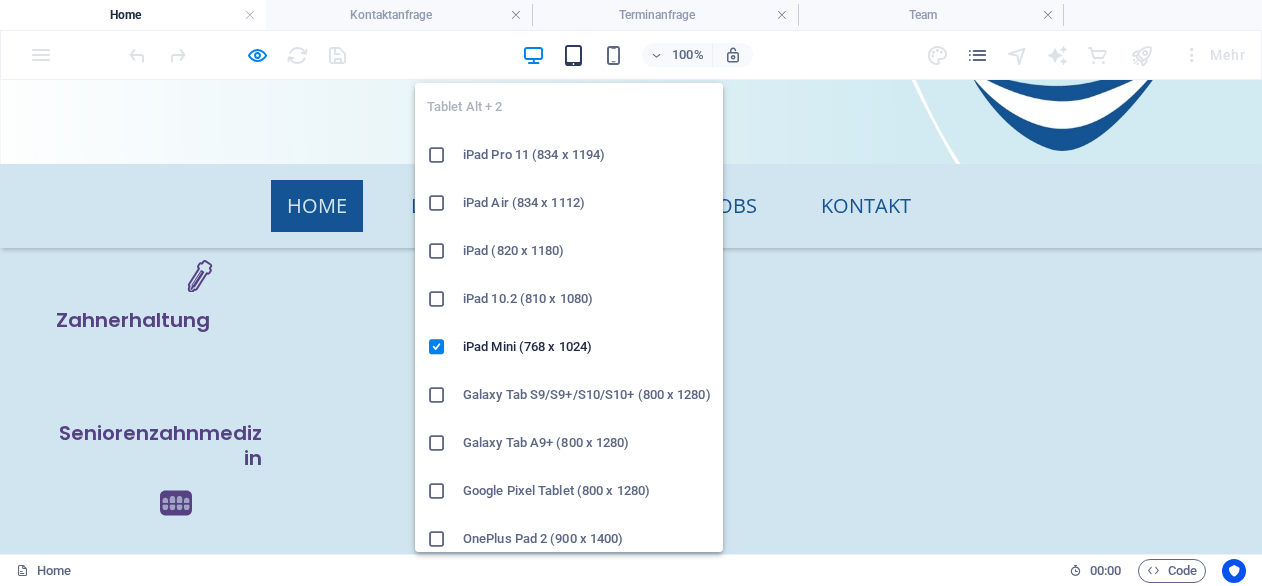 click at bounding box center (573, 55) 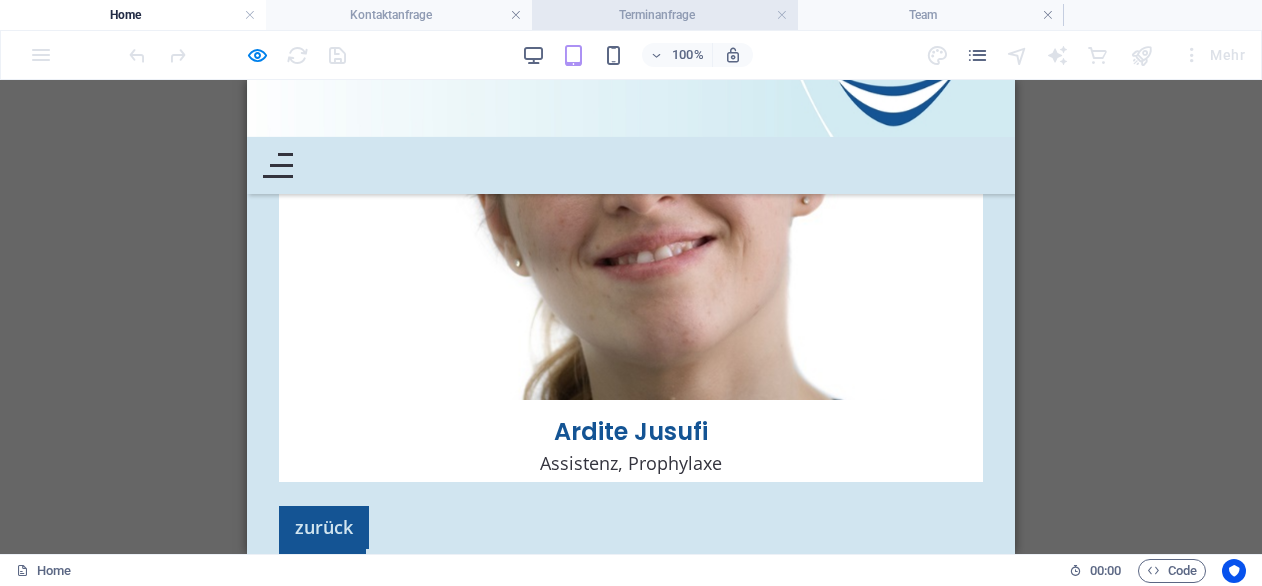 scroll, scrollTop: 7445, scrollLeft: 0, axis: vertical 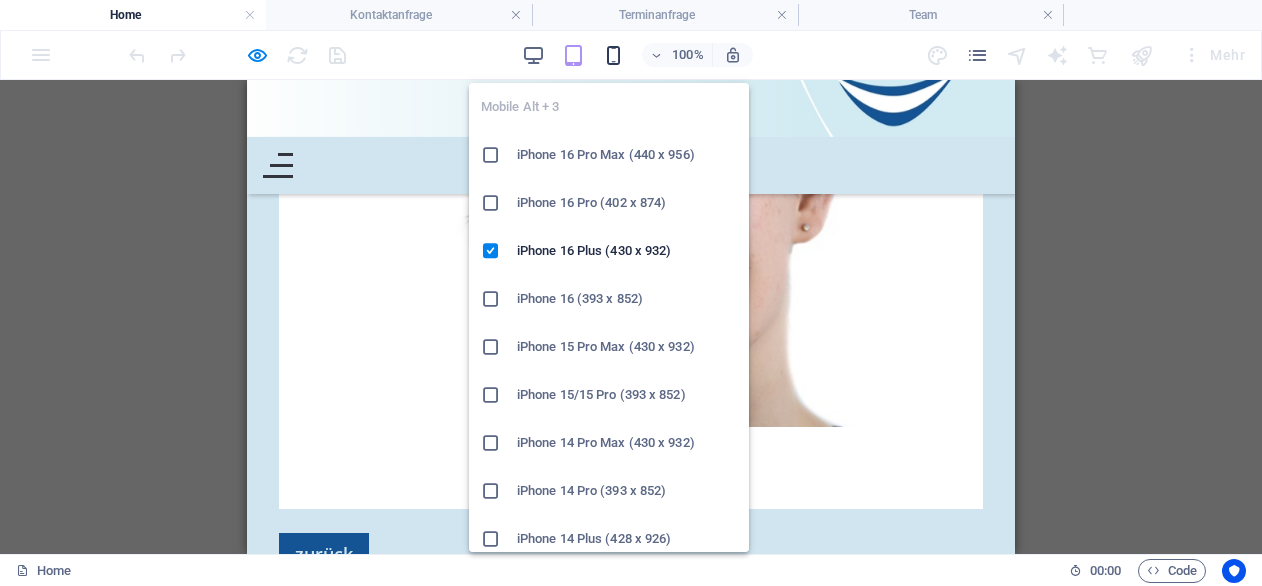 click at bounding box center [613, 55] 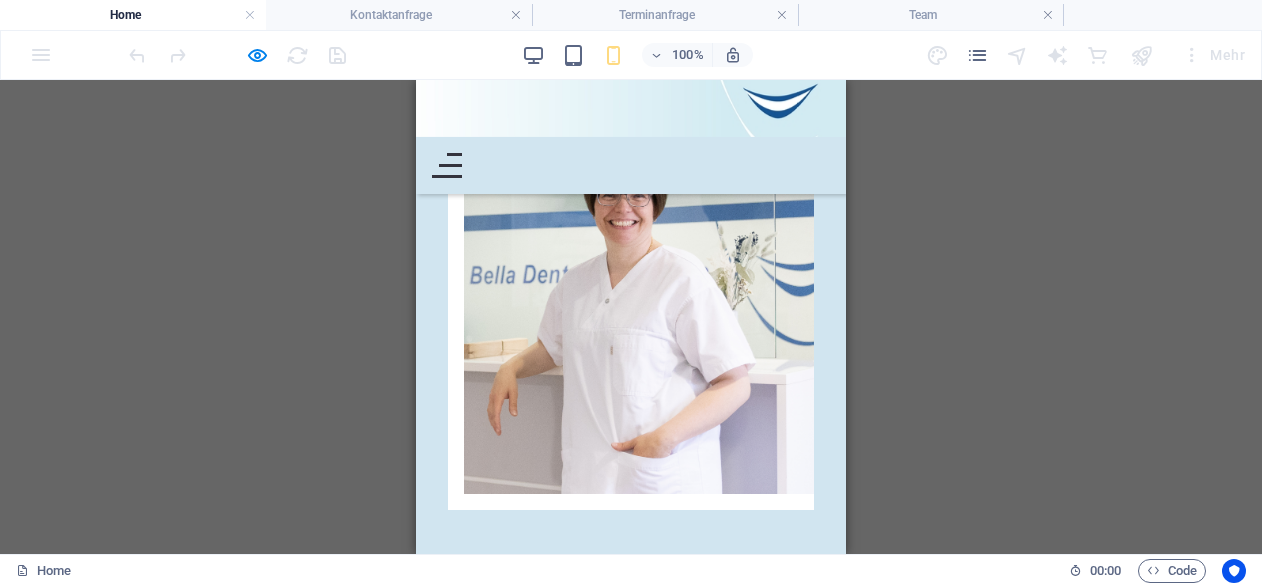 scroll, scrollTop: 9252, scrollLeft: 0, axis: vertical 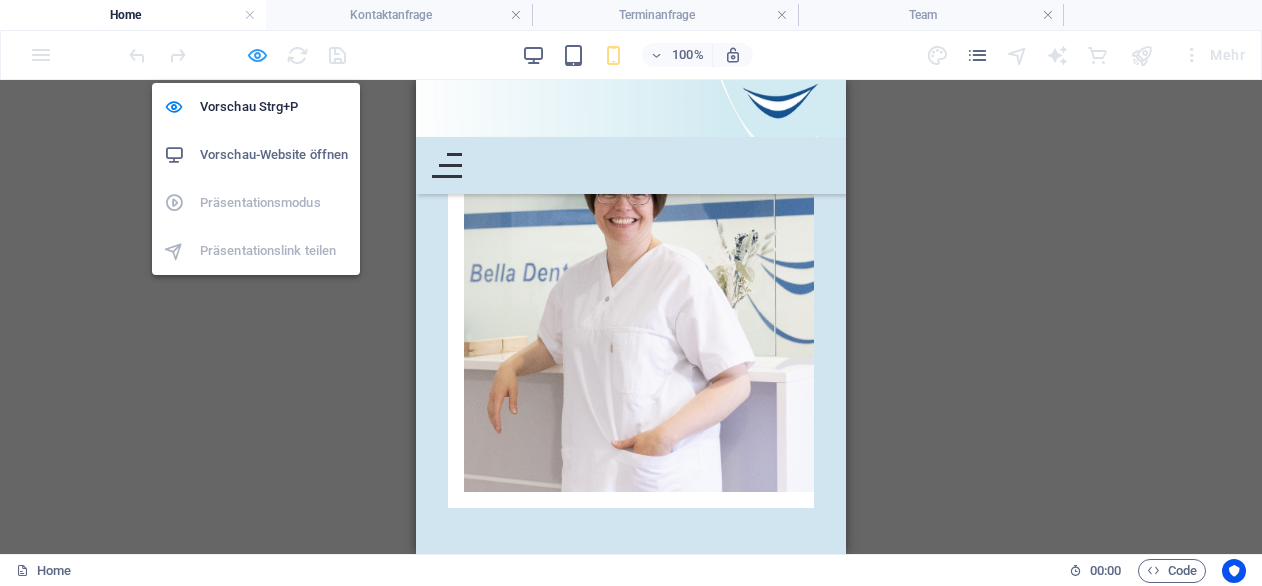 click at bounding box center [257, 55] 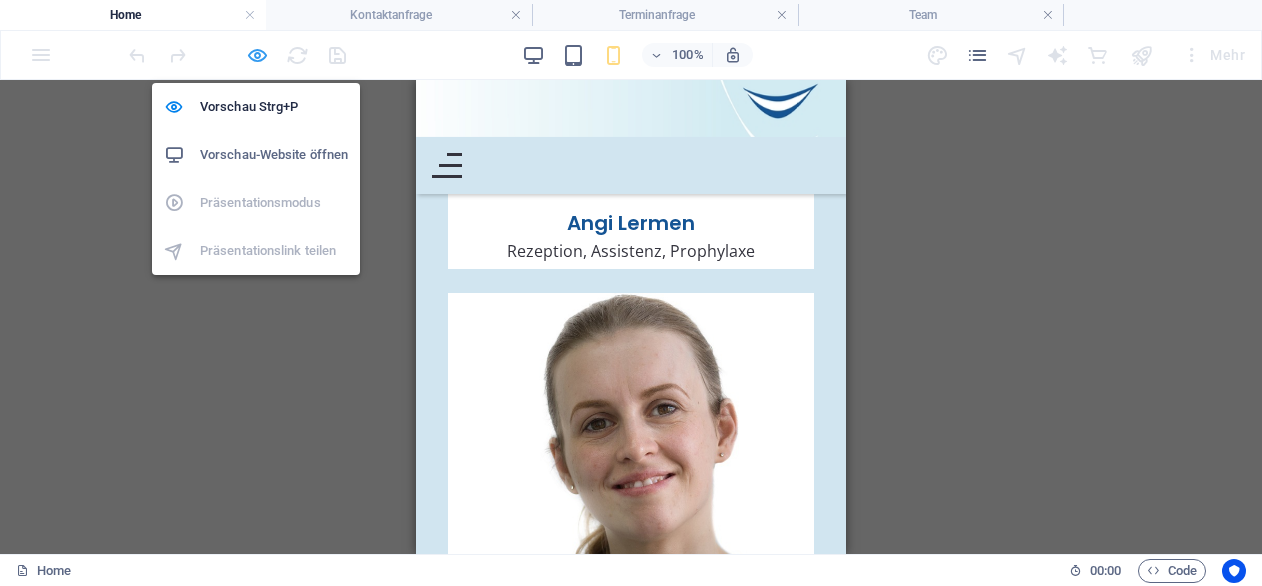 scroll, scrollTop: 10944, scrollLeft: 0, axis: vertical 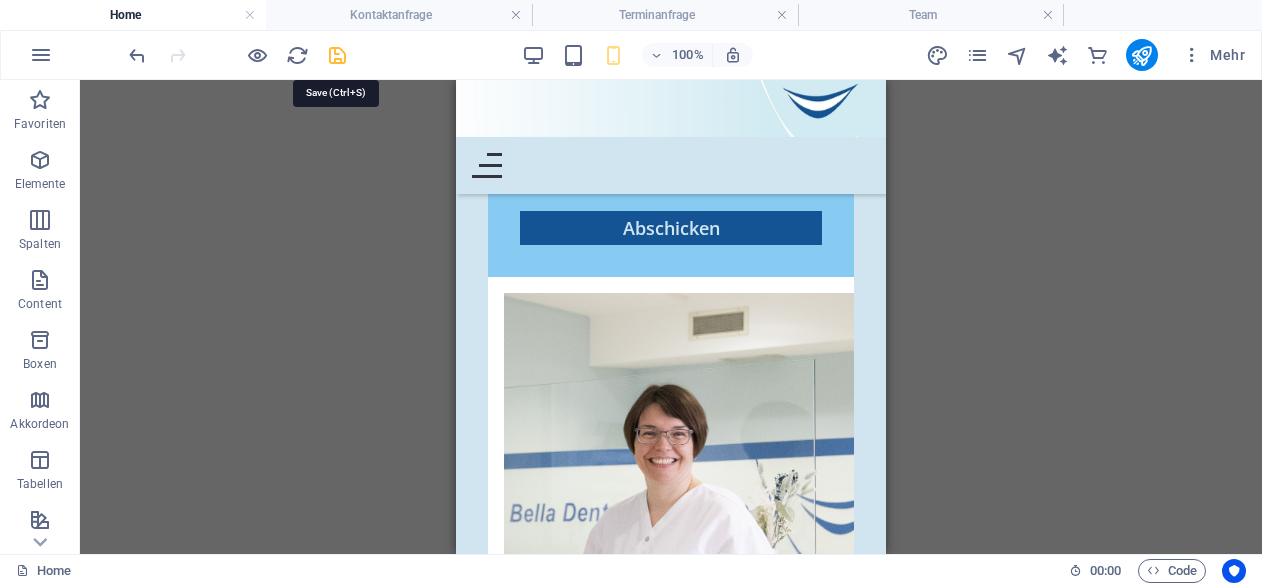 click at bounding box center [337, 55] 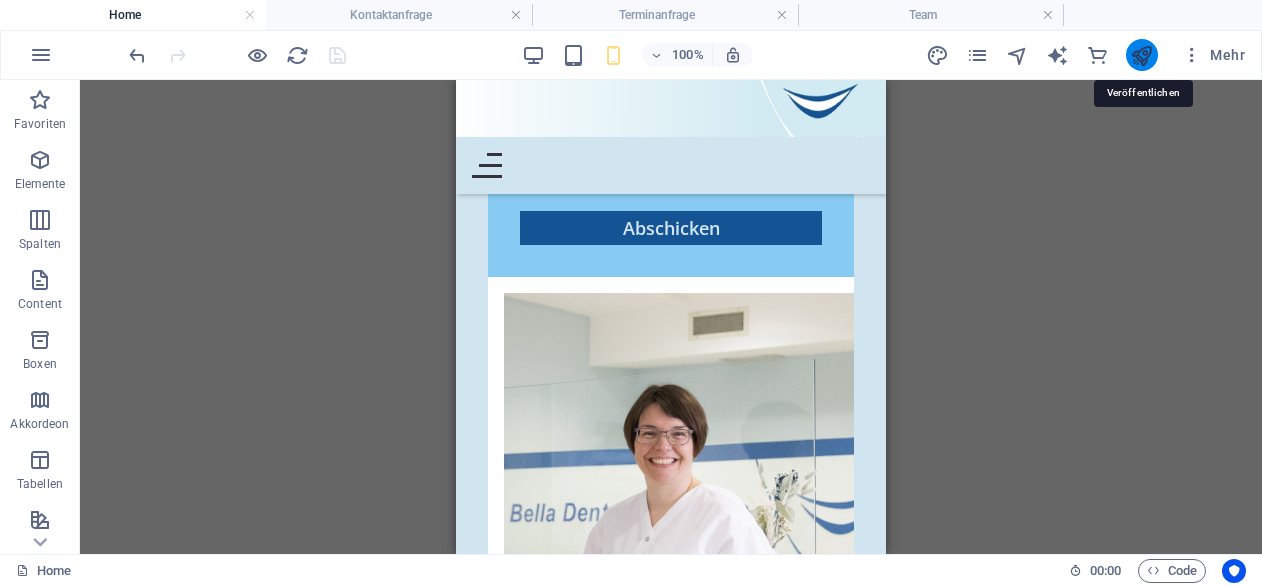 click at bounding box center (1141, 55) 